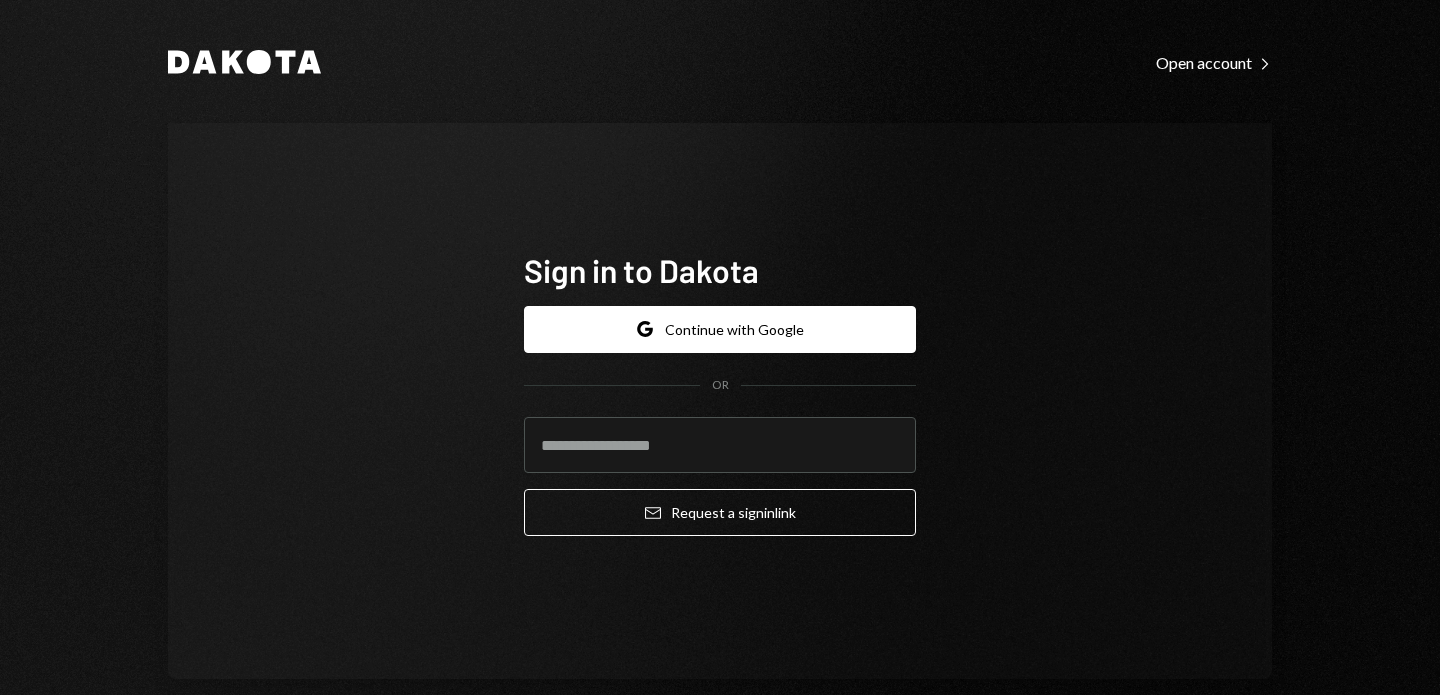 scroll, scrollTop: 0, scrollLeft: 0, axis: both 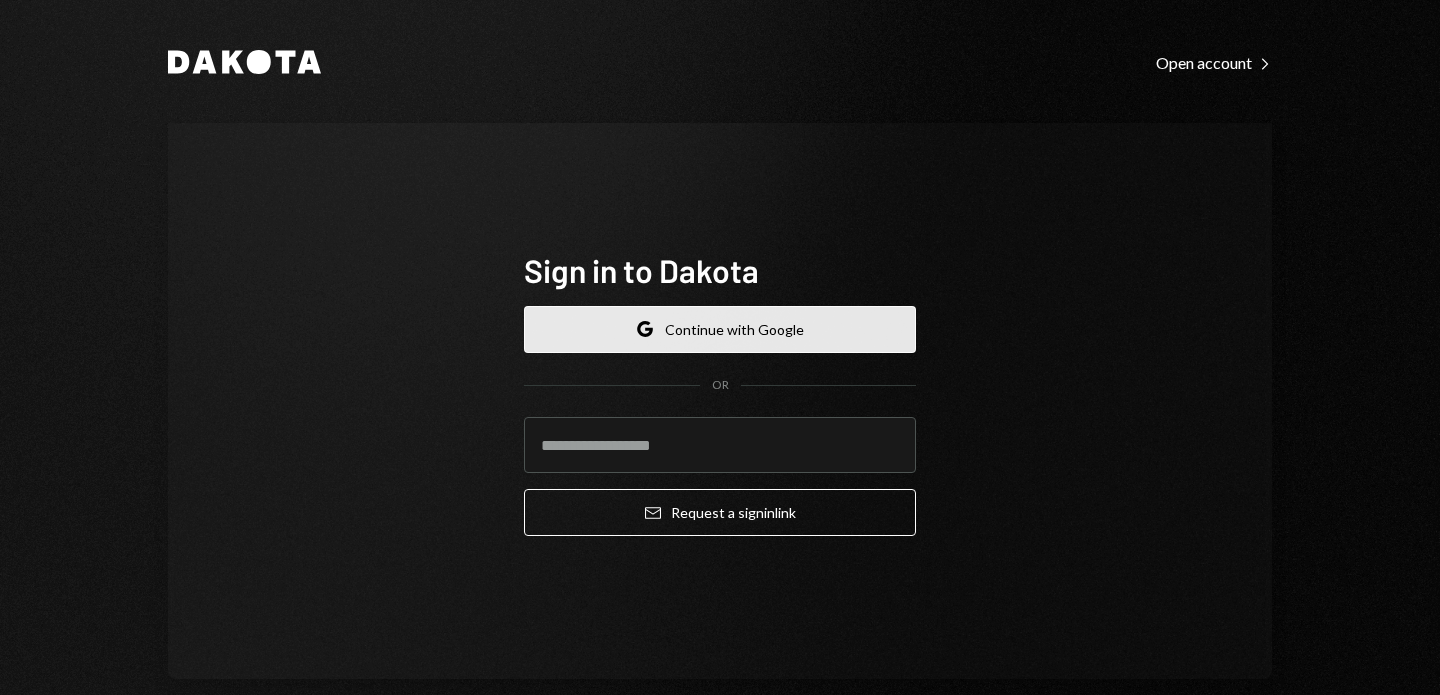 click on "Google  Continue with Google" at bounding box center (720, 329) 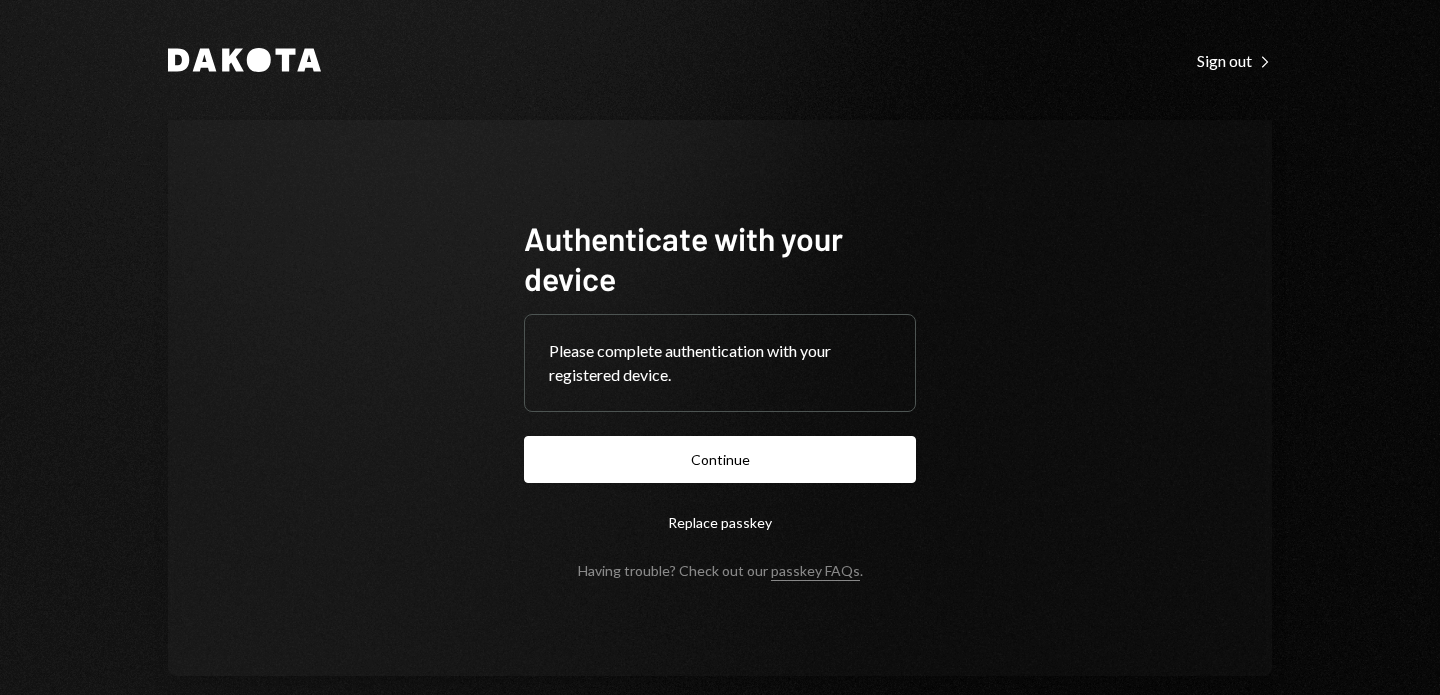 scroll, scrollTop: 0, scrollLeft: 0, axis: both 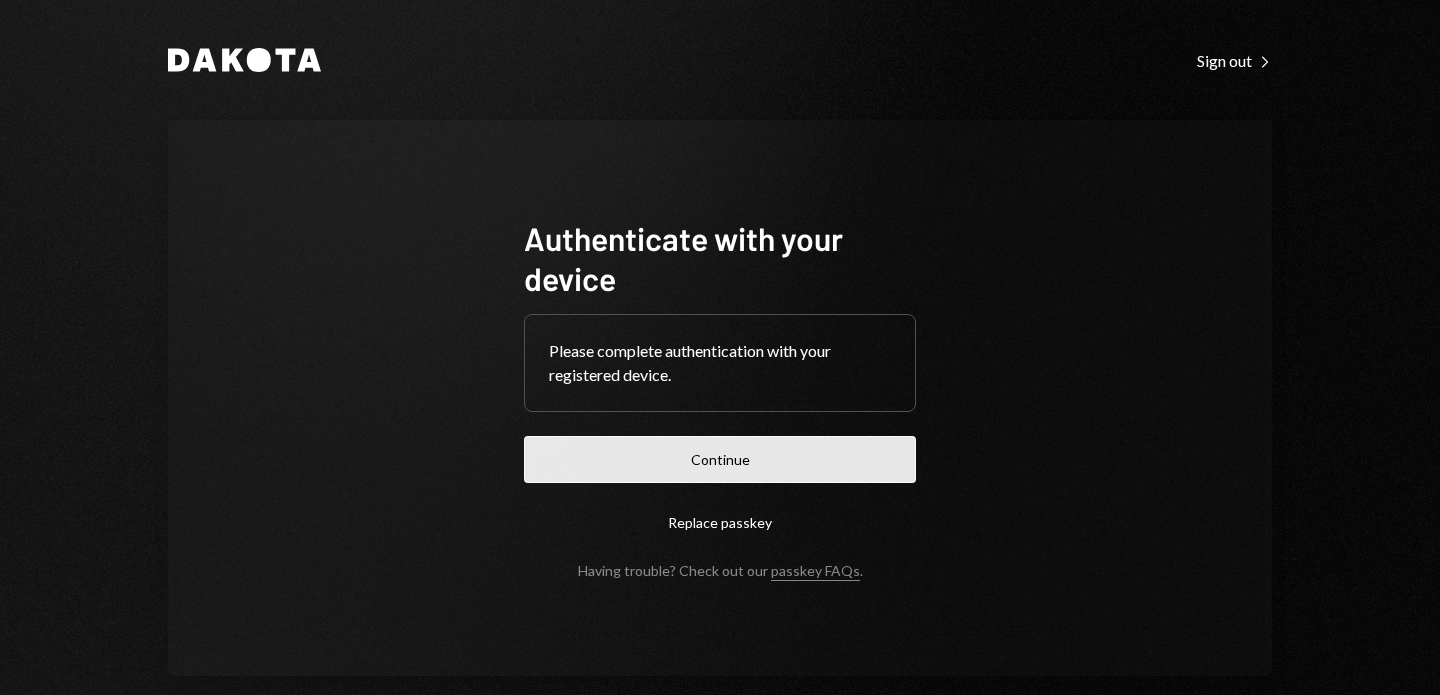 click on "Continue" at bounding box center [720, 459] 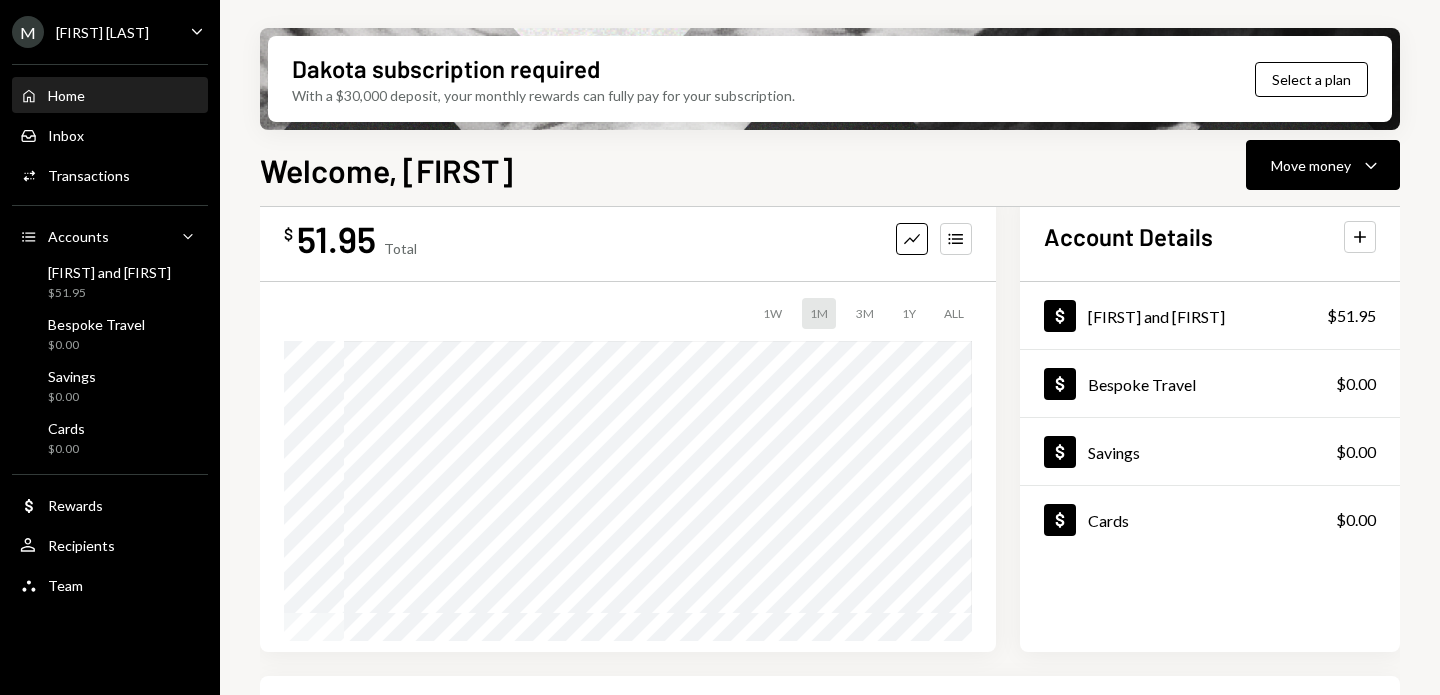 scroll, scrollTop: 0, scrollLeft: 0, axis: both 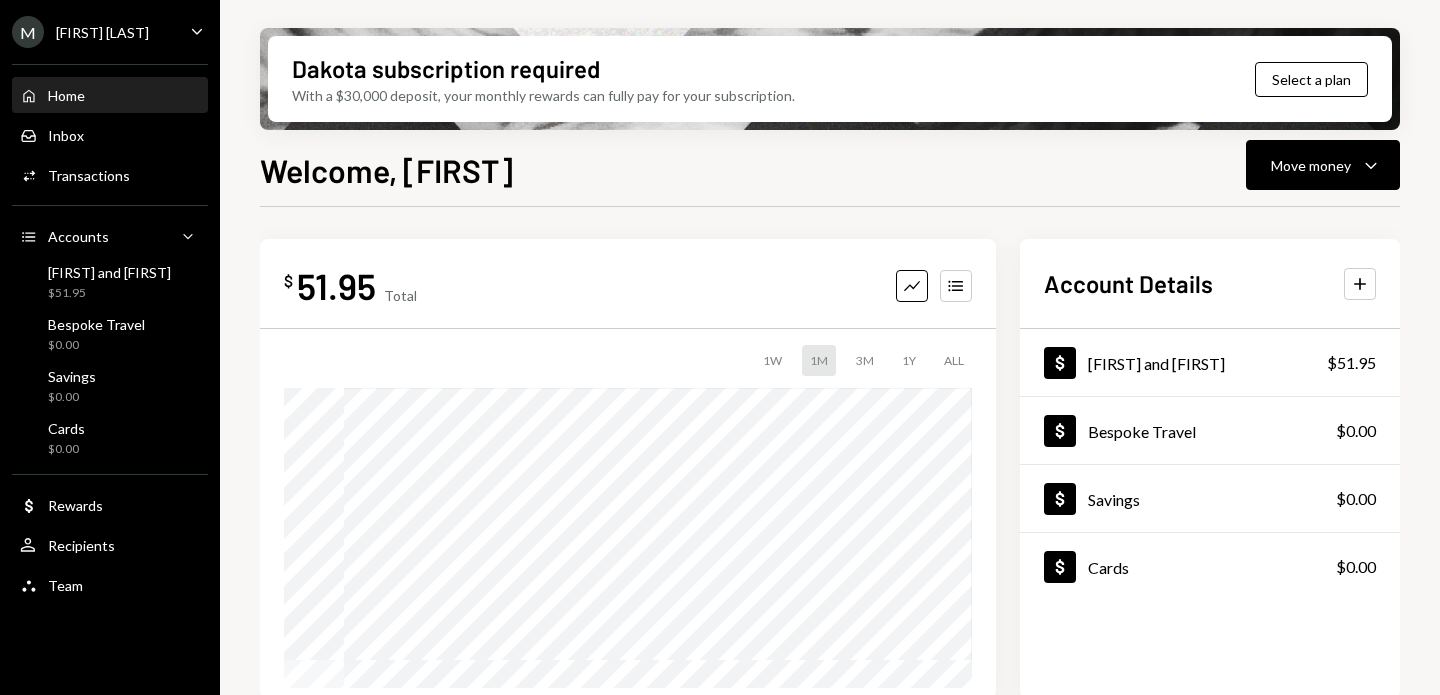 click on "1W" at bounding box center [772, 360] 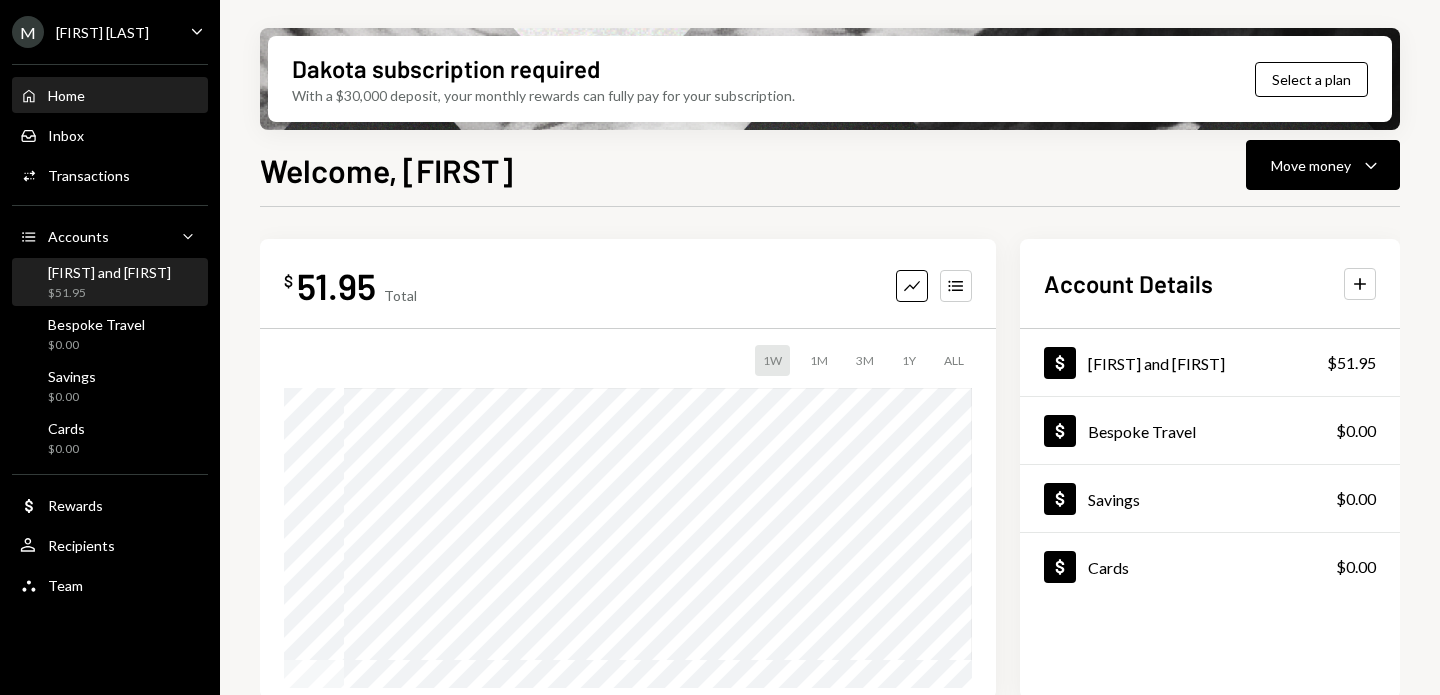 click on "[PERSON] and [PERSON]" at bounding box center (109, 272) 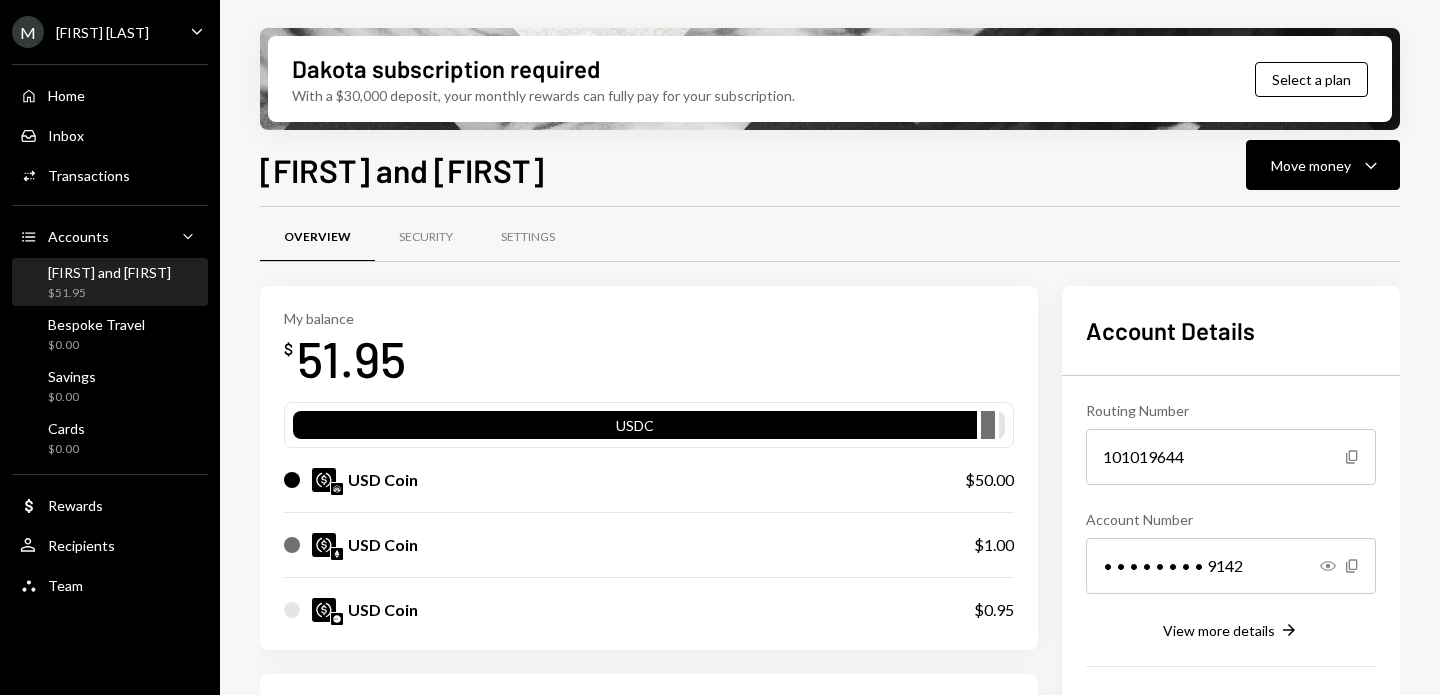 scroll, scrollTop: 0, scrollLeft: 0, axis: both 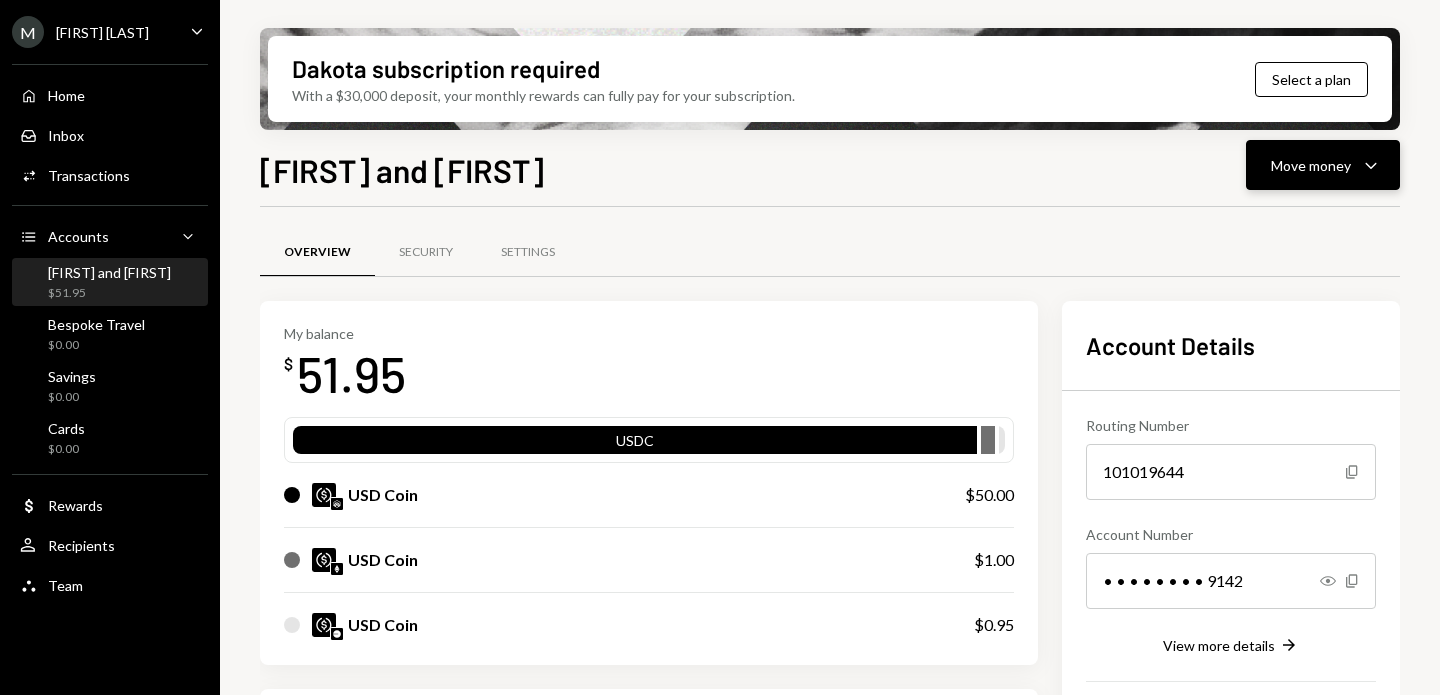 click on "Move money" at bounding box center (1311, 165) 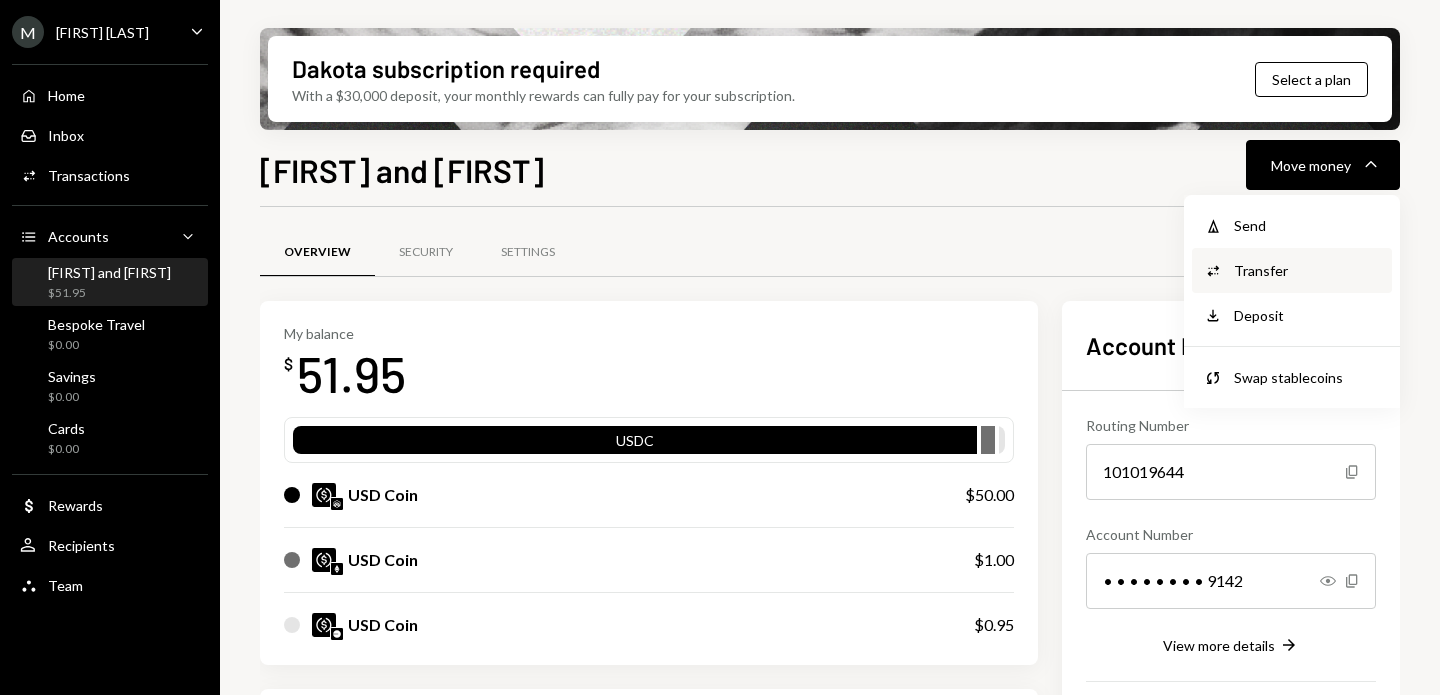 click on "Transfer" at bounding box center (1307, 270) 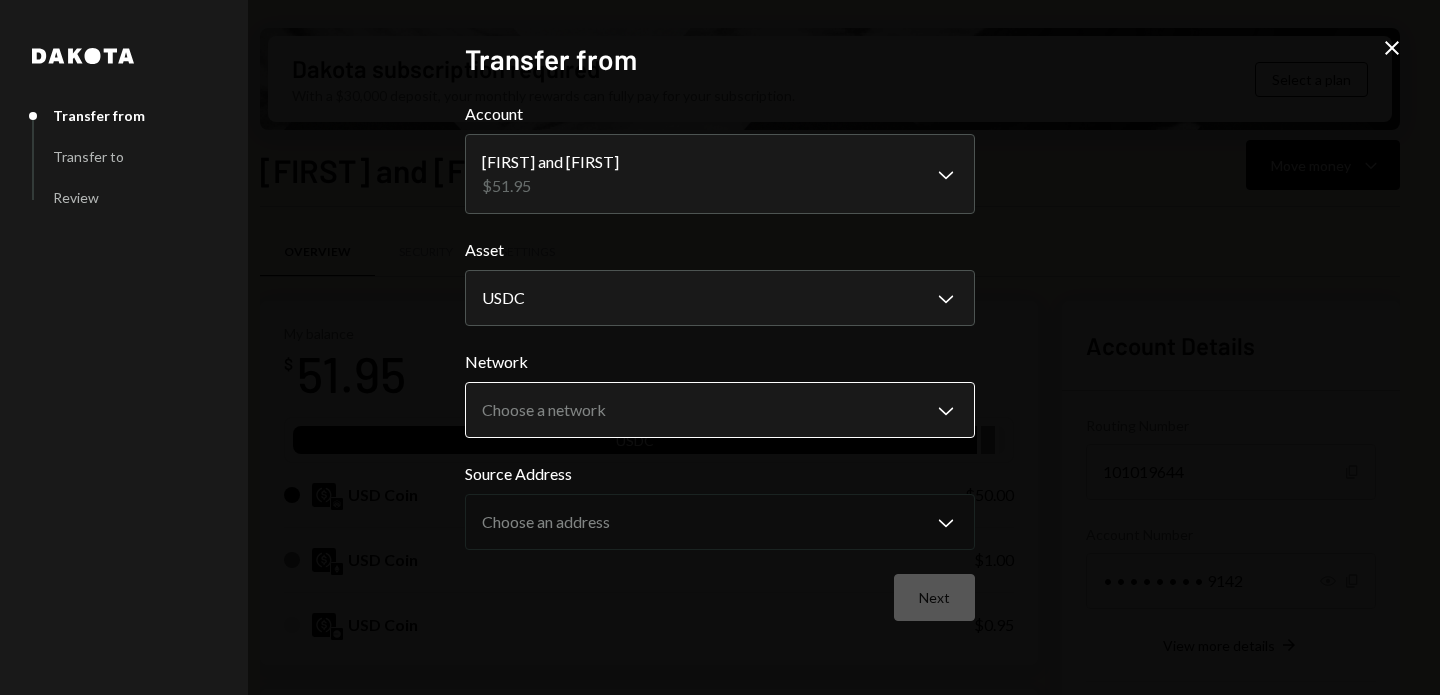 click on "M Michael Preston Caret Down Home Home Inbox Inbox Activities Transactions Accounts Accounts Caret Down Mike and Magui $51.95 Bespoke Travel $0.00 Savings $0.00 Cards $0.00 Dollar Rewards User Recipients Team Team Dakota subscription required With a $30,000 deposit, your monthly rewards can fully pay for your subscription. Select a plan Mike and Magui Move money Caret Down Overview Security Settings My balance $ 51.95 USDC USD Coin $50.00 USD Coin $1.00 USD Coin $0.95 Recent Transactions View all Type Initiated By Initiated At Status Withdrawal 10  USDC Michael Preston 08/02/25 8:38 AM Completed Withdrawal 80  USDC Michael Preston 08/02/25 7:03 AM Completed Withdrawal 10  USDC Michael Preston 08/02/25 7:02 AM Completed Deposit 80.96  USDC 0x4c2c...A200B8 Copy 08/02/25 6:57 AM Completed Stablecoin Conversion $81.00 Michael Preston 08/02/25 6:53 AM Completed Account Details Routing Number 101019644 Copy Account Number • • • • • • • •  9142 Show Copy View more details Right Arrow Right Arrow USDC" at bounding box center (720, 347) 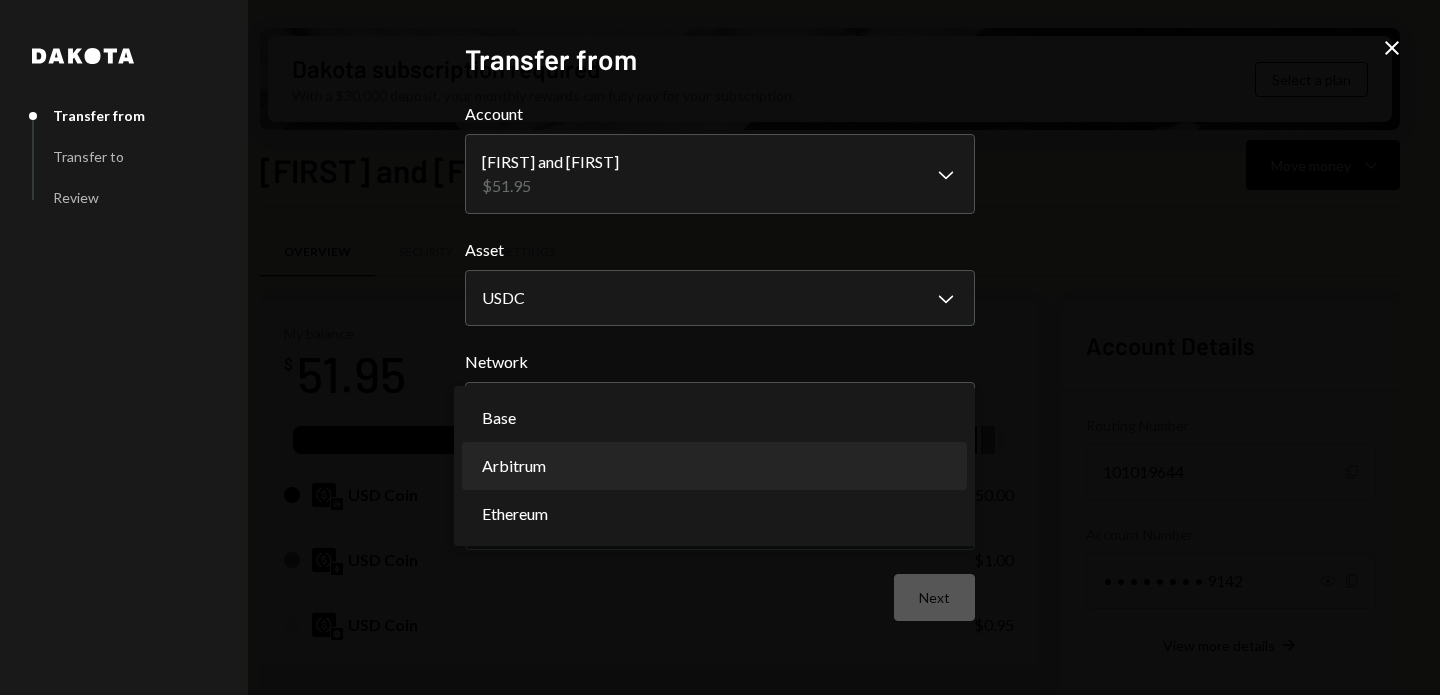 select on "**********" 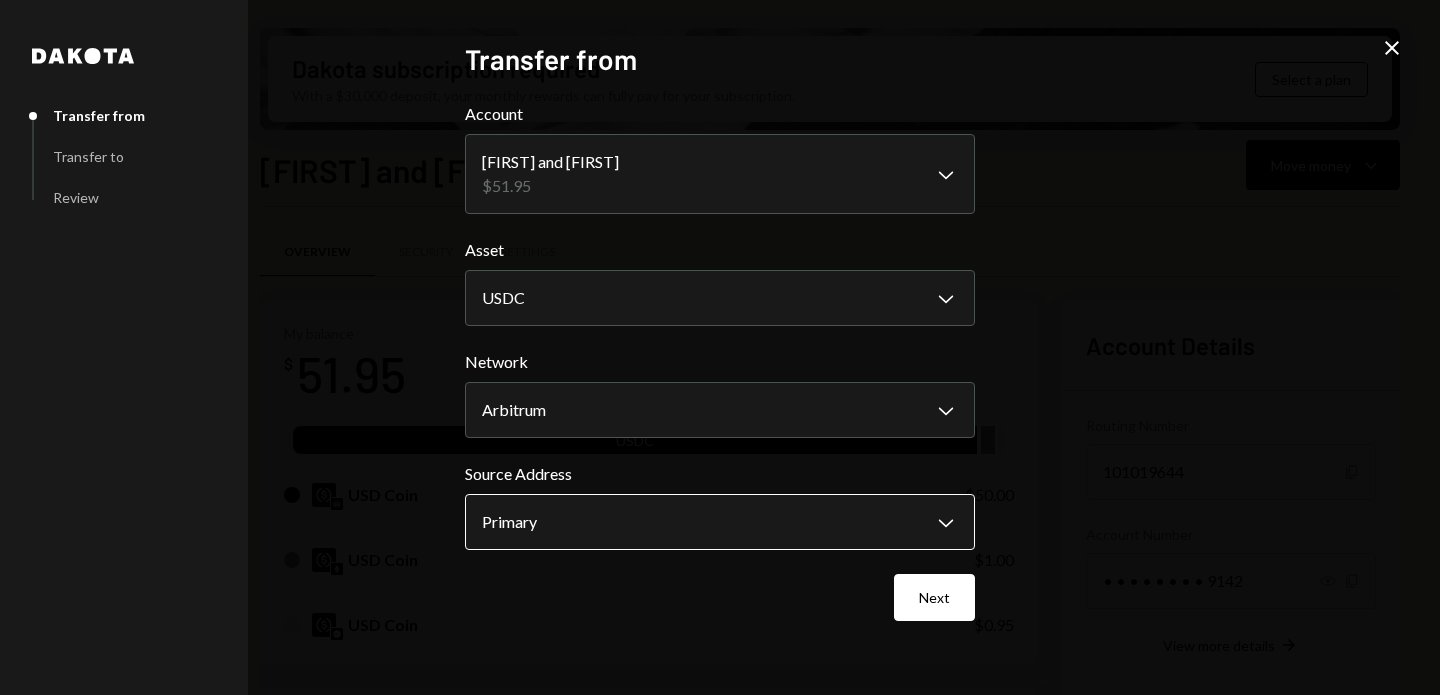 click on "M Michael Preston Caret Down Home Home Inbox Inbox Activities Transactions Accounts Accounts Caret Down Mike and Magui $51.95 Bespoke Travel $0.00 Savings $0.00 Cards $0.00 Dollar Rewards User Recipients Team Team Dakota subscription required With a $30,000 deposit, your monthly rewards can fully pay for your subscription. Select a plan Mike and Magui Move money Caret Down Overview Security Settings My balance $ 51.95 USDC USD Coin $50.00 USD Coin $1.00 USD Coin $0.95 Recent Transactions View all Type Initiated By Initiated At Status Withdrawal 10  USDC Michael Preston 08/02/25 8:38 AM Completed Withdrawal 80  USDC Michael Preston 08/02/25 7:03 AM Completed Withdrawal 10  USDC Michael Preston 08/02/25 7:02 AM Completed Deposit 80.96  USDC 0x4c2c...A200B8 Copy 08/02/25 6:57 AM Completed Stablecoin Conversion $81.00 Michael Preston 08/02/25 6:53 AM Completed Account Details Routing Number 101019644 Copy Account Number • • • • • • • •  9142 Show Copy View more details Right Arrow Right Arrow USDC" at bounding box center (720, 347) 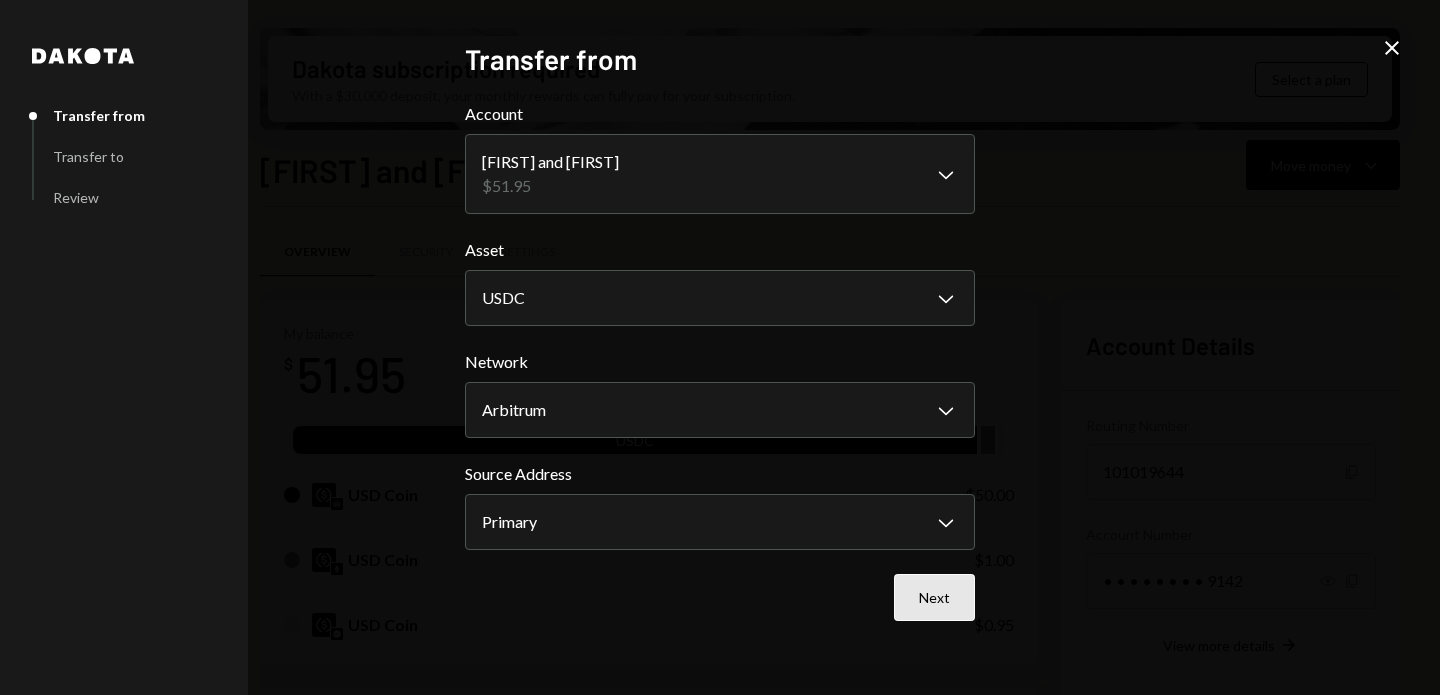 click on "Next" at bounding box center (934, 597) 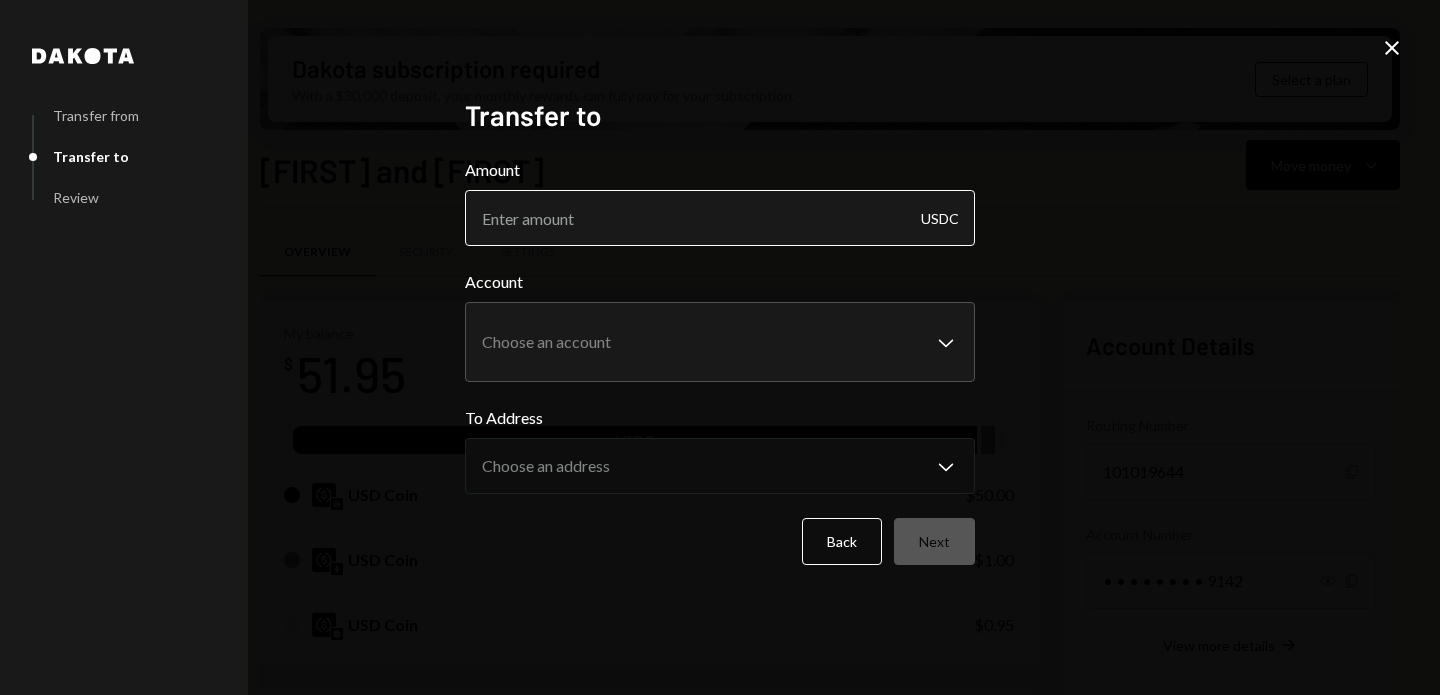 click on "Amount" at bounding box center [720, 218] 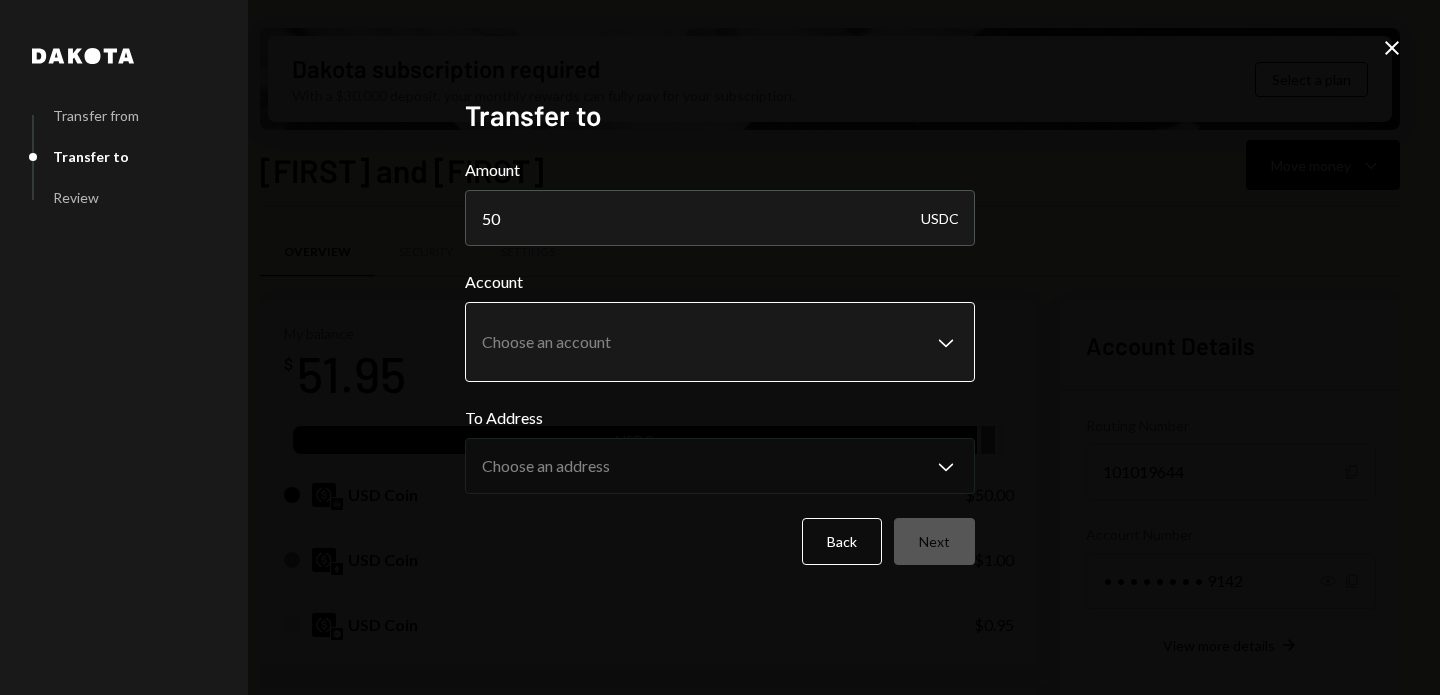 type on "50" 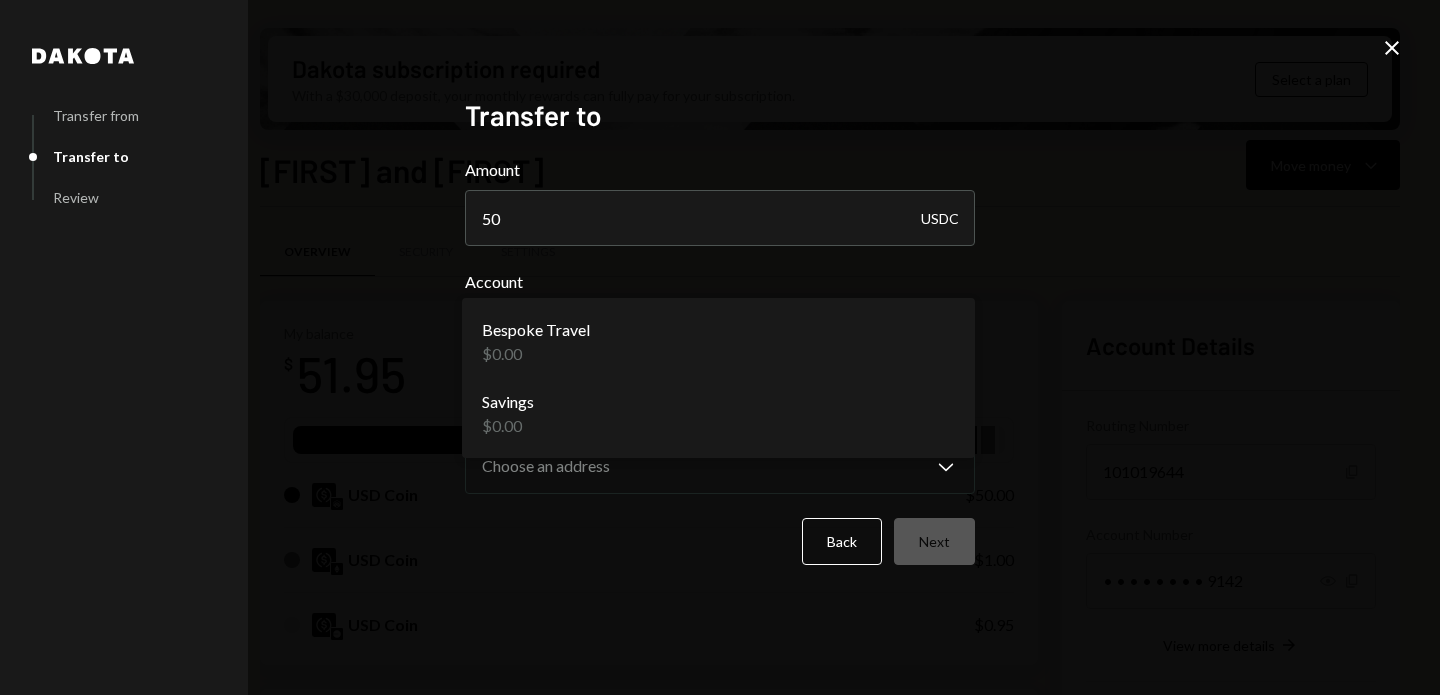 click on "Close" 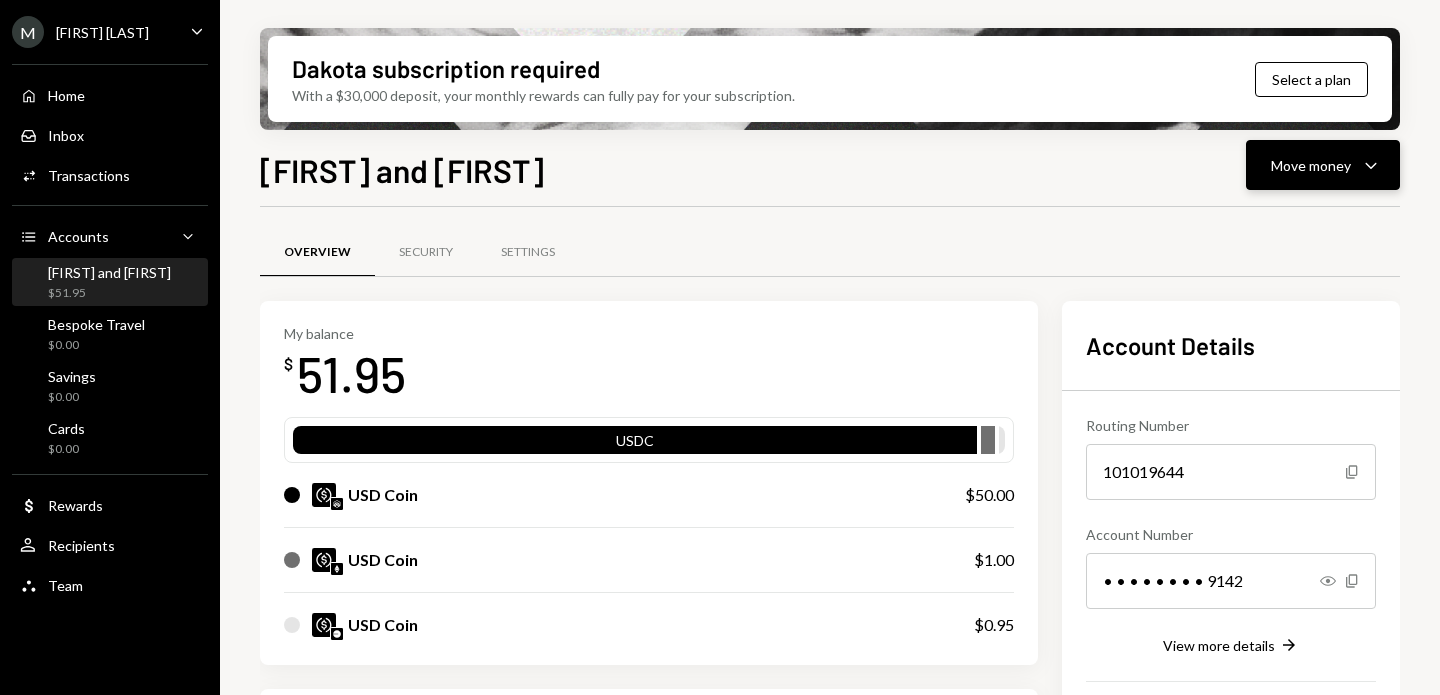 click on "Move money Caret Down" at bounding box center [1323, 165] 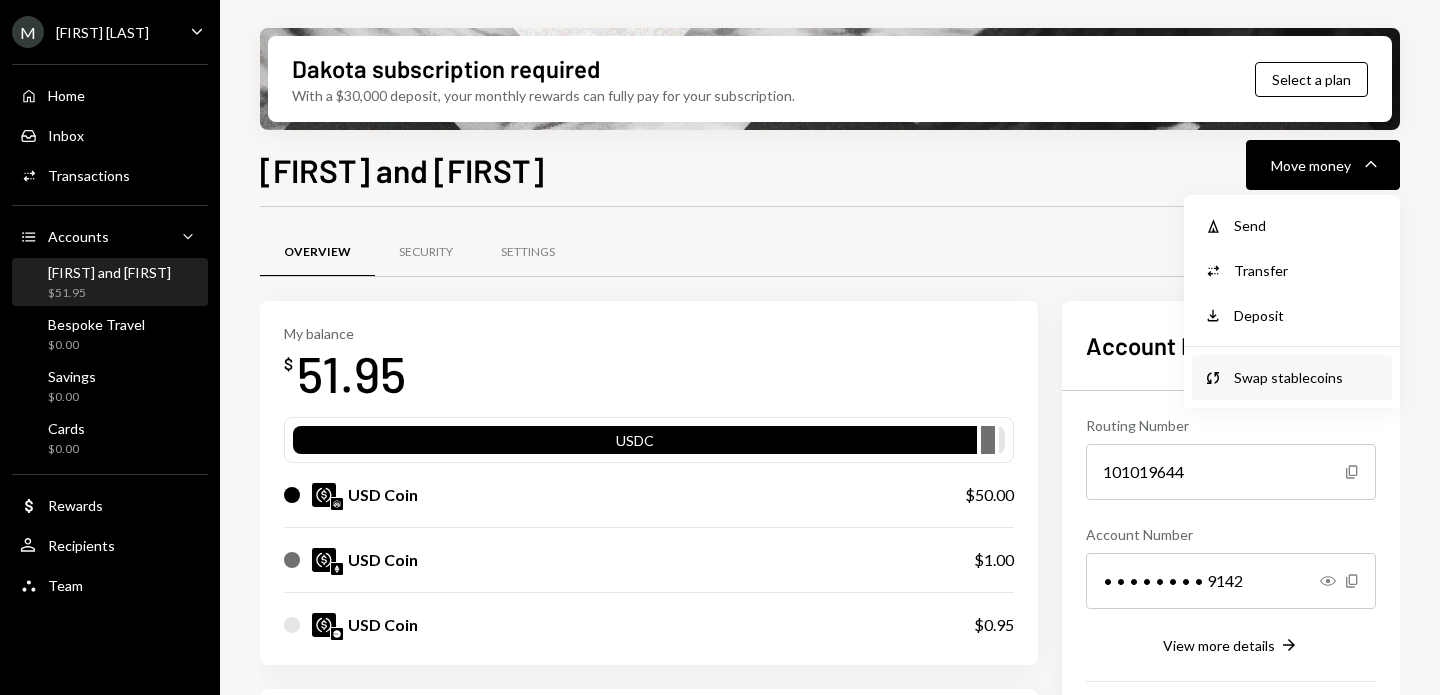 click on "Swap stablecoins" at bounding box center [1307, 377] 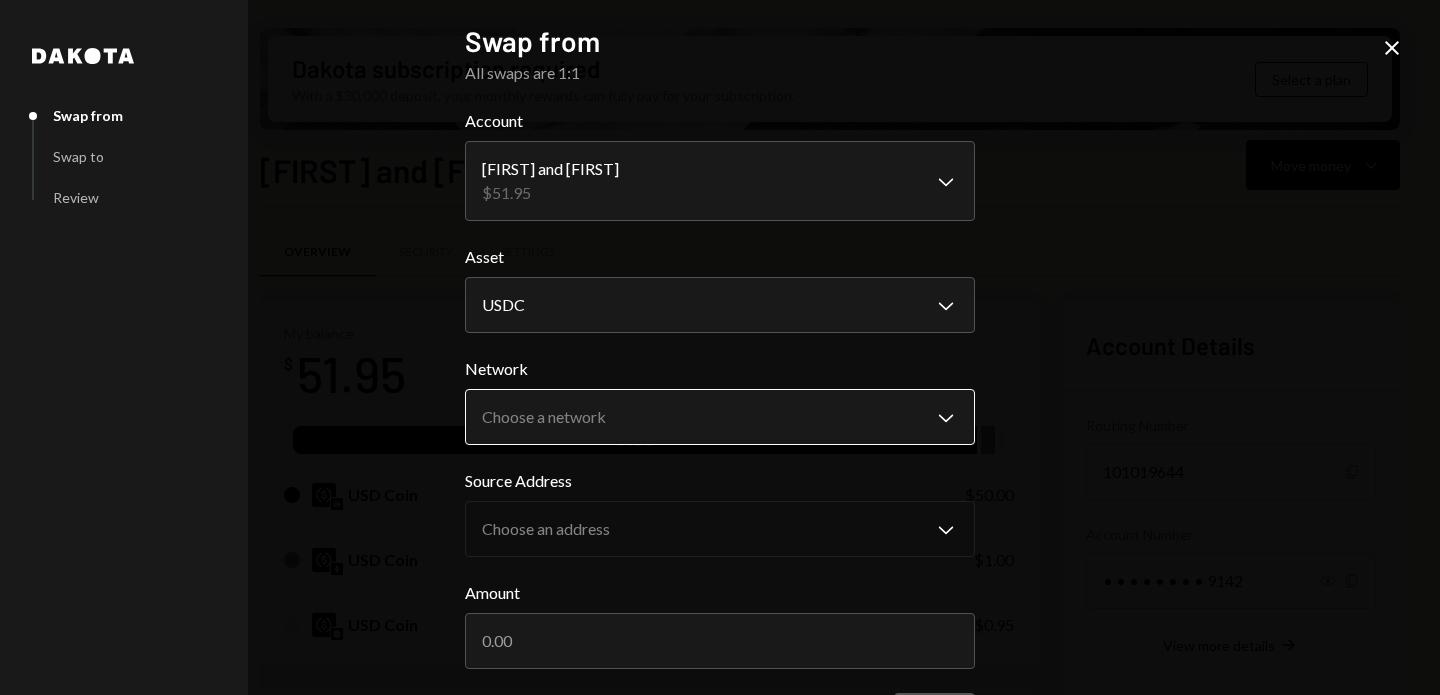 click on "M Michael Preston Caret Down Home Home Inbox Inbox Activities Transactions Accounts Accounts Caret Down Mike and Magui $51.95 Bespoke Travel $0.00 Savings $0.00 Cards $0.00 Dollar Rewards User Recipients Team Team Dakota subscription required With a $30,000 deposit, your monthly rewards can fully pay for your subscription. Select a plan Mike and Magui Move money Caret Down Overview Security Settings My balance $ 51.95 USDC USD Coin $50.00 USD Coin $1.00 USD Coin $0.95 Recent Transactions View all Type Initiated By Initiated At Status Withdrawal 10  USDC Michael Preston 08/02/25 8:38 AM Completed Withdrawal 80  USDC Michael Preston 08/02/25 7:03 AM Completed Withdrawal 10  USDC Michael Preston 08/02/25 7:02 AM Completed Deposit 80.96  USDC 0x4c2c...A200B8 Copy 08/02/25 6:57 AM Completed Stablecoin Conversion $81.00 Michael Preston 08/02/25 6:53 AM Completed Account Details Routing Number 101019644 Copy Account Number • • • • • • • •  9142 Show Copy View more details Right Arrow Right Arrow USDC" at bounding box center (720, 347) 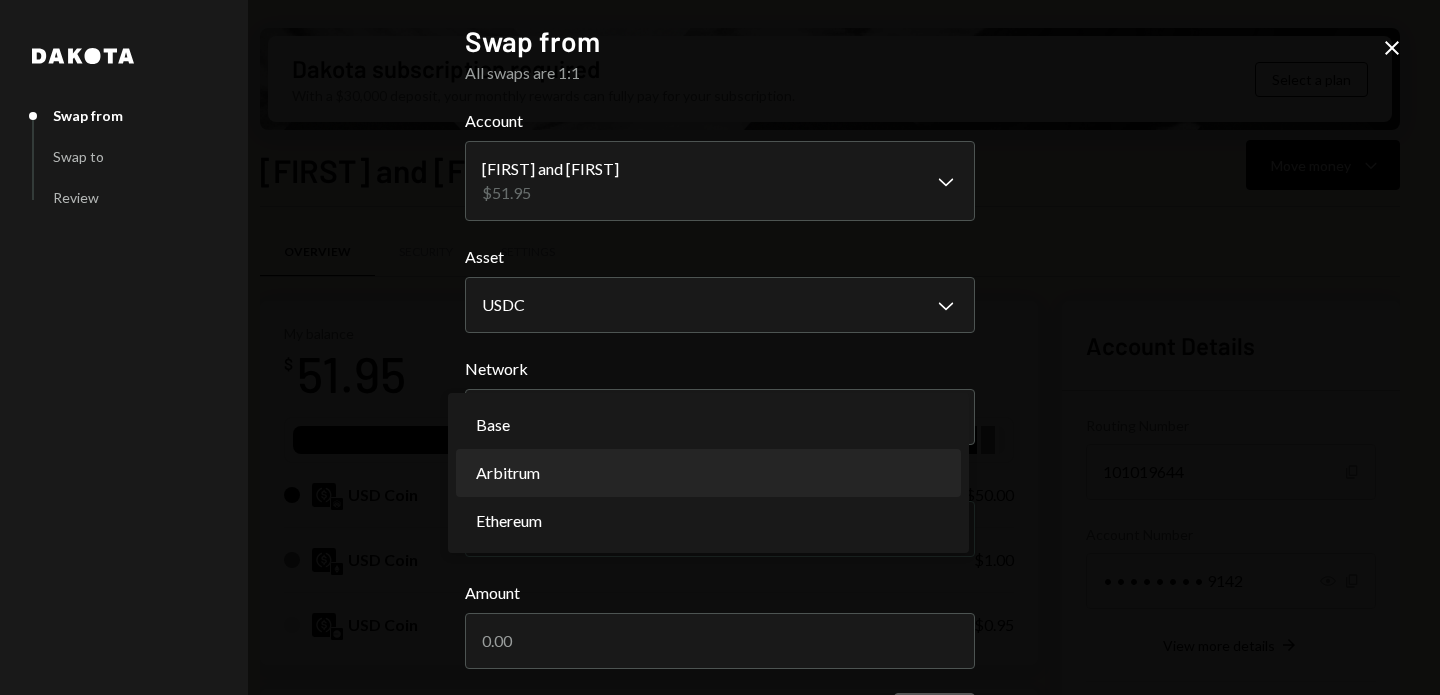 select on "**********" 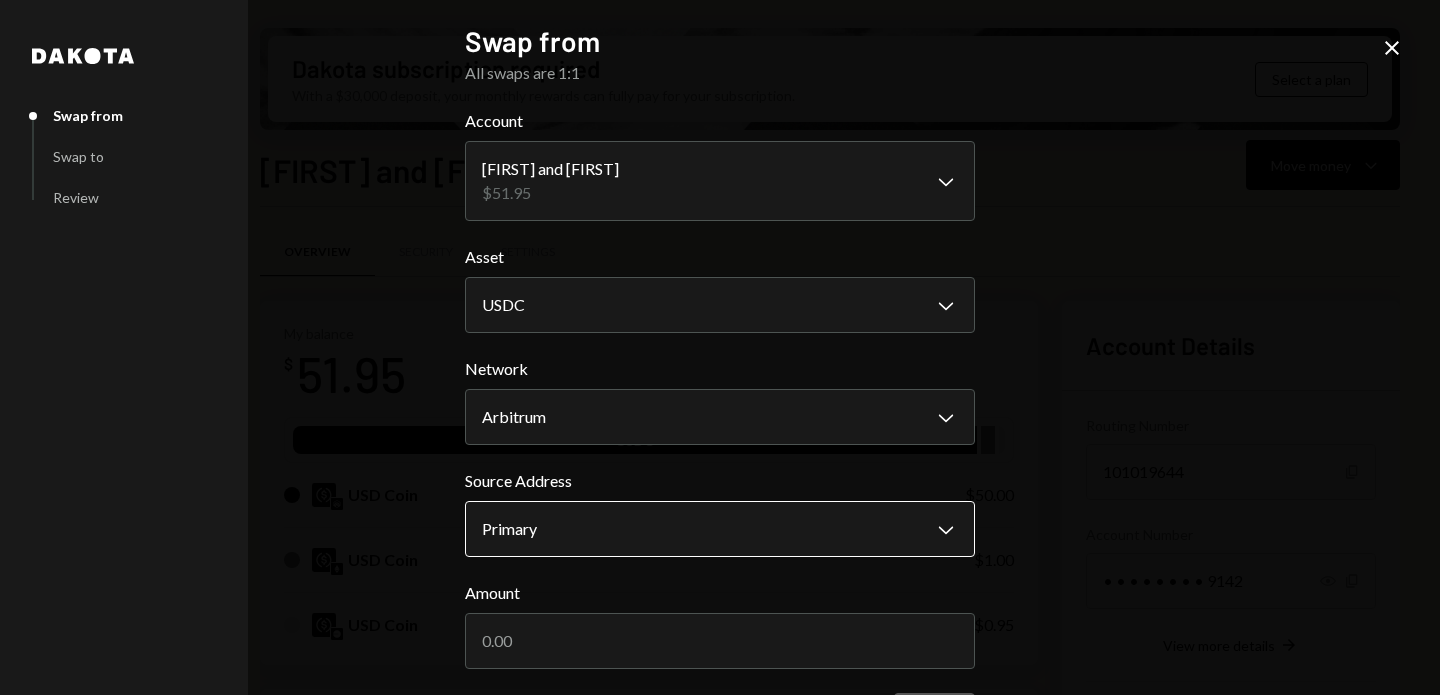 scroll, scrollTop: 76, scrollLeft: 0, axis: vertical 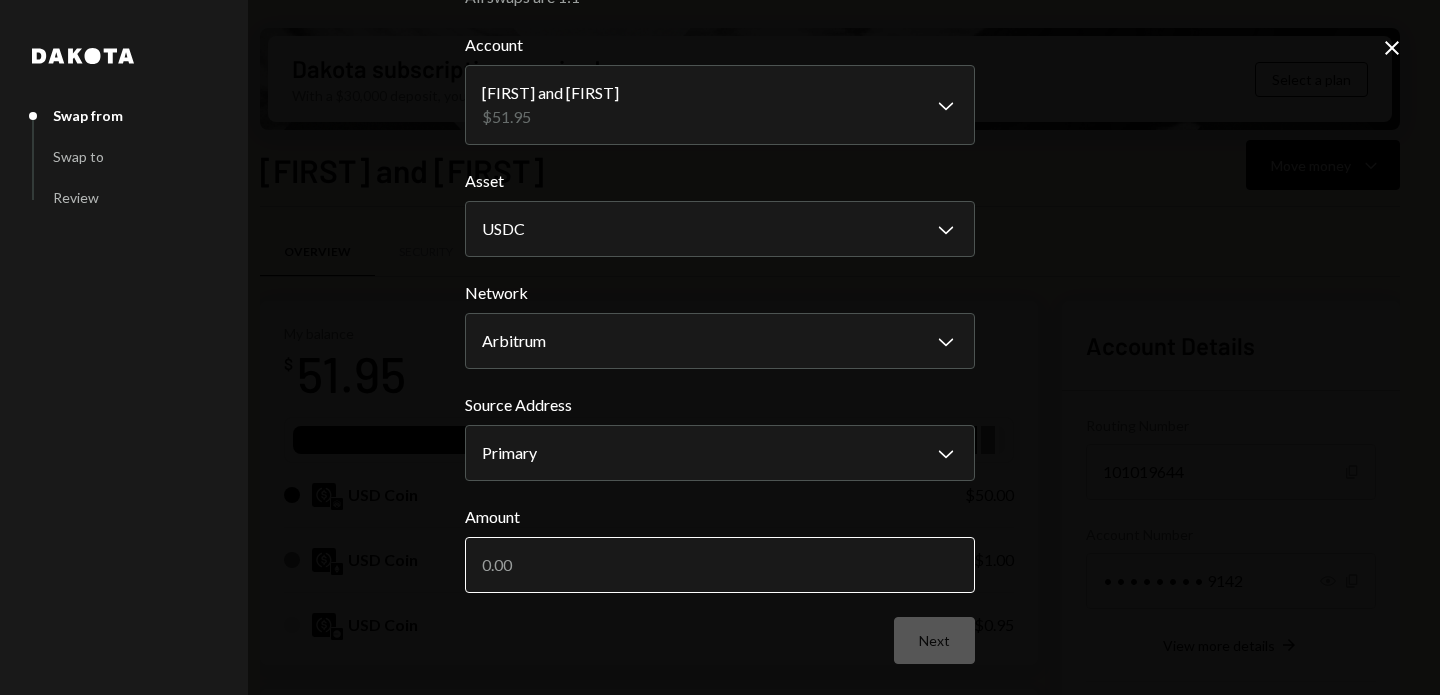 click on "Amount" at bounding box center (720, 565) 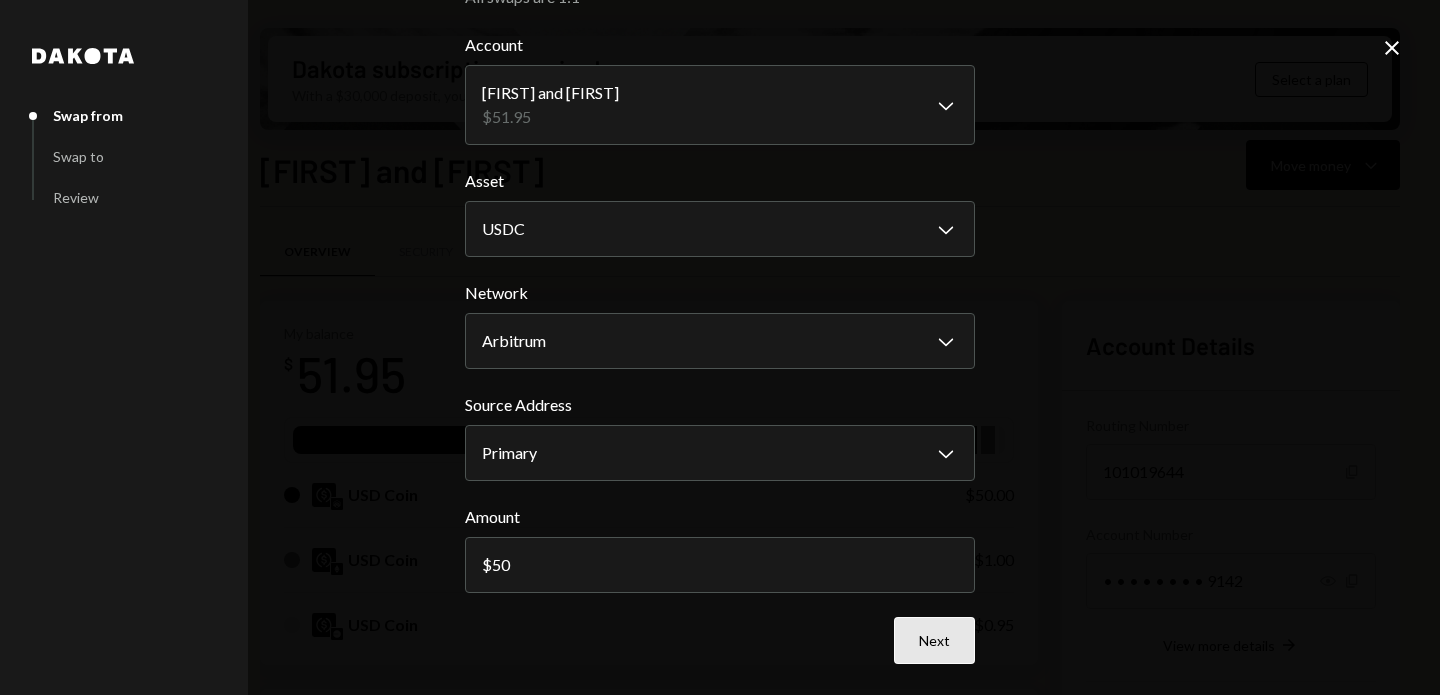 type on "50" 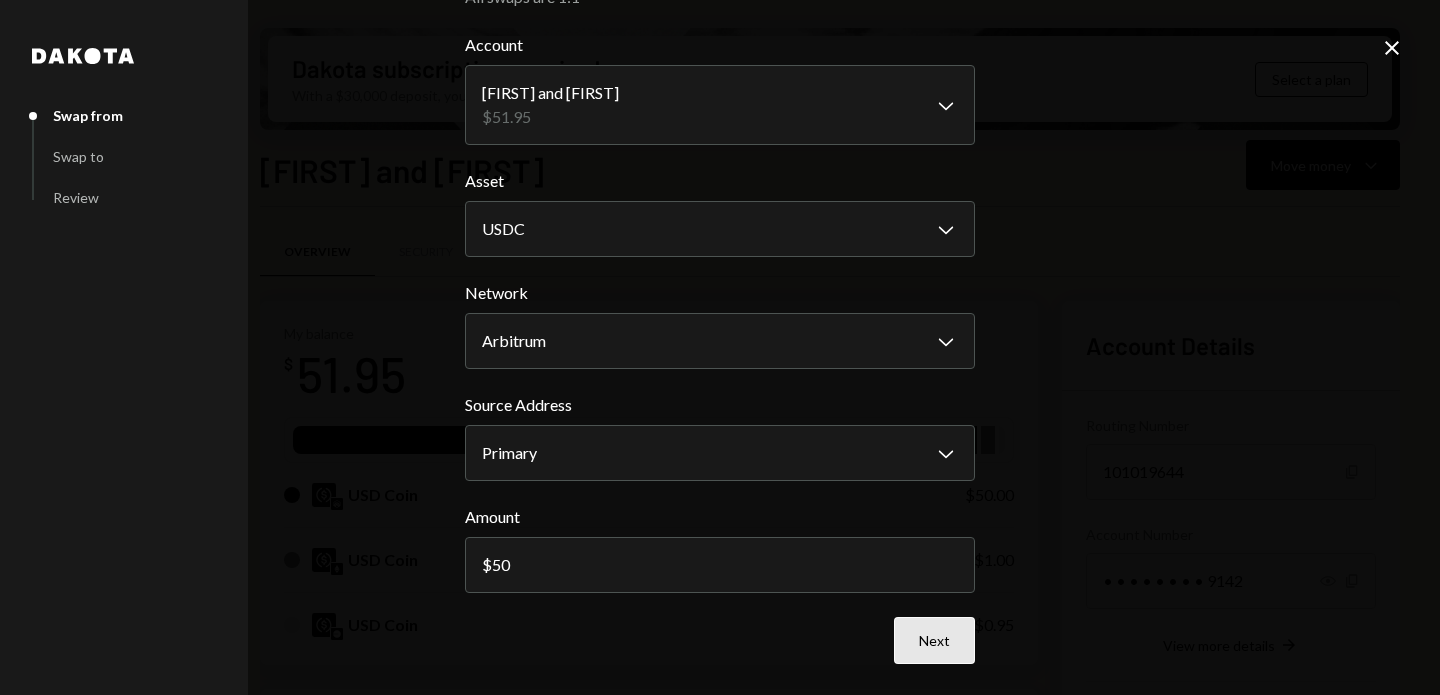 scroll, scrollTop: 0, scrollLeft: 0, axis: both 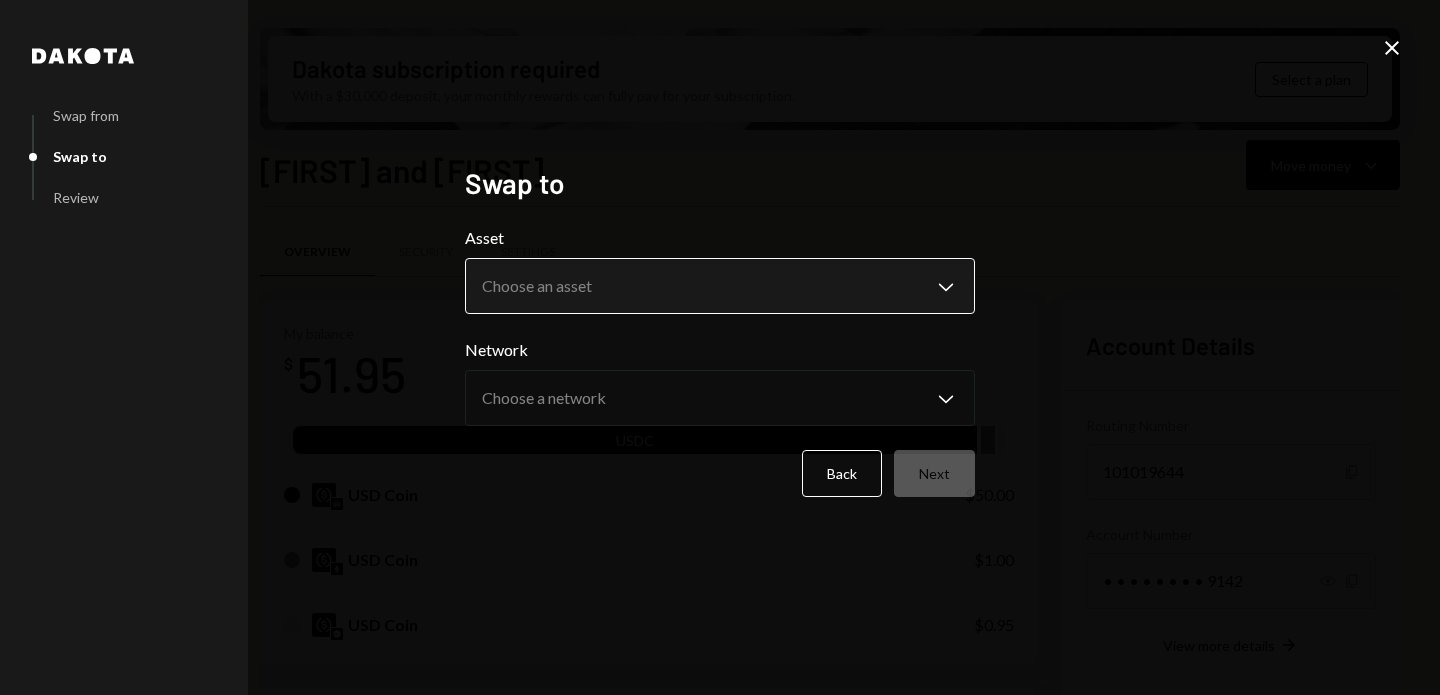 click on "M Michael Preston Caret Down Home Home Inbox Inbox Activities Transactions Accounts Accounts Caret Down Mike and Magui $51.95 Bespoke Travel $0.00 Savings $0.00 Cards $0.00 Dollar Rewards User Recipients Team Team Dakota subscription required With a $30,000 deposit, your monthly rewards can fully pay for your subscription. Select a plan Mike and Magui Move money Caret Down Overview Security Settings My balance $ 51.95 USDC USD Coin $50.00 USD Coin $1.00 USD Coin $0.95 Recent Transactions View all Type Initiated By Initiated At Status Withdrawal 10  USDC Michael Preston 08/02/25 8:38 AM Completed Withdrawal 80  USDC Michael Preston 08/02/25 7:03 AM Completed Withdrawal 10  USDC Michael Preston 08/02/25 7:02 AM Completed Deposit 80.96  USDC 0x4c2c...A200B8 Copy 08/02/25 6:57 AM Completed Stablecoin Conversion $81.00 Michael Preston 08/02/25 6:53 AM Completed Account Details Routing Number 101019644 Copy Account Number • • • • • • • •  9142 Show Copy View more details Right Arrow Right Arrow Back" at bounding box center [720, 347] 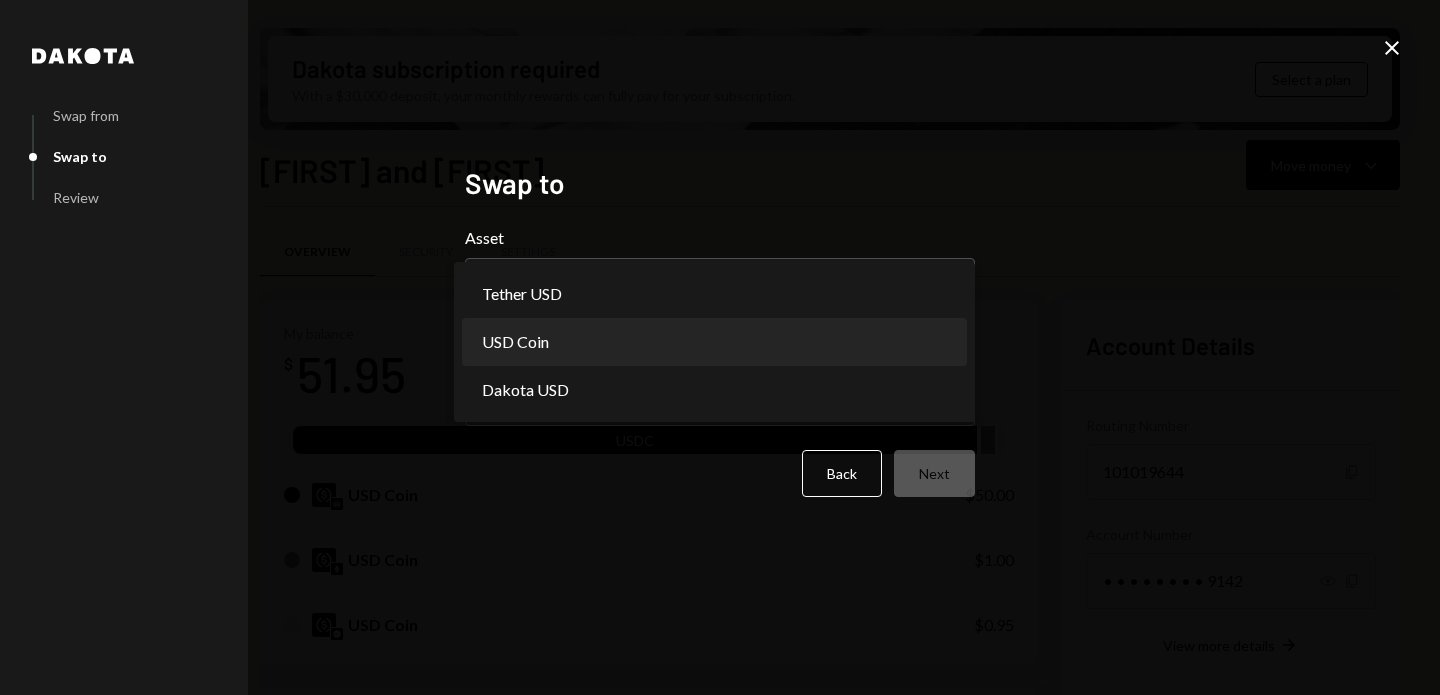 select on "****" 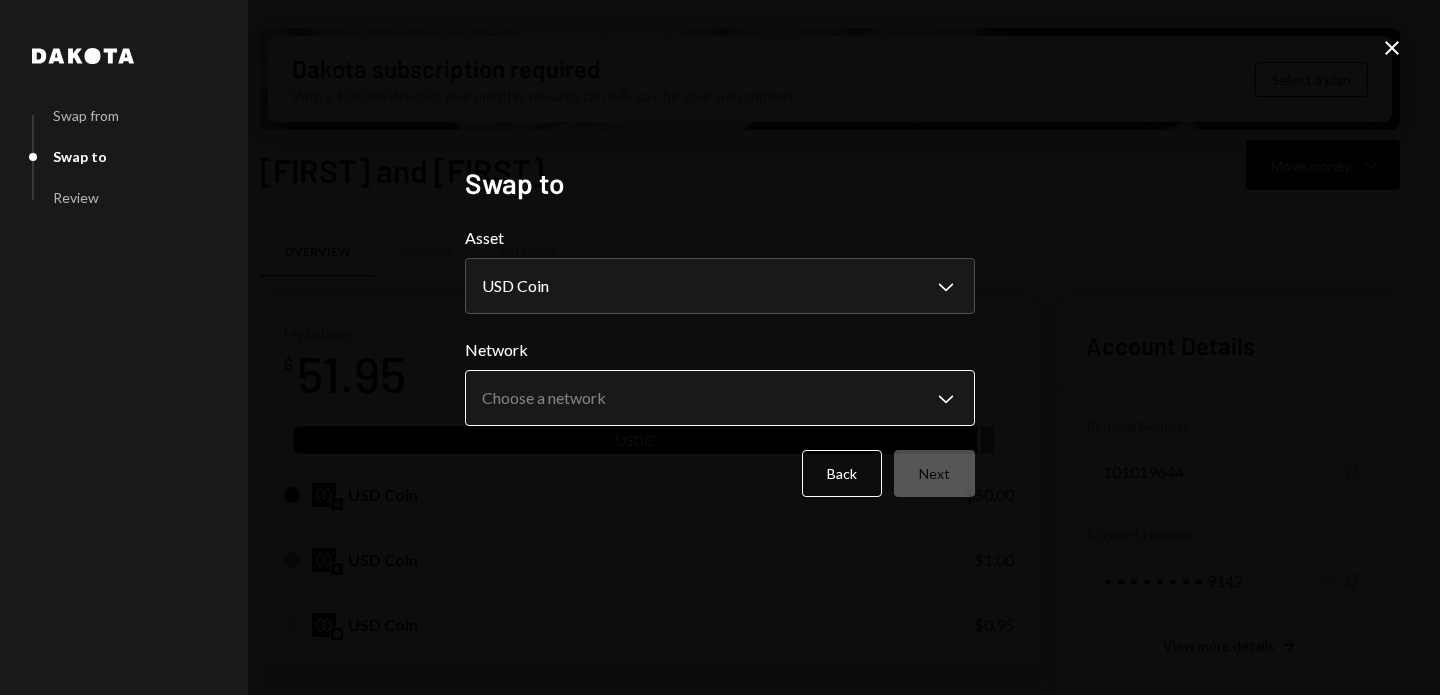 click on "M Michael Preston Caret Down Home Home Inbox Inbox Activities Transactions Accounts Accounts Caret Down Mike and Magui $51.95 Bespoke Travel $0.00 Savings $0.00 Cards $0.00 Dollar Rewards User Recipients Team Team Dakota subscription required With a $30,000 deposit, your monthly rewards can fully pay for your subscription. Select a plan Mike and Magui Move money Caret Down Overview Security Settings My balance $ 51.95 USDC USD Coin $50.00 USD Coin $1.00 USD Coin $0.95 Recent Transactions View all Type Initiated By Initiated At Status Withdrawal 10  USDC Michael Preston 08/02/25 8:38 AM Completed Withdrawal 80  USDC Michael Preston 08/02/25 7:03 AM Completed Withdrawal 10  USDC Michael Preston 08/02/25 7:02 AM Completed Deposit 80.96  USDC 0x4c2c...A200B8 Copy 08/02/25 6:57 AM Completed Stablecoin Conversion $81.00 Michael Preston 08/02/25 6:53 AM Completed Account Details Routing Number 101019644 Copy Account Number • • • • • • • •  9142 Show Copy View more details Right Arrow Right Arrow ****" at bounding box center [720, 347] 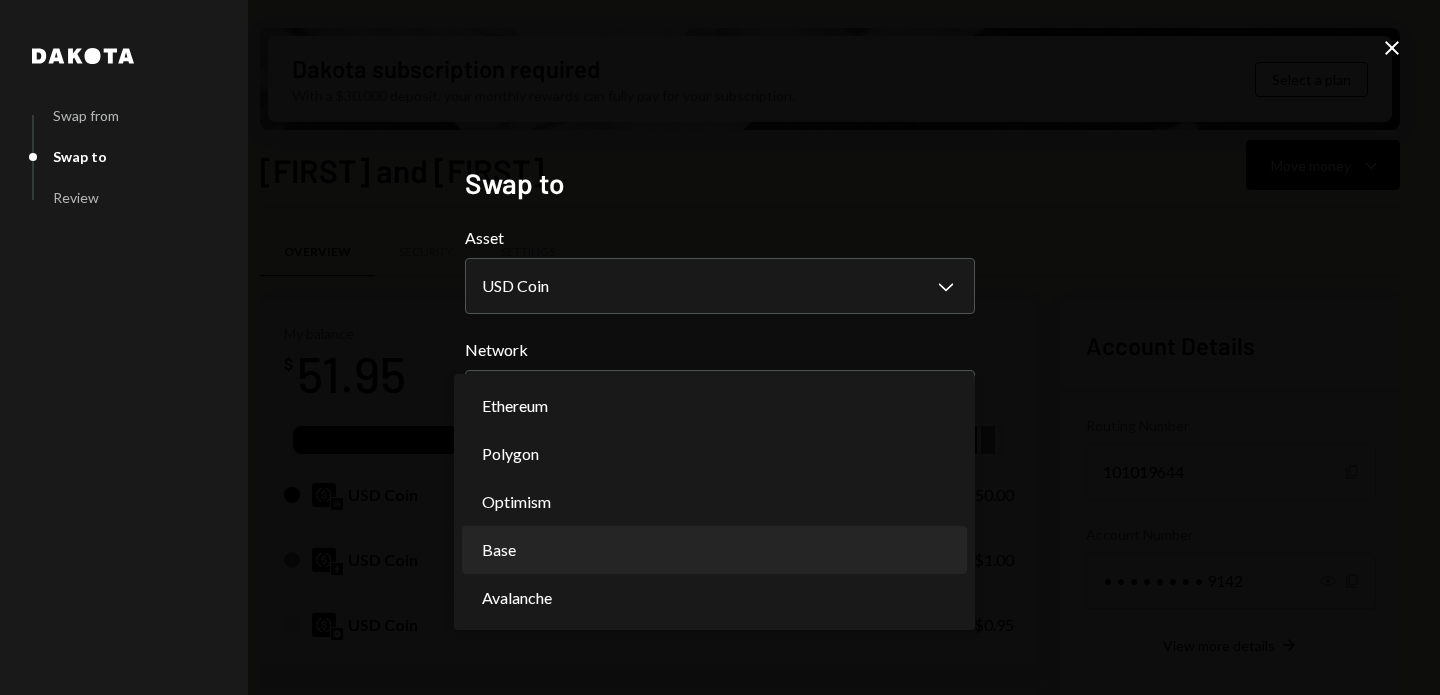 select on "**********" 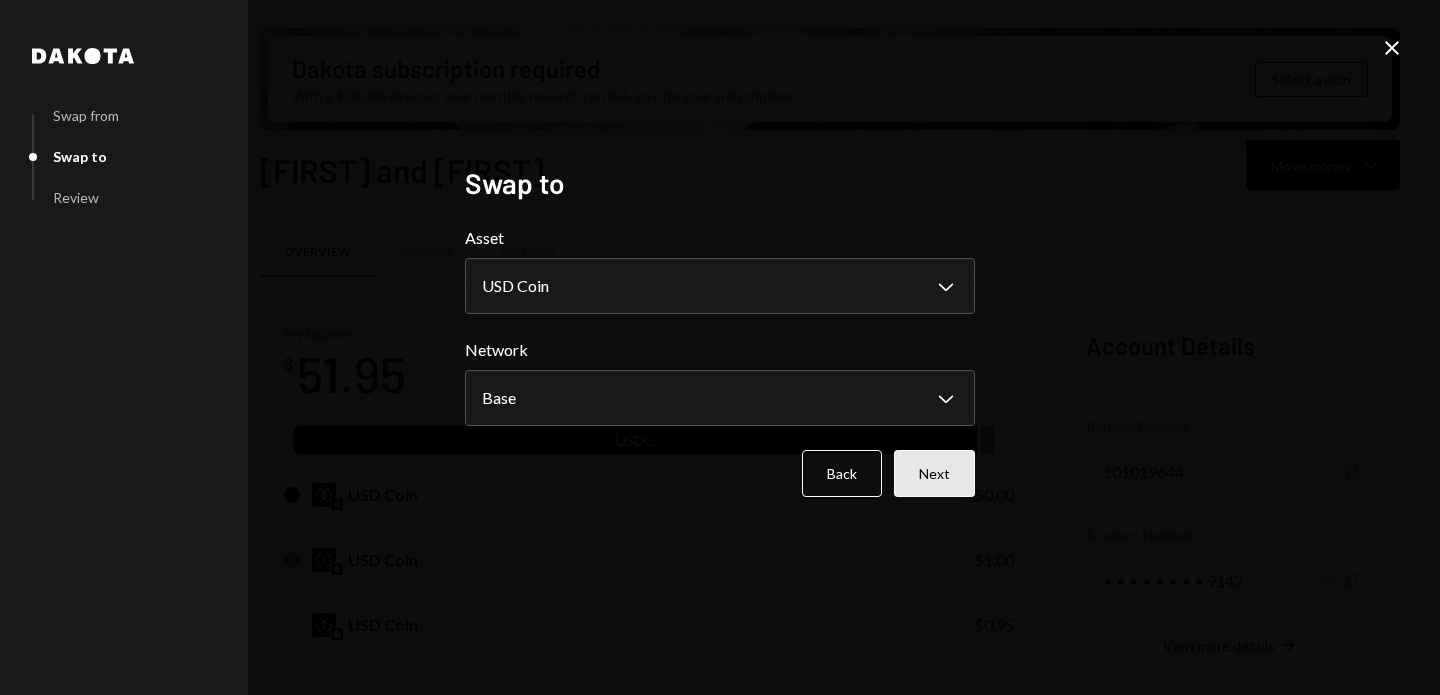 click on "Next" at bounding box center [934, 473] 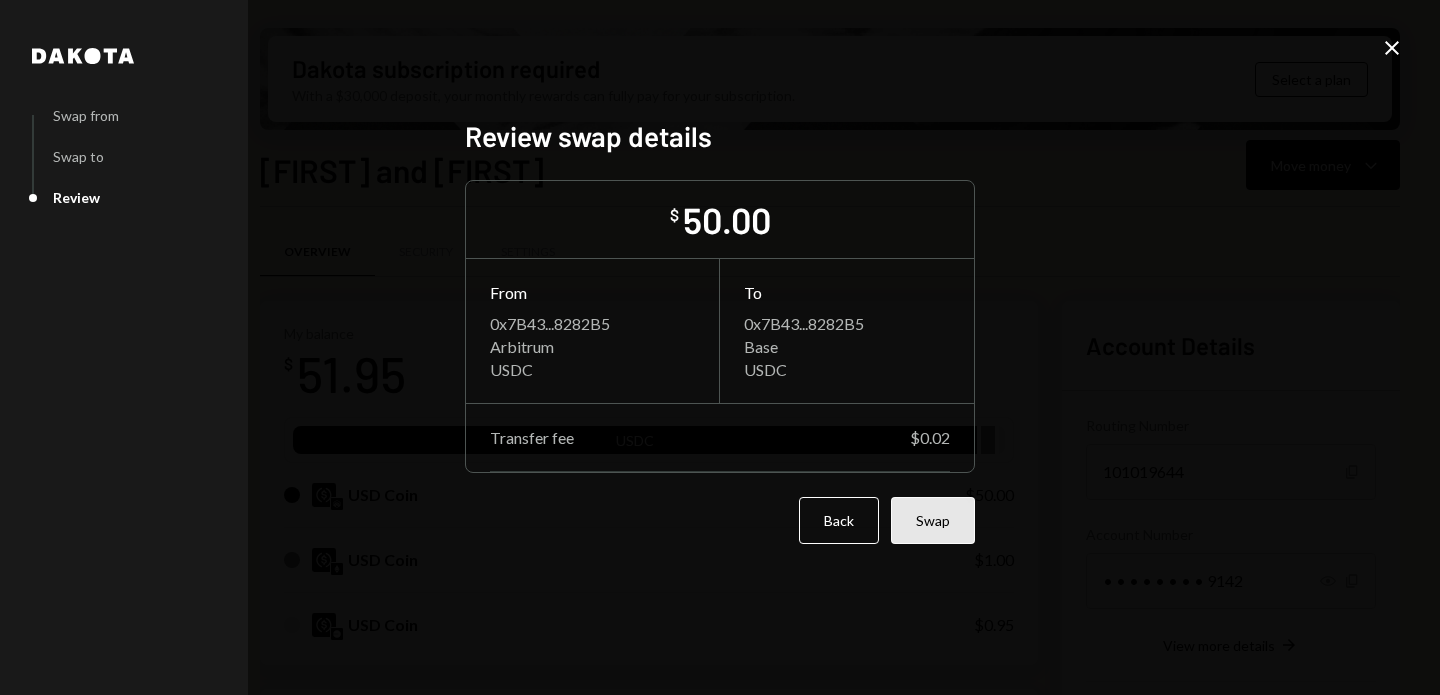 click on "Swap" at bounding box center [933, 520] 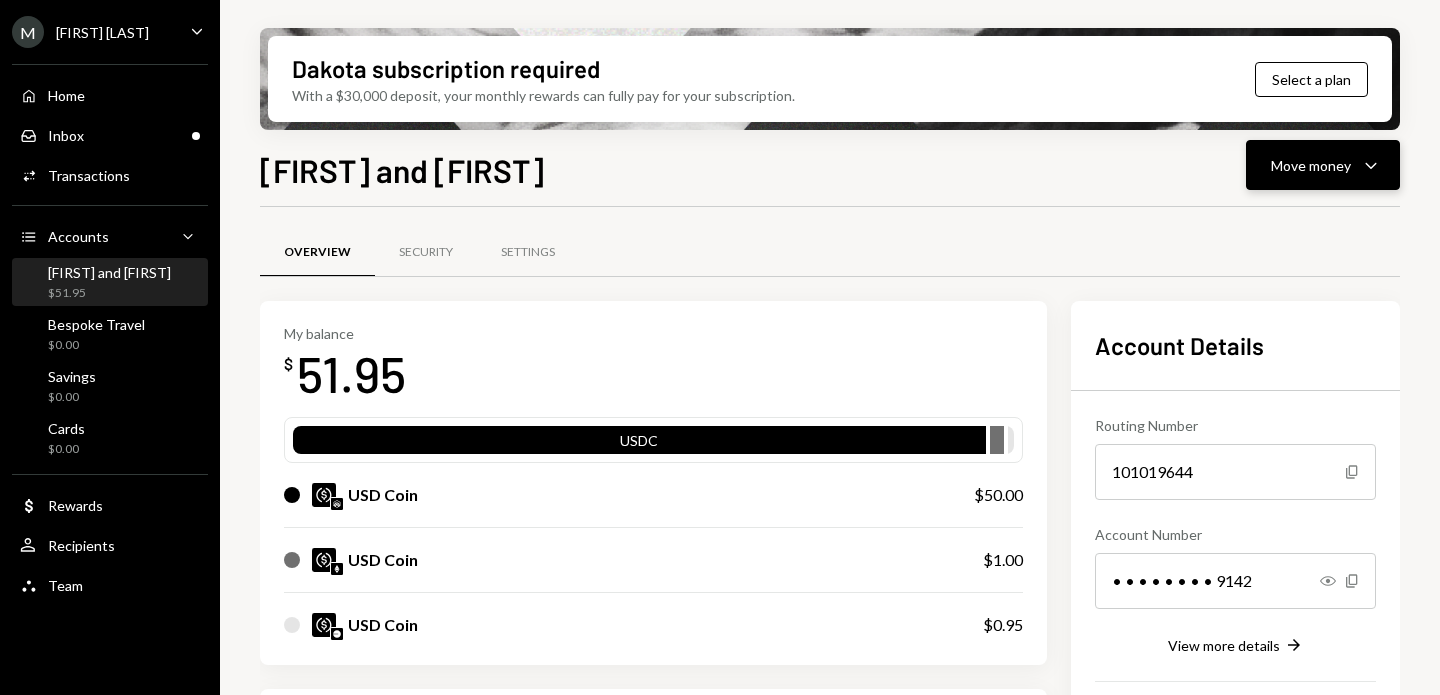 click on "Caret Down" 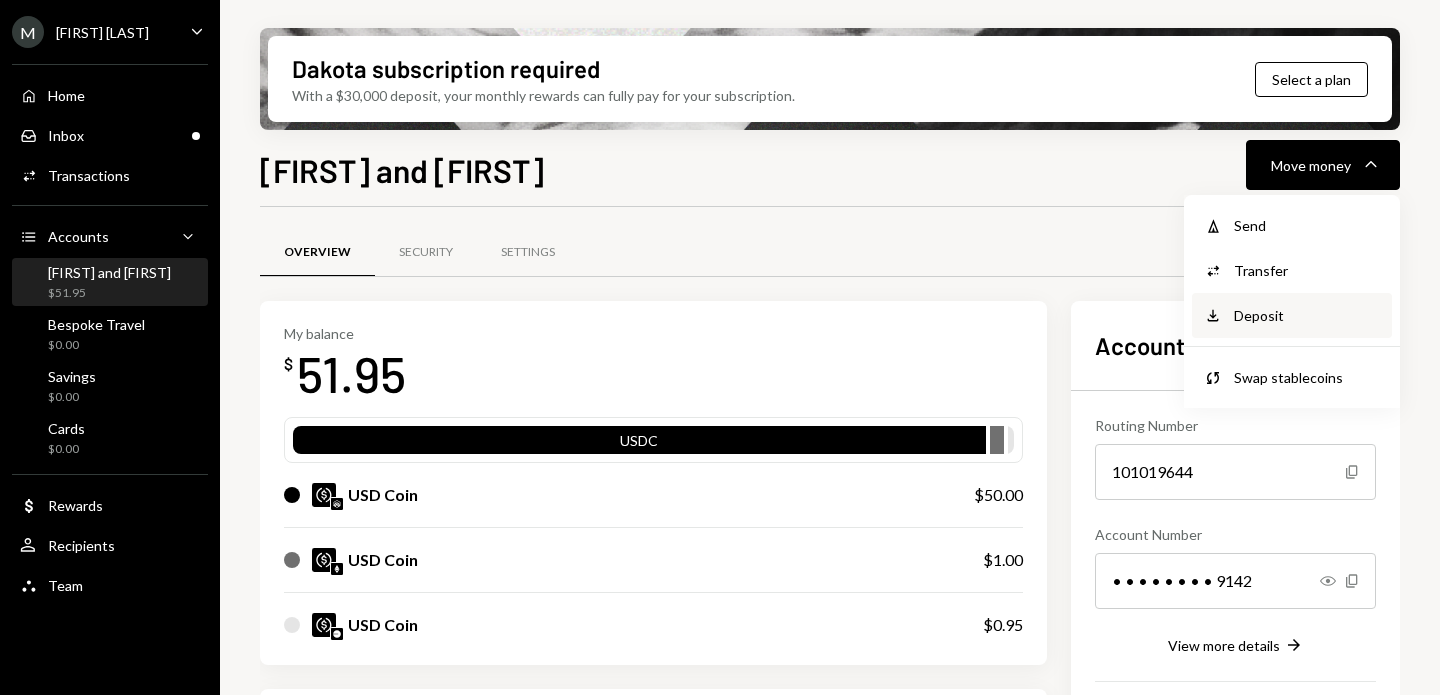 click on "Deposit" at bounding box center (1307, 315) 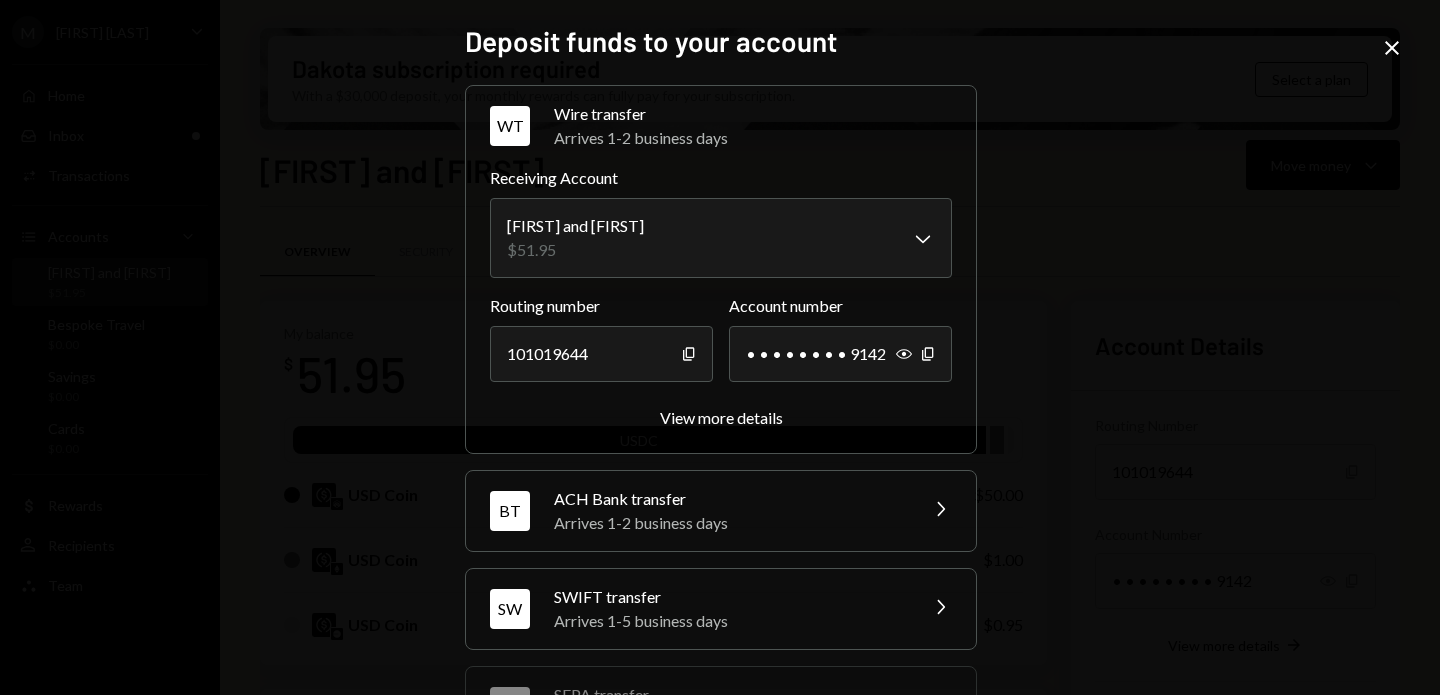 scroll, scrollTop: 279, scrollLeft: 0, axis: vertical 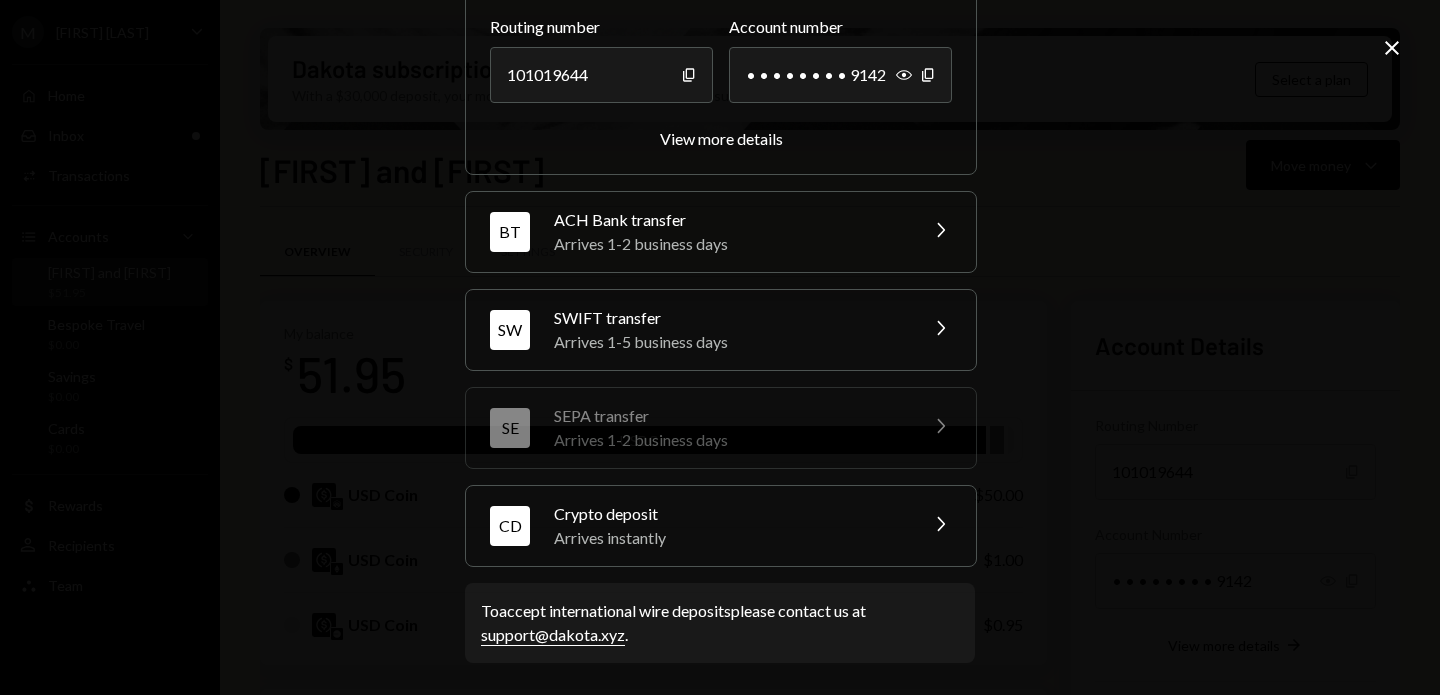 click on "Arrives instantly" at bounding box center (729, 538) 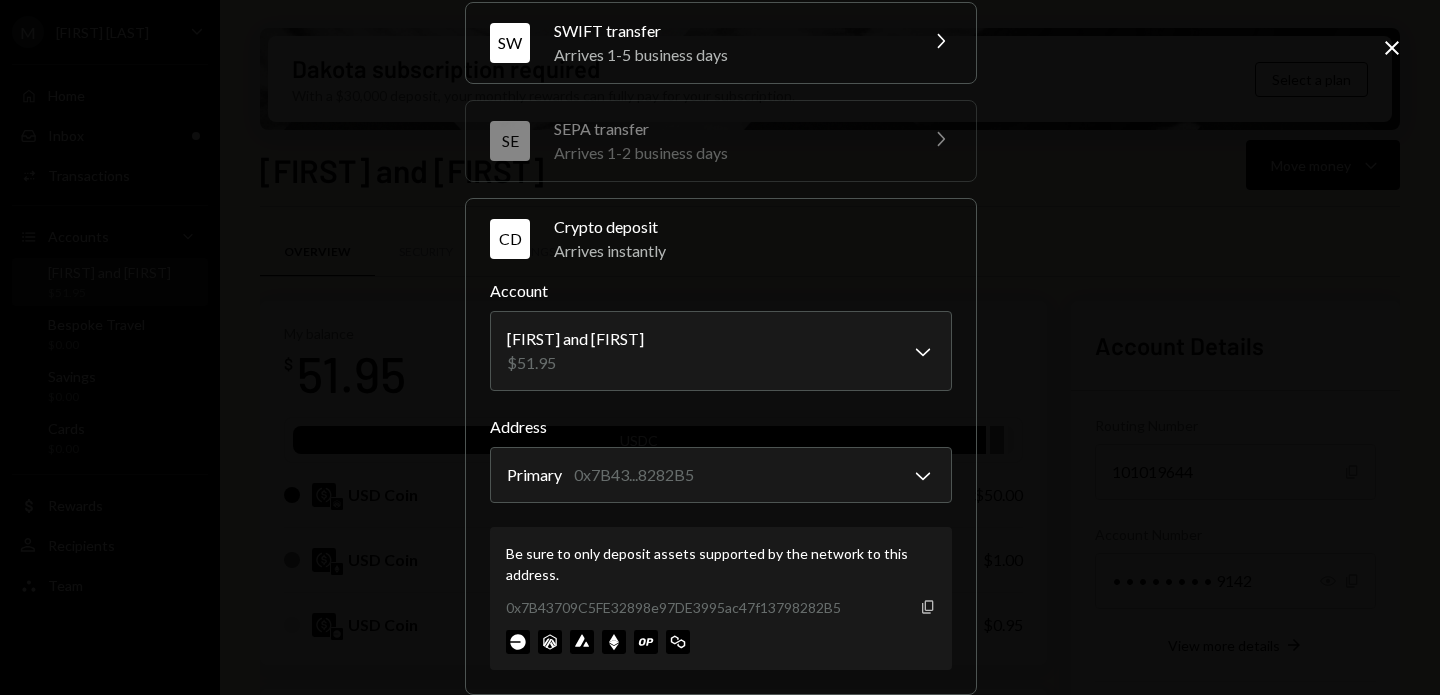 click on "Copy" 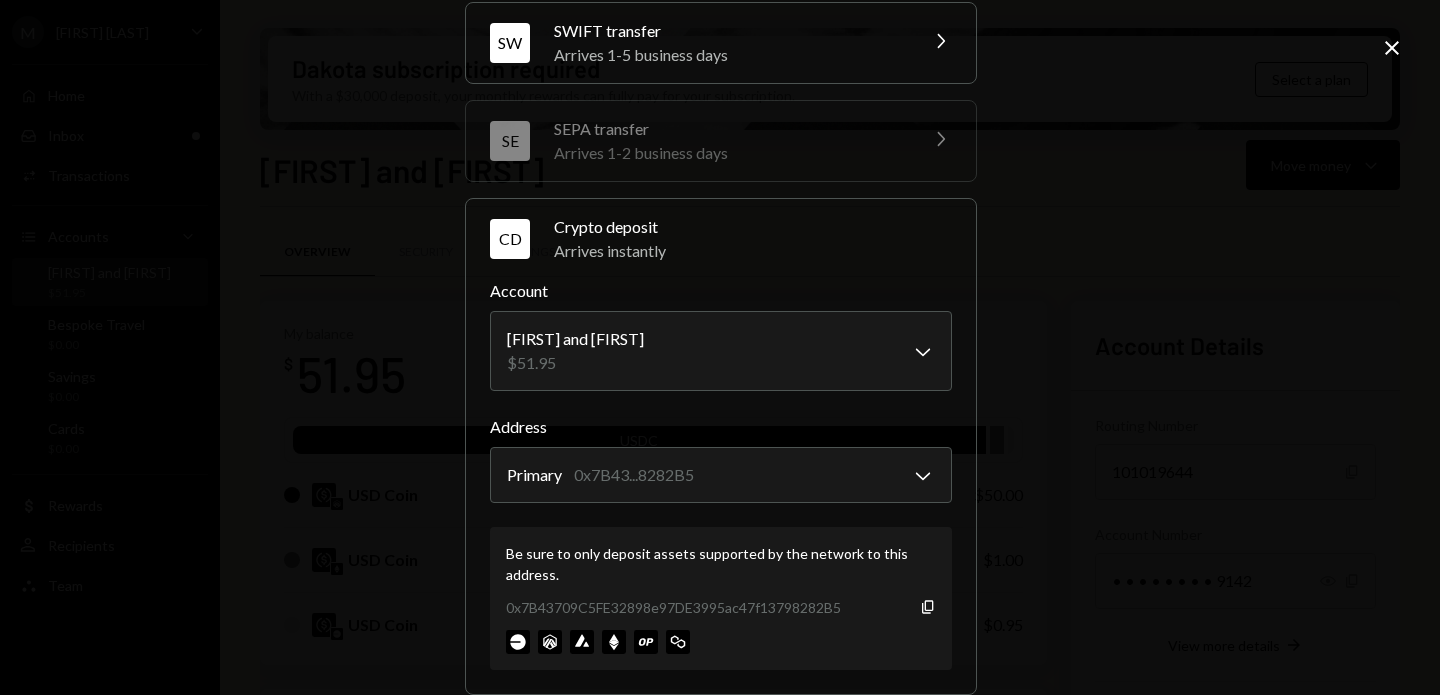 click 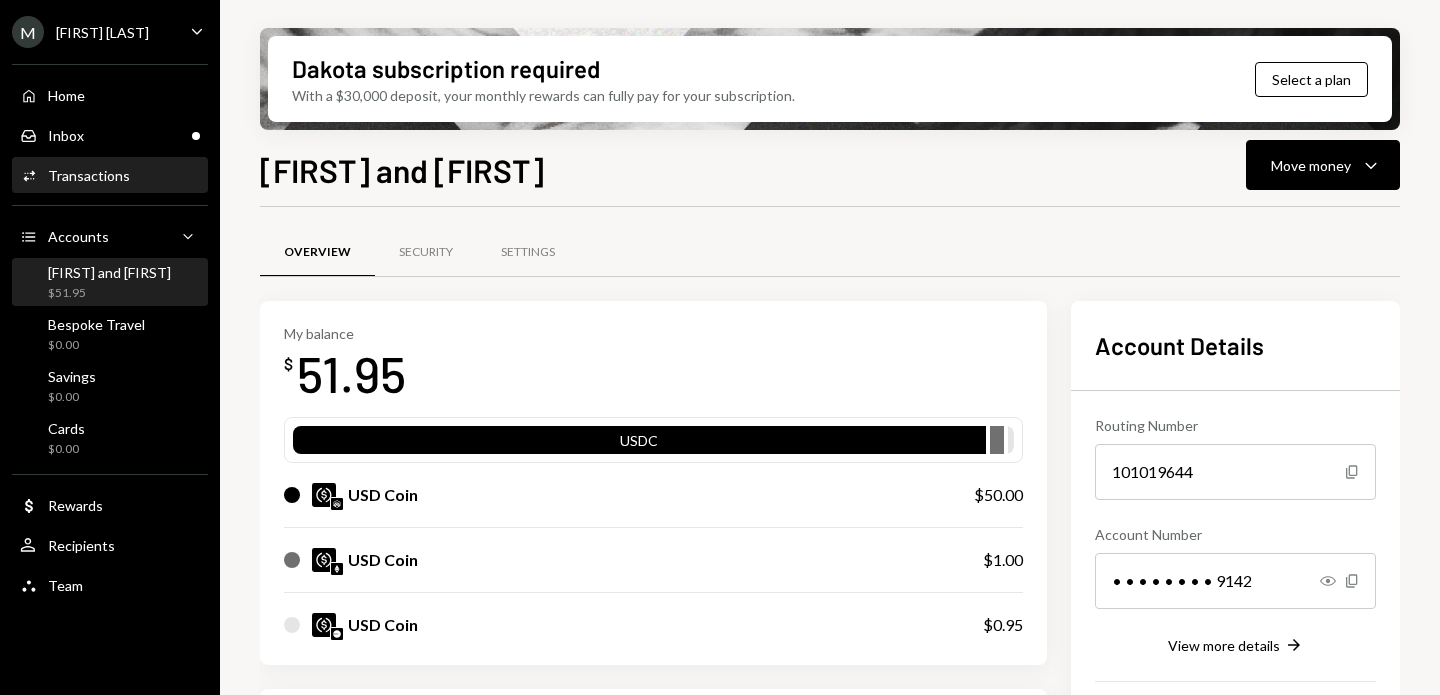 click on "Transactions" at bounding box center [89, 175] 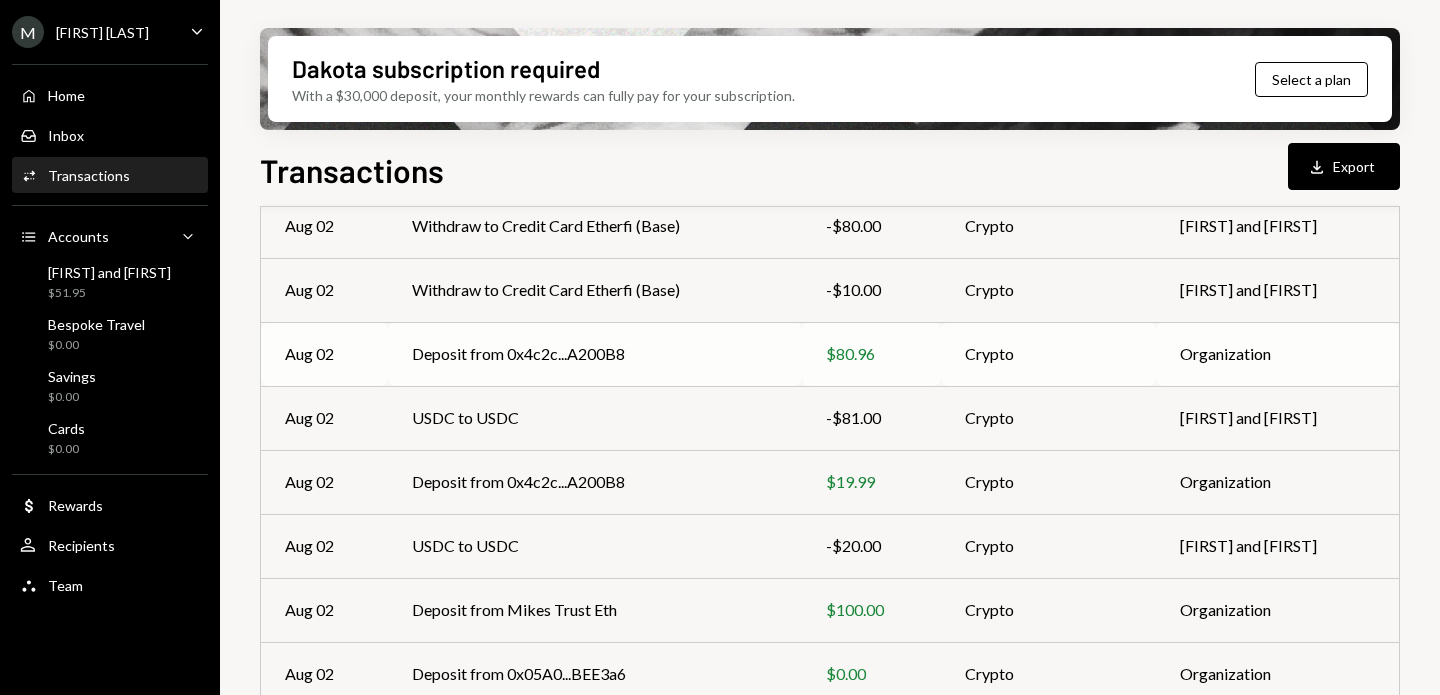 scroll, scrollTop: 444, scrollLeft: 0, axis: vertical 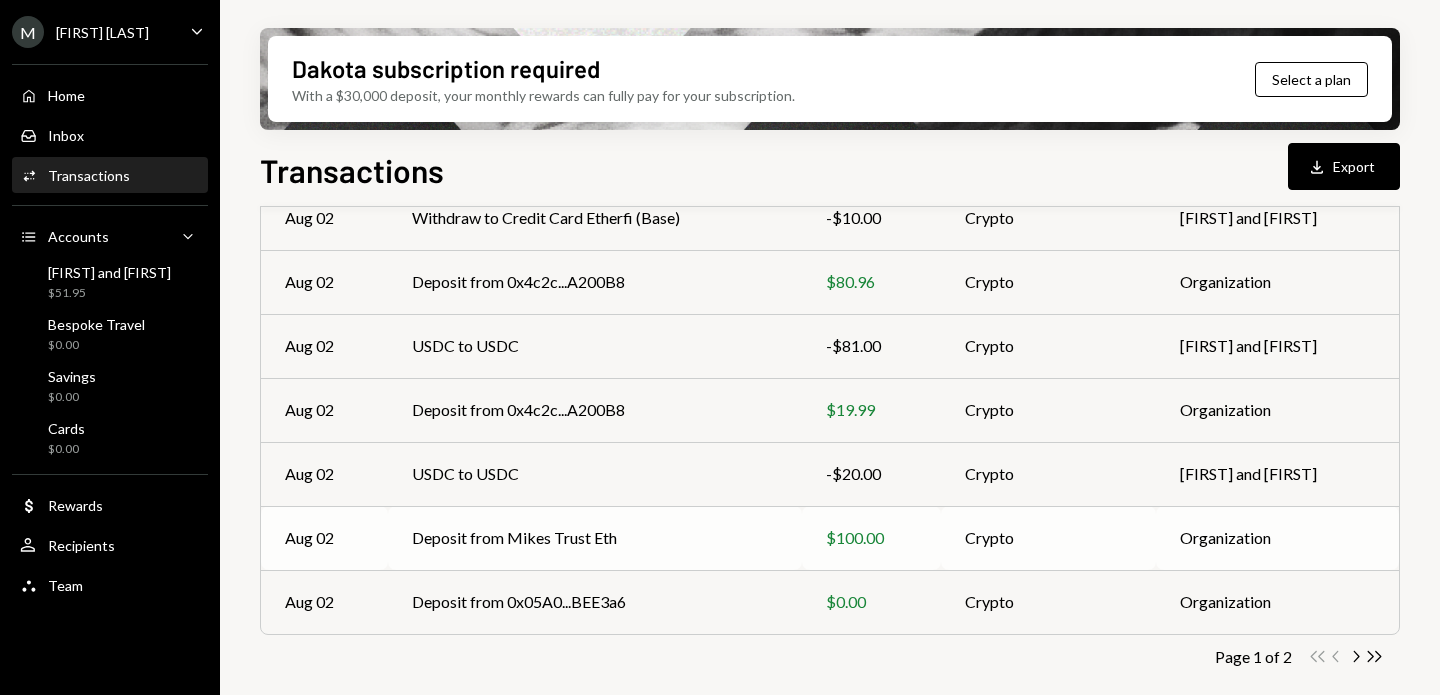 click on "Deposit from Mikes Trust Eth" at bounding box center (595, 538) 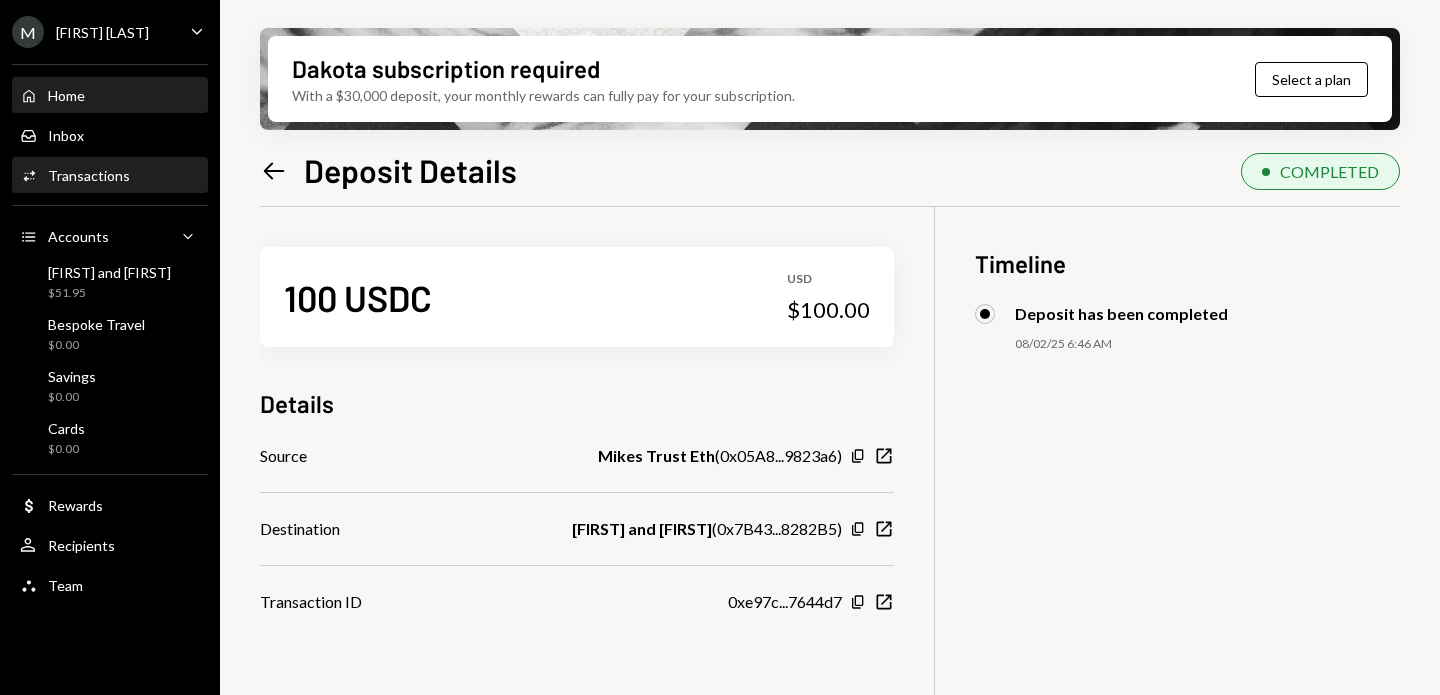 click on "Home Home" at bounding box center [110, 96] 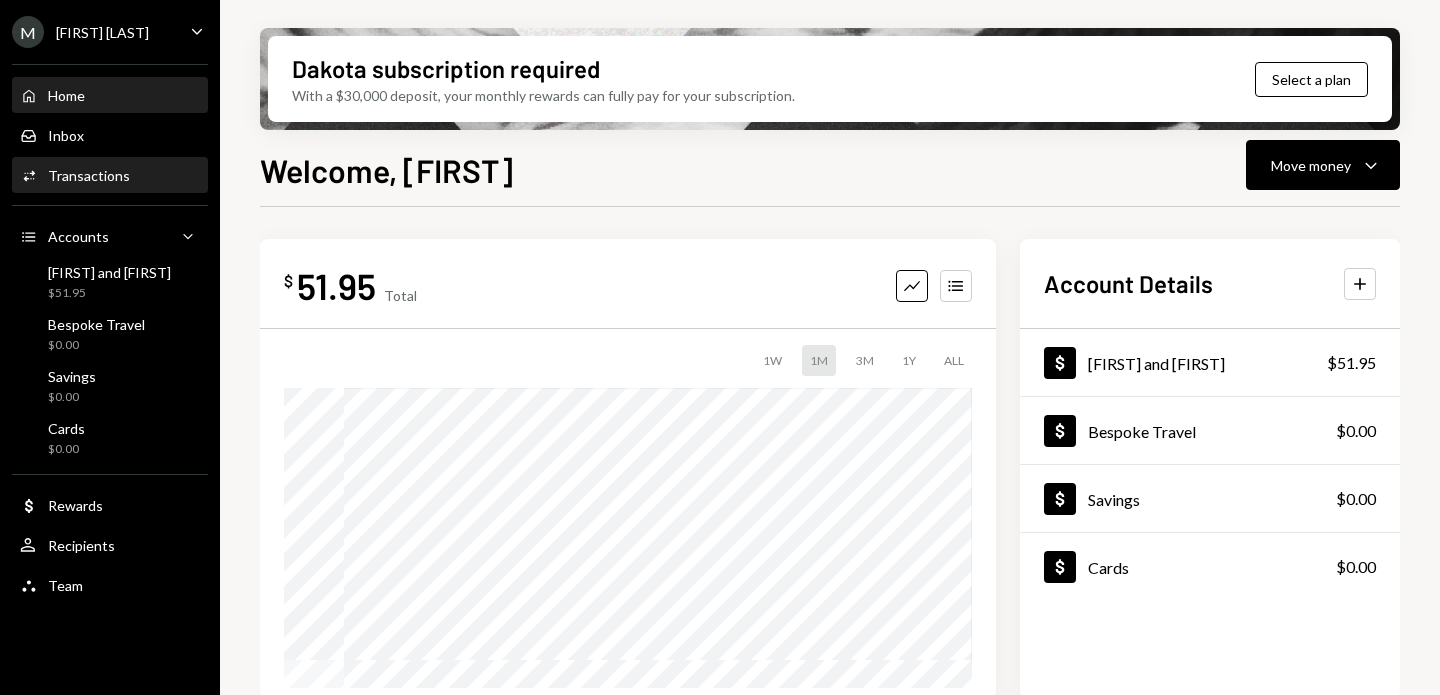 click on "Transactions" at bounding box center [89, 175] 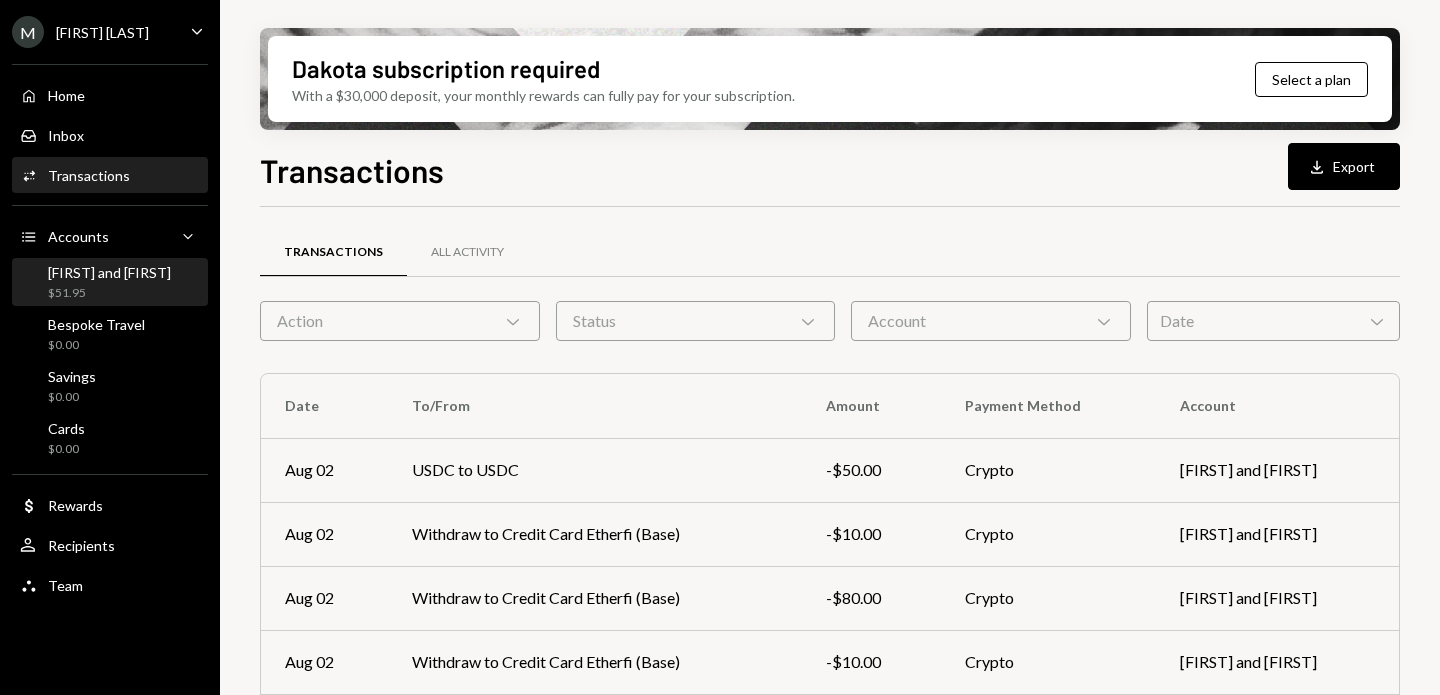 click on "Mike and Magui $51.95" at bounding box center [109, 283] 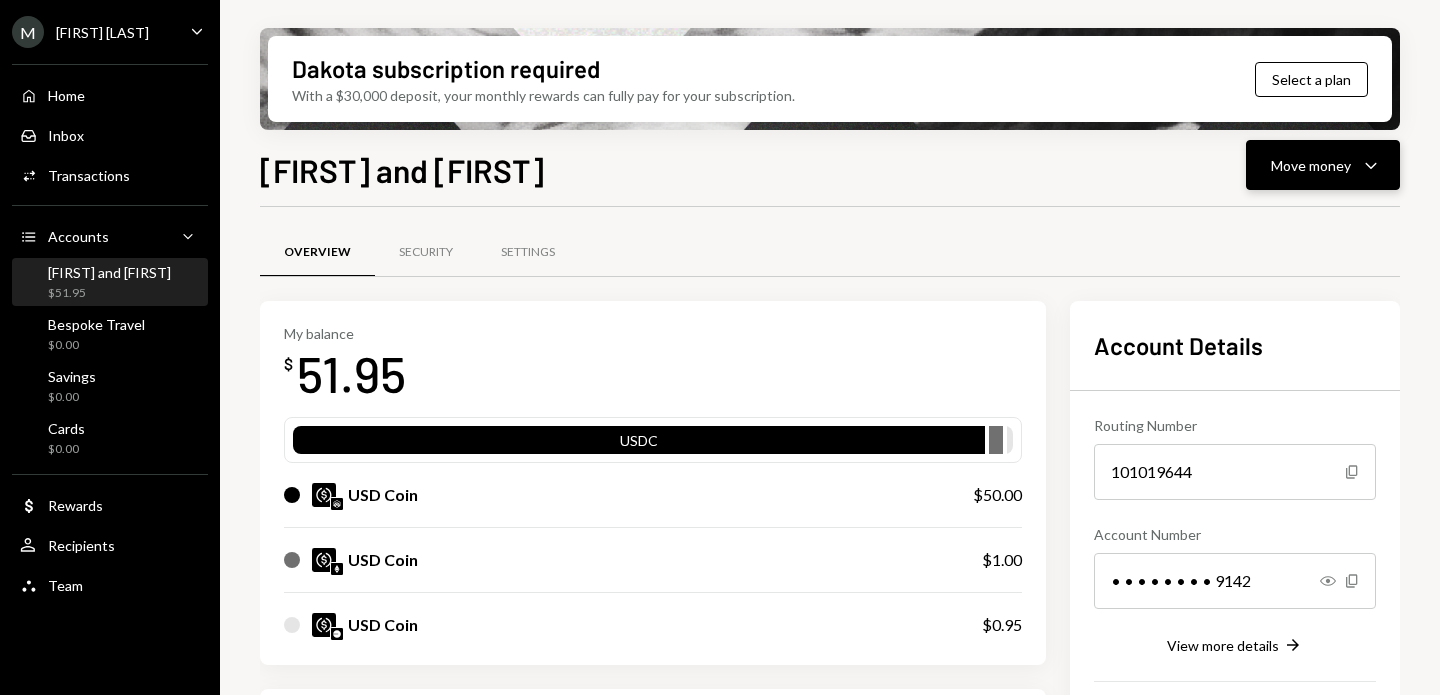 click on "Move money" at bounding box center [1311, 165] 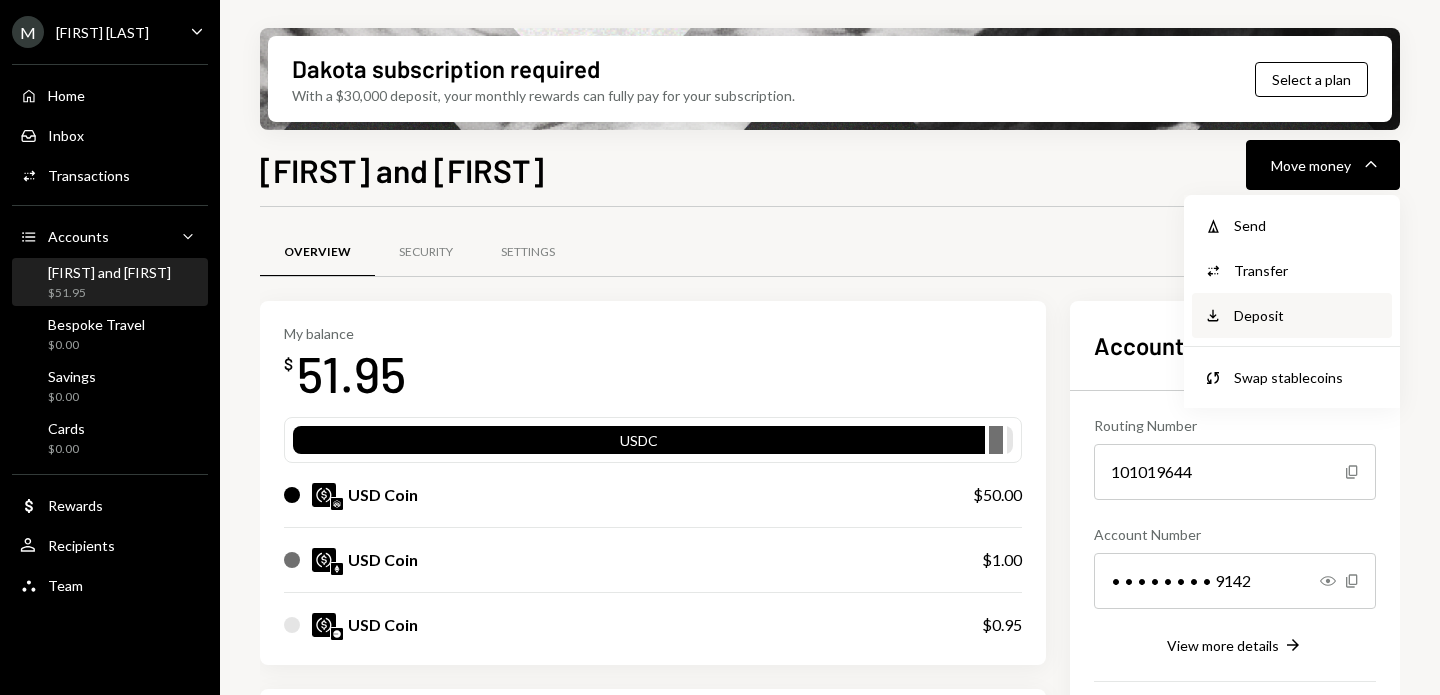 click on "Deposit" at bounding box center (1307, 315) 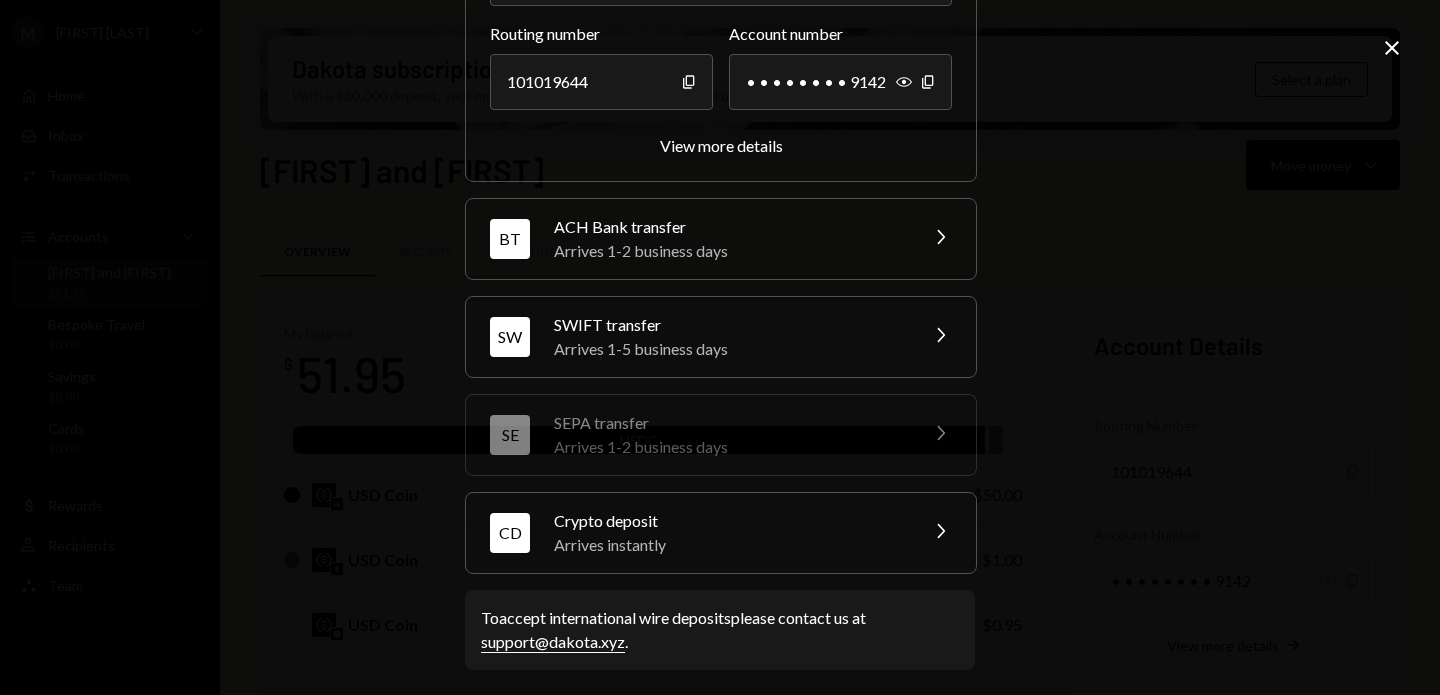 scroll, scrollTop: 279, scrollLeft: 0, axis: vertical 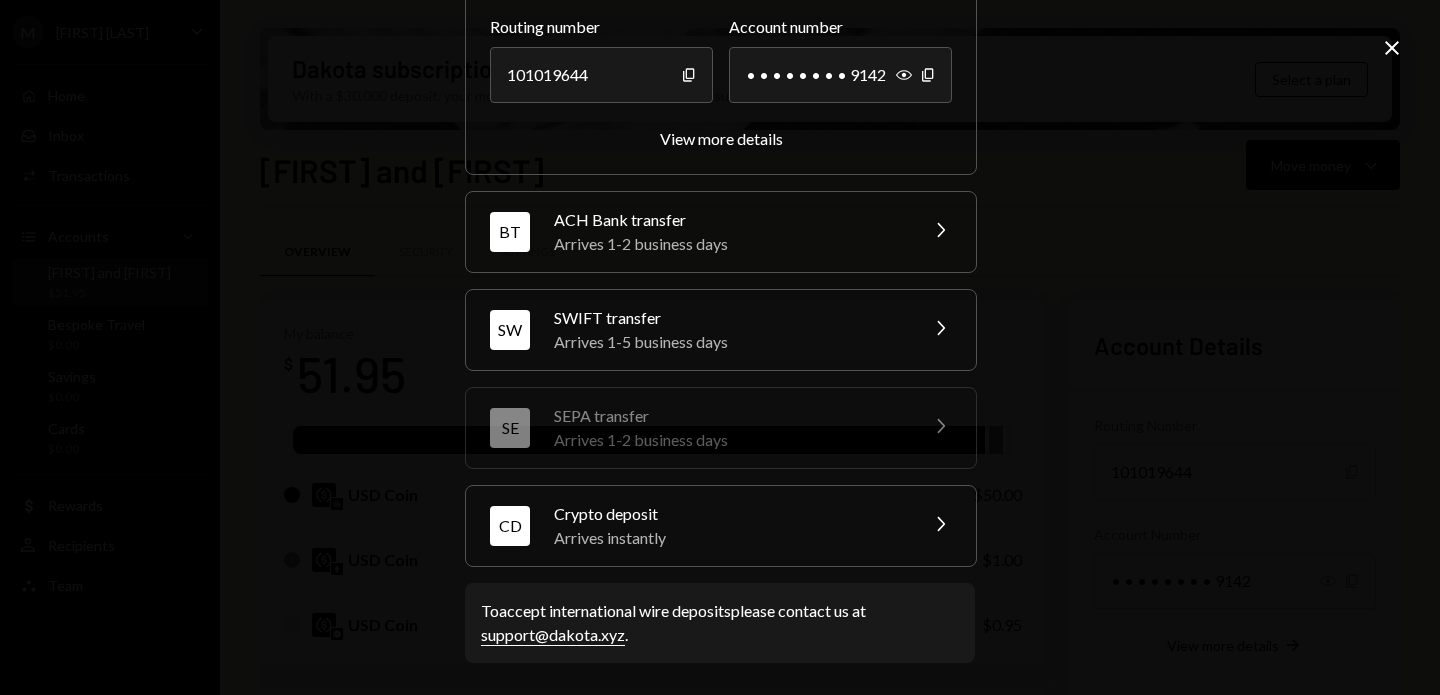 click on "Arrives instantly" at bounding box center [729, 538] 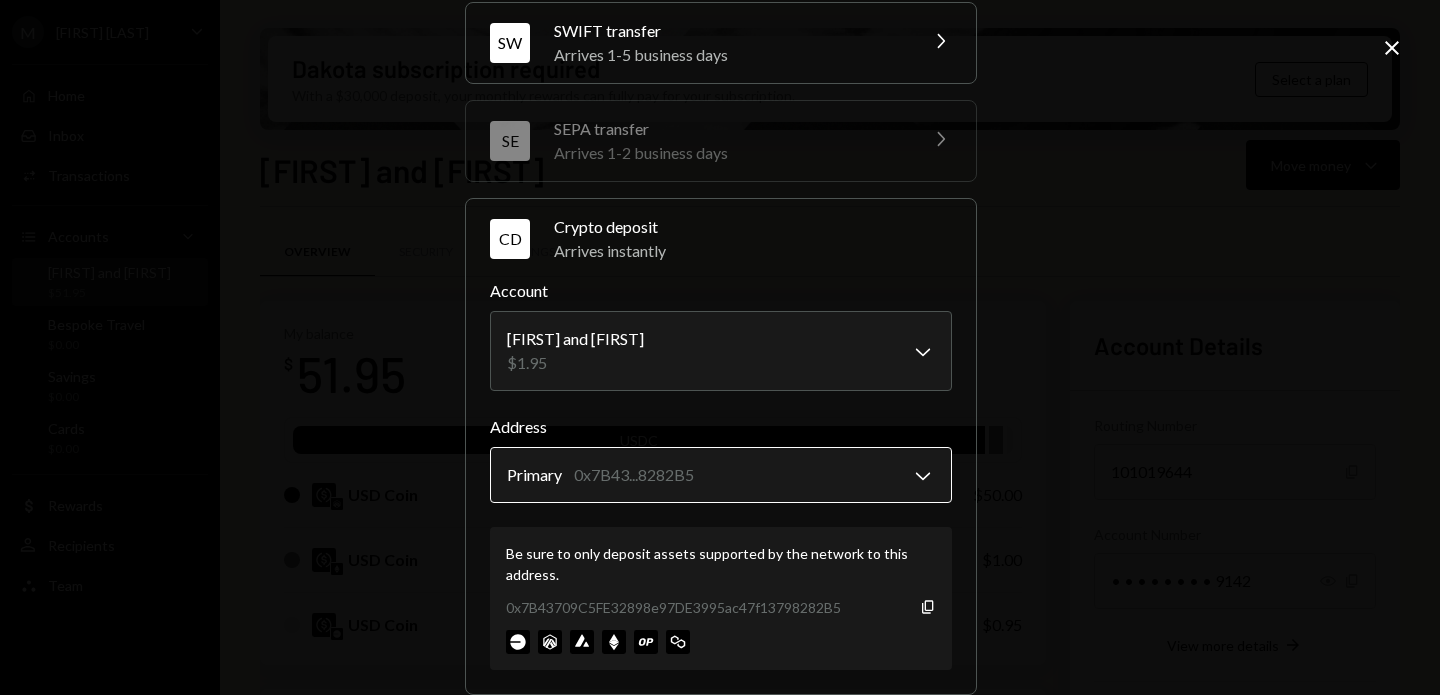 click on "M Michael Preston Caret Down Home Home Inbox Inbox Activities Transactions Accounts Accounts Caret Down Mike and Magui $51.95 Bespoke Travel $0.00 Savings $0.00 Cards $0.00 Dollar Rewards User Recipients Team Team Dakota subscription required With a $30,000 deposit, your monthly rewards can fully pay for your subscription. Select a plan Mike and Magui Move money Caret Down Overview Security Settings My balance $ 51.95 USDC USD Coin $50.00 USD Coin $1.00 USD Coin $0.95 Recent Transactions View all Type Initiated By Initiated At Status Stablecoin Conversion $50.00 Michael Preston 08/02/25 12:42 PM Pending Withdrawal 10  USDC Michael Preston 08/02/25 8:38 AM Completed Withdrawal 80  USDC Michael Preston 08/02/25 7:03 AM Completed Withdrawal 10  USDC Michael Preston 08/02/25 7:02 AM Completed Deposit 80.96  USDC 0x4c2c...A200B8 Copy 08/02/25 6:57 AM Completed Account Details Routing Number 101019644 Copy Account Number • • • • • • • •  9142 Show Copy View more details Right Arrow Right Arrow WT BT" at bounding box center (720, 347) 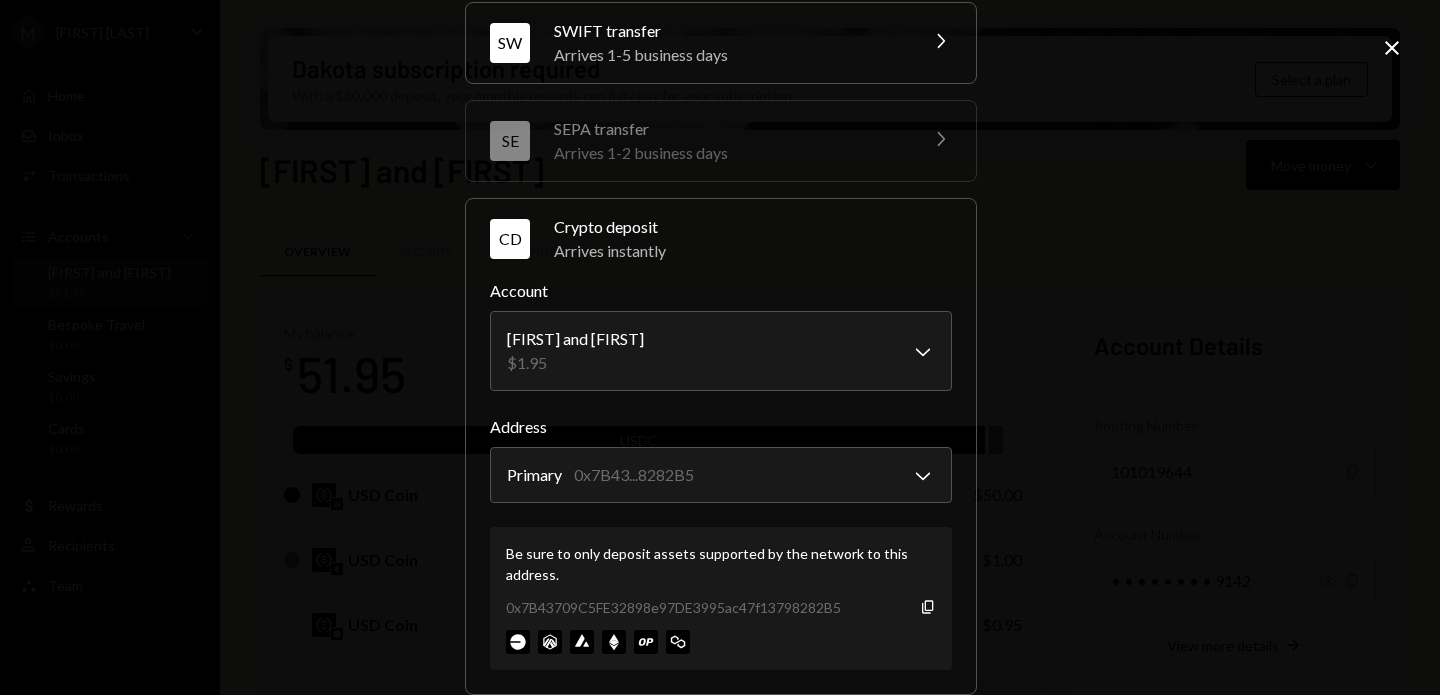 click on "M Michael Preston Caret Down Home Home Inbox Inbox Activities Transactions Accounts Accounts Caret Down Mike and Magui $51.95 Bespoke Travel $0.00 Savings $0.00 Cards $0.00 Dollar Rewards User Recipients Team Team Dakota subscription required With a $30,000 deposit, your monthly rewards can fully pay for your subscription. Select a plan Mike and Magui Move money Caret Down Overview Security Settings My balance $ 51.95 USDC USD Coin $50.00 USD Coin $1.00 USD Coin $0.95 Recent Transactions View all Type Initiated By Initiated At Status Stablecoin Conversion $50.00 Michael Preston 08/02/25 12:42 PM Pending Withdrawal 10  USDC Michael Preston 08/02/25 8:38 AM Completed Withdrawal 80  USDC Michael Preston 08/02/25 7:03 AM Completed Withdrawal 10  USDC Michael Preston 08/02/25 7:02 AM Completed Deposit 80.96  USDC 0x4c2c...A200B8 Copy 08/02/25 6:57 AM Completed Account Details Routing Number 101019644 Copy Account Number • • • • • • • •  9142 Show Copy View more details Right Arrow Right Arrow WT BT" at bounding box center (720, 347) 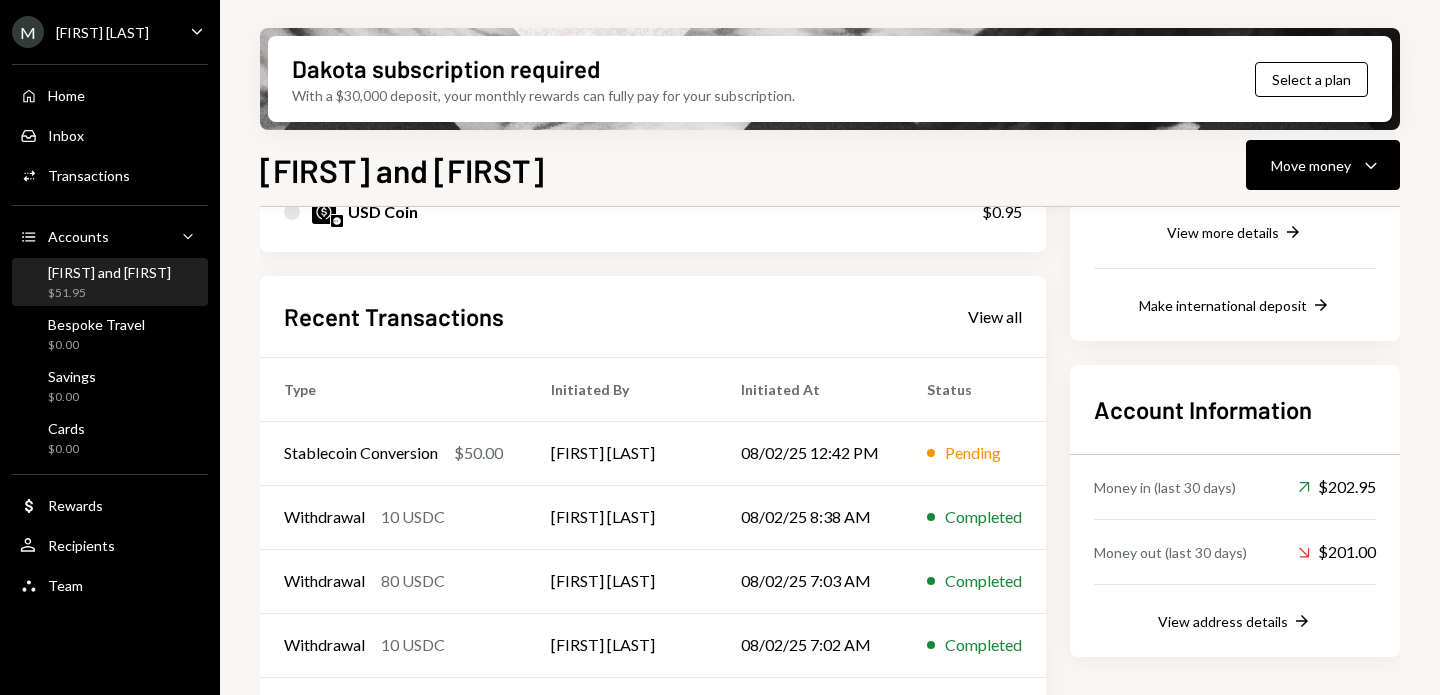 scroll, scrollTop: 411, scrollLeft: 0, axis: vertical 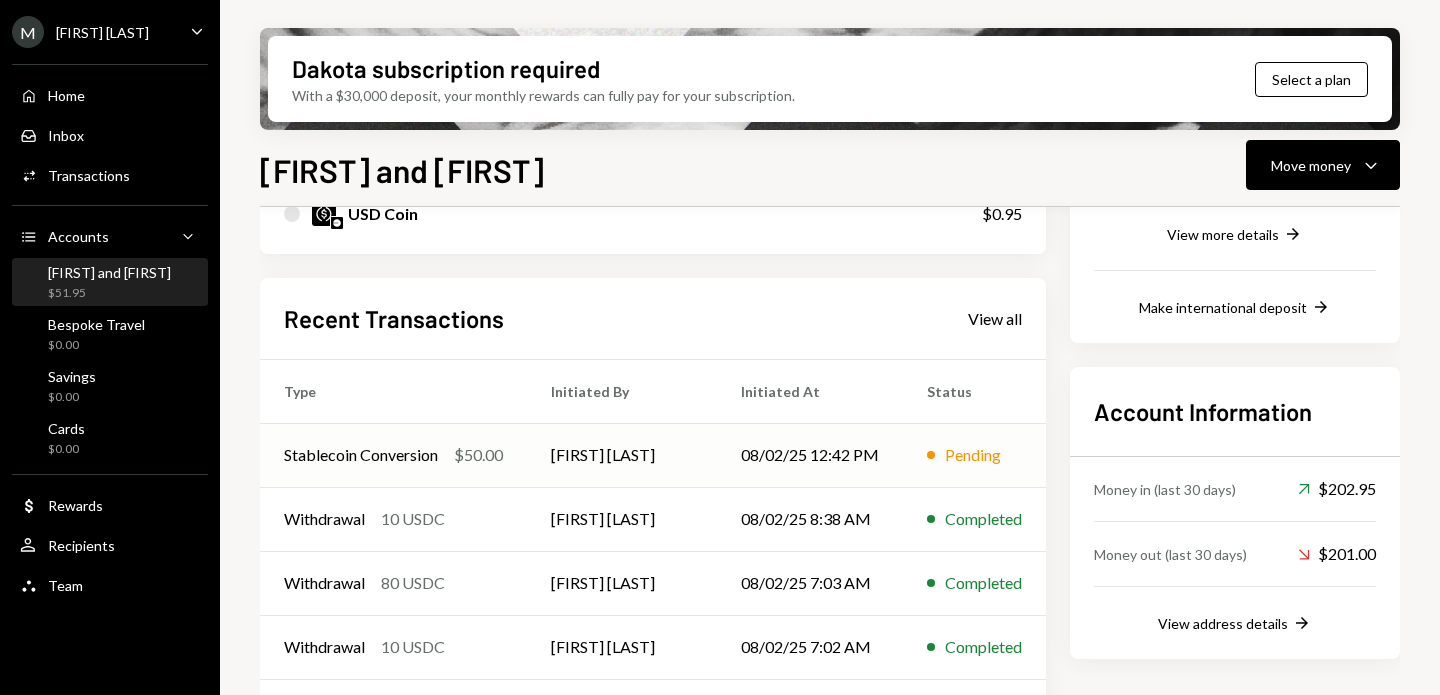 click on "Stablecoin Conversion" at bounding box center [361, 455] 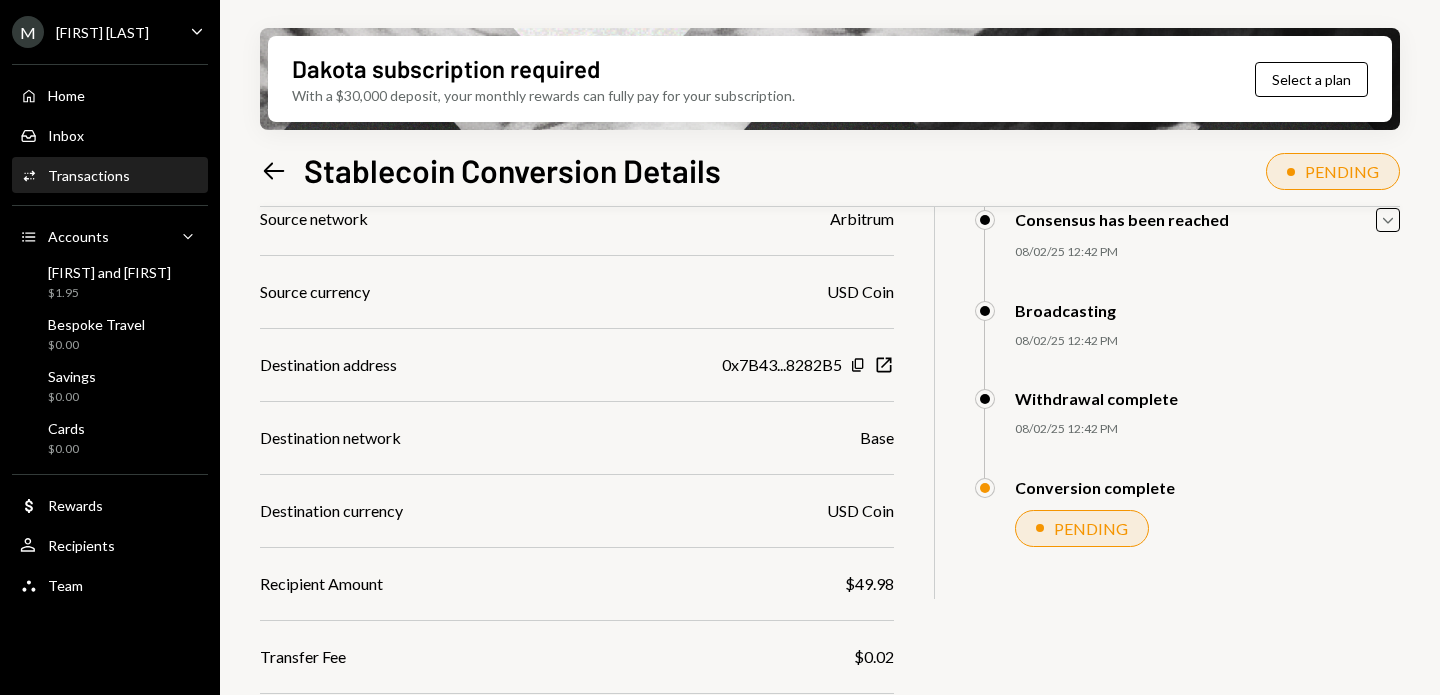 scroll, scrollTop: 0, scrollLeft: 0, axis: both 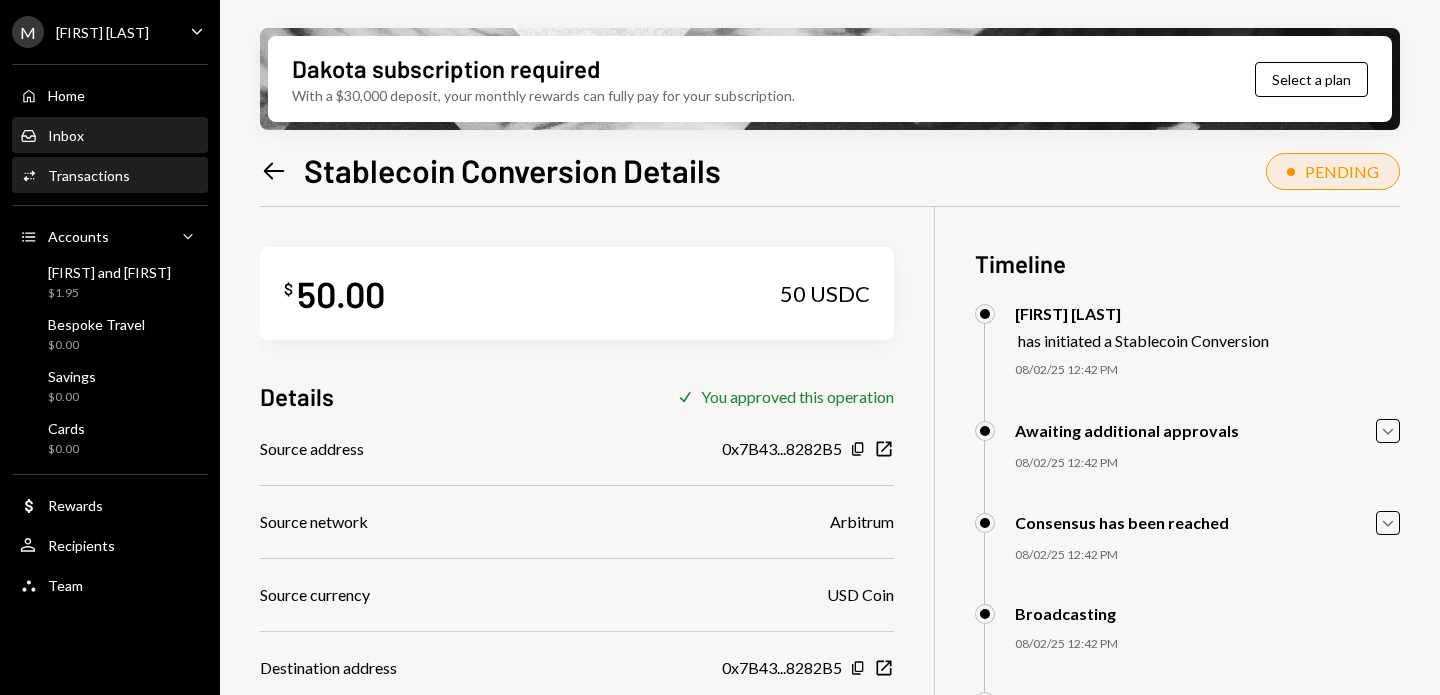 click on "Inbox Inbox" at bounding box center [110, 136] 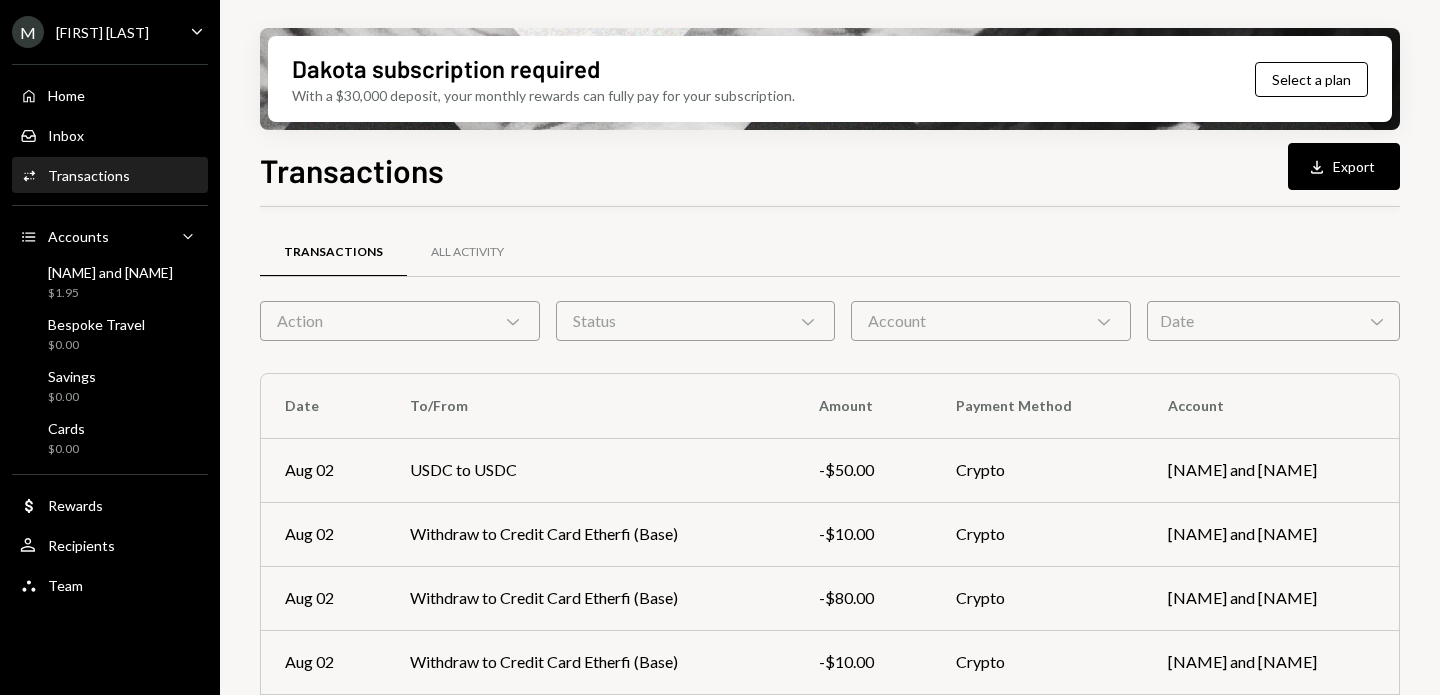 scroll, scrollTop: 0, scrollLeft: 0, axis: both 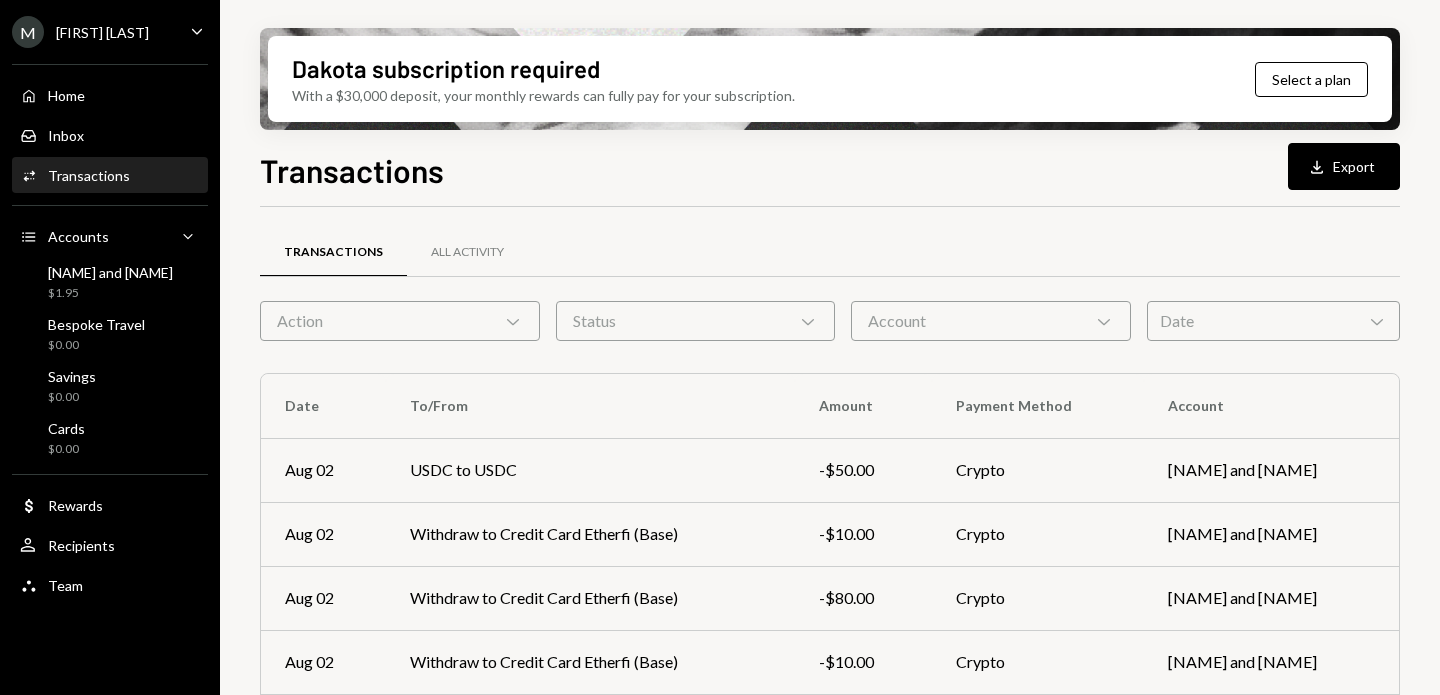 click on "Chevron Down" 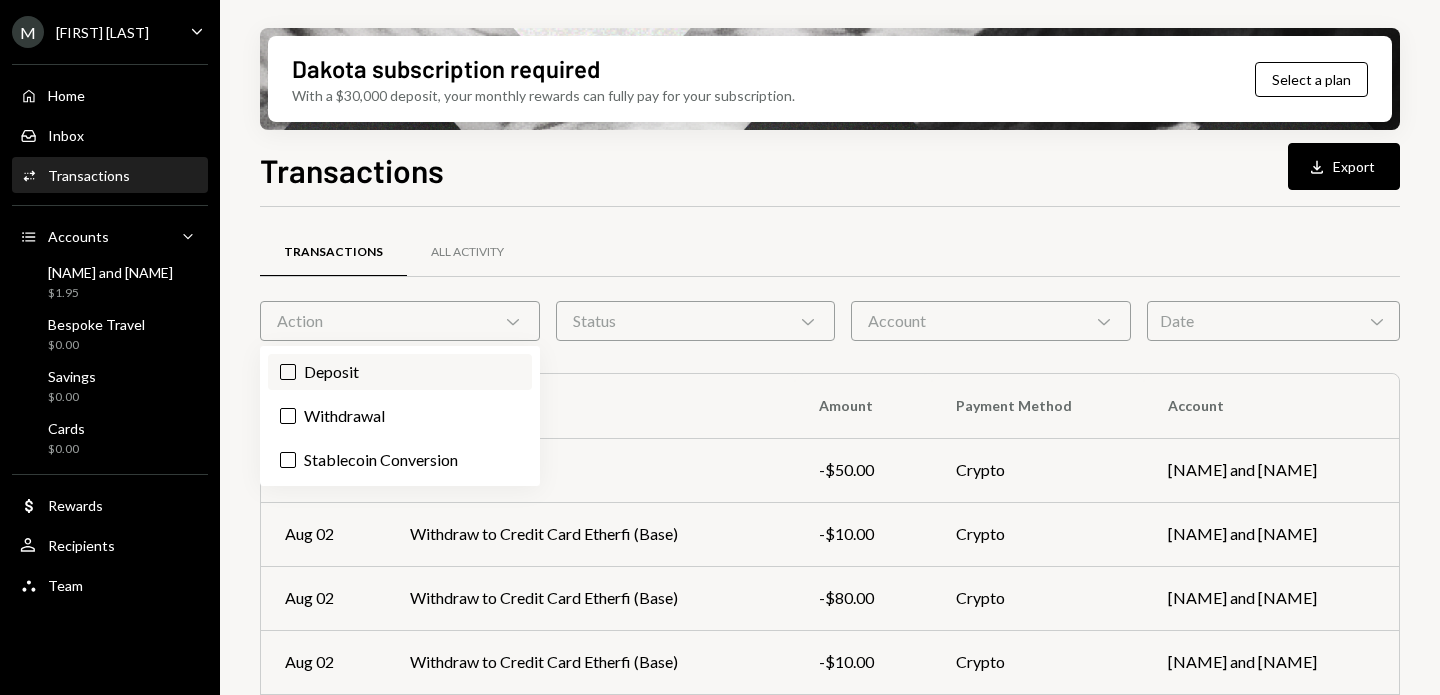 click on "Deposit" at bounding box center (400, 372) 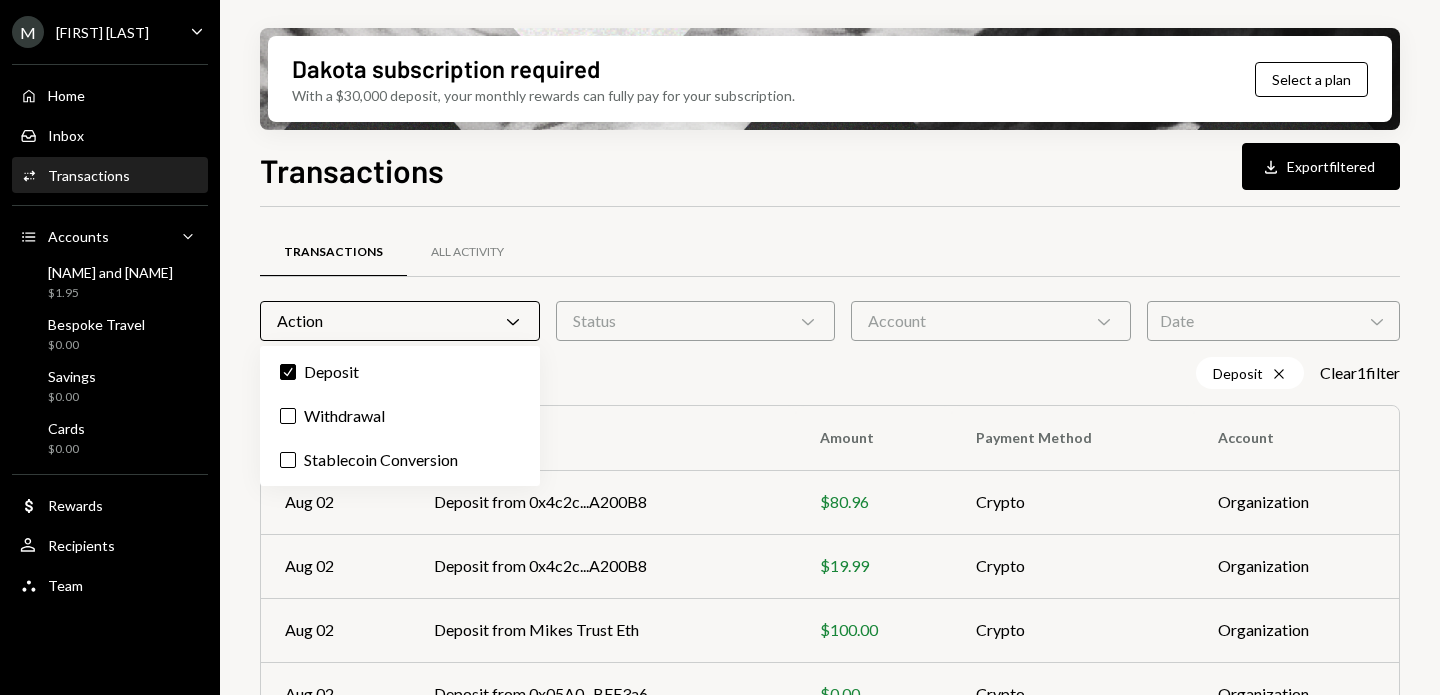 click on "Transactions All Activity Action Chevron Down Status Chevron Down Account Chevron Down Date Chevron Down Deposit Cross Clear  1  filter Date To/From Amount Payment Method Account Aug 02 Deposit from 0x4c2c...A200B8 $80.96 Crypto Organization Aug 02 Deposit from 0x4c2c...A200B8 $19.99 Crypto Organization Aug 02 Deposit from Mikes Trust Eth $100.00 Crypto Organization Aug 02 Deposit from 0x05A0...BEE3a6 $0.00 Crypto Organization Aug 02 Deposit from Mikes Trust Eth $2.00 Crypto Organization May 03 Deposit from Mikes MM Burner $50.00 Crypto Organization" at bounding box center [830, 567] 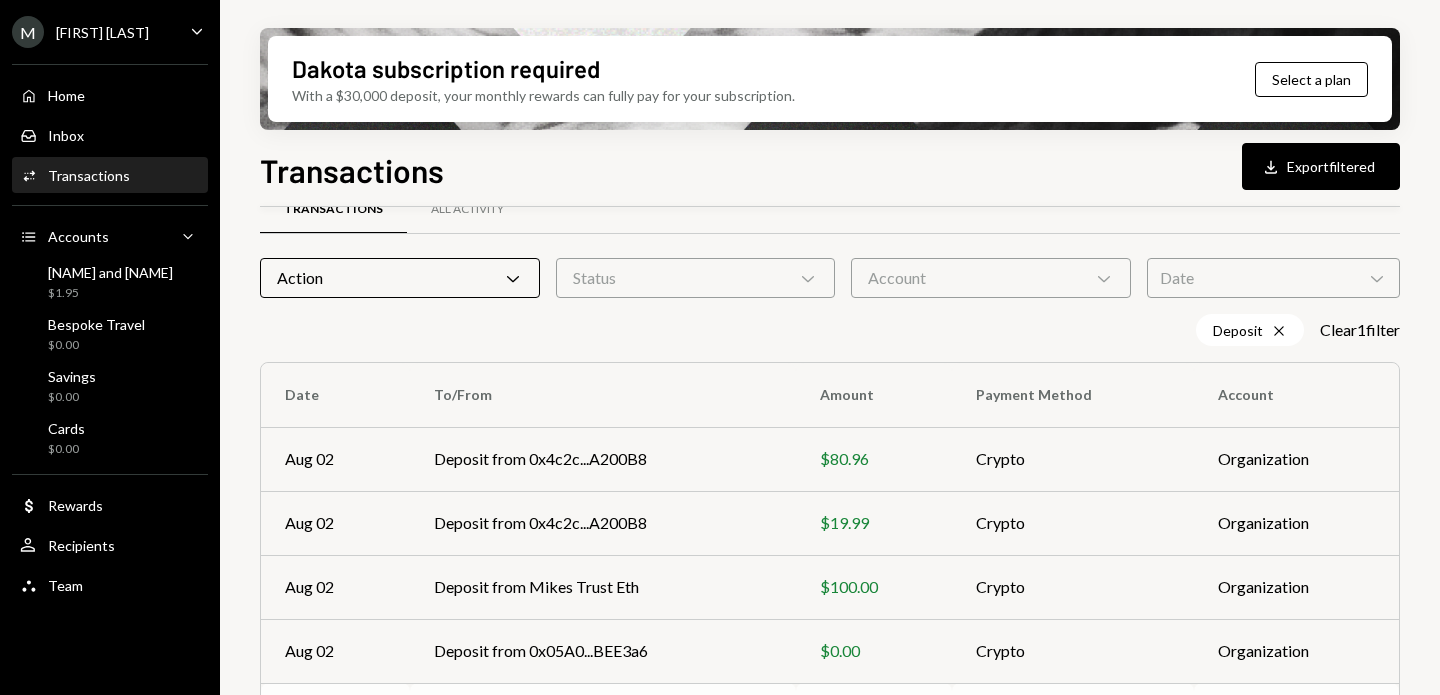 scroll, scrollTop: 0, scrollLeft: 0, axis: both 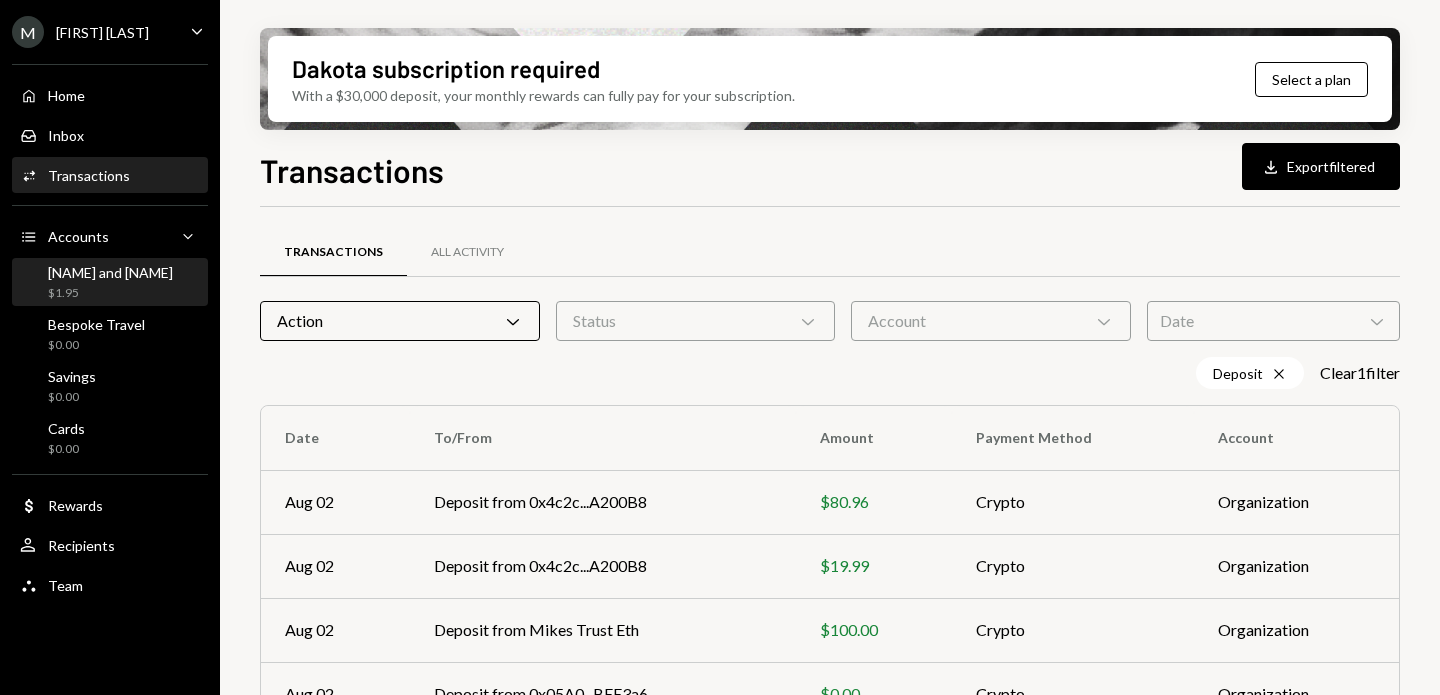 click on "[FIRST] and [FIRST]" at bounding box center (110, 272) 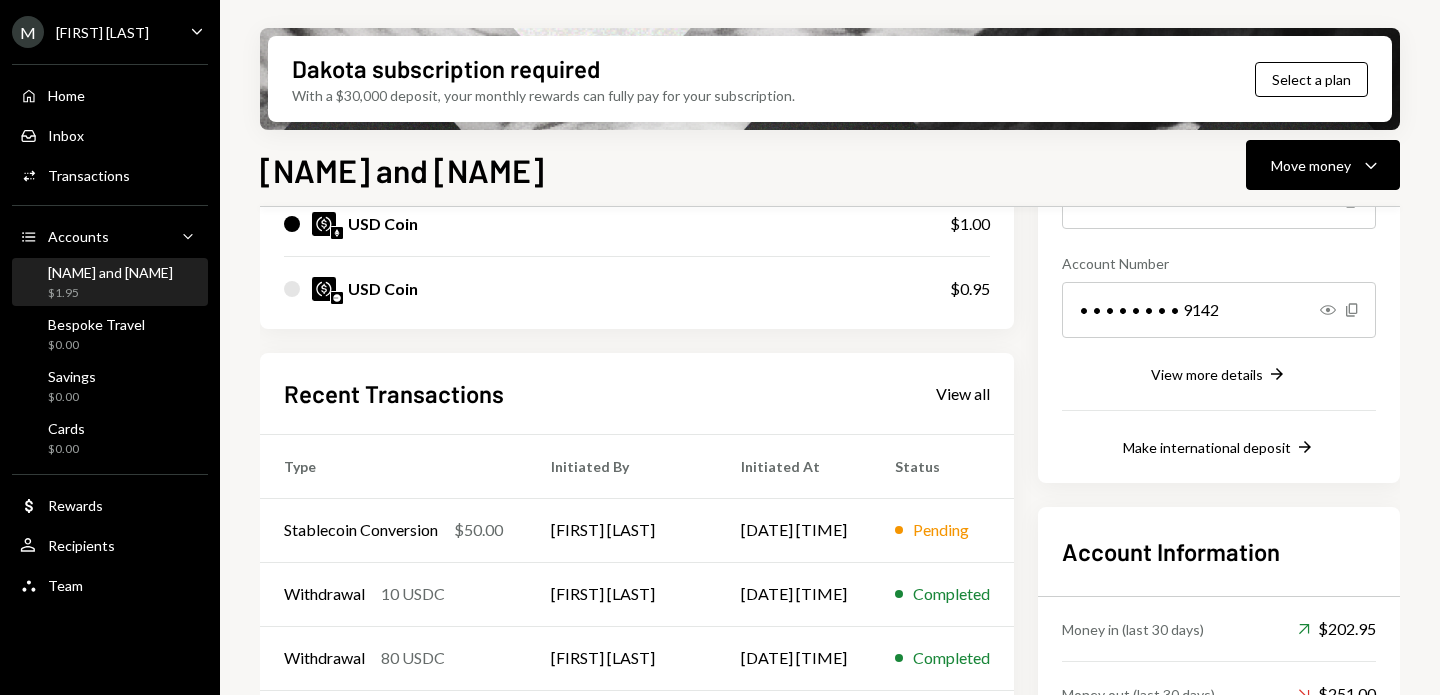 scroll, scrollTop: 276, scrollLeft: 0, axis: vertical 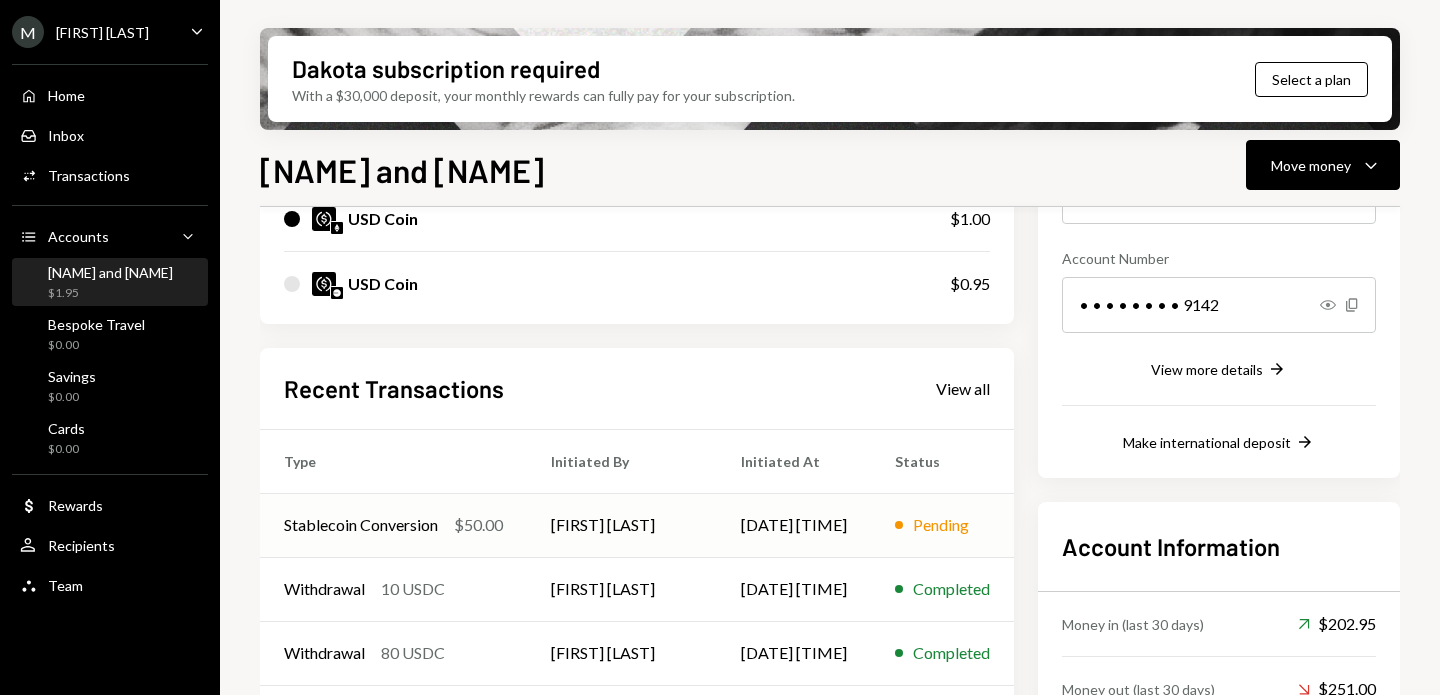 click on "Pending" at bounding box center (941, 525) 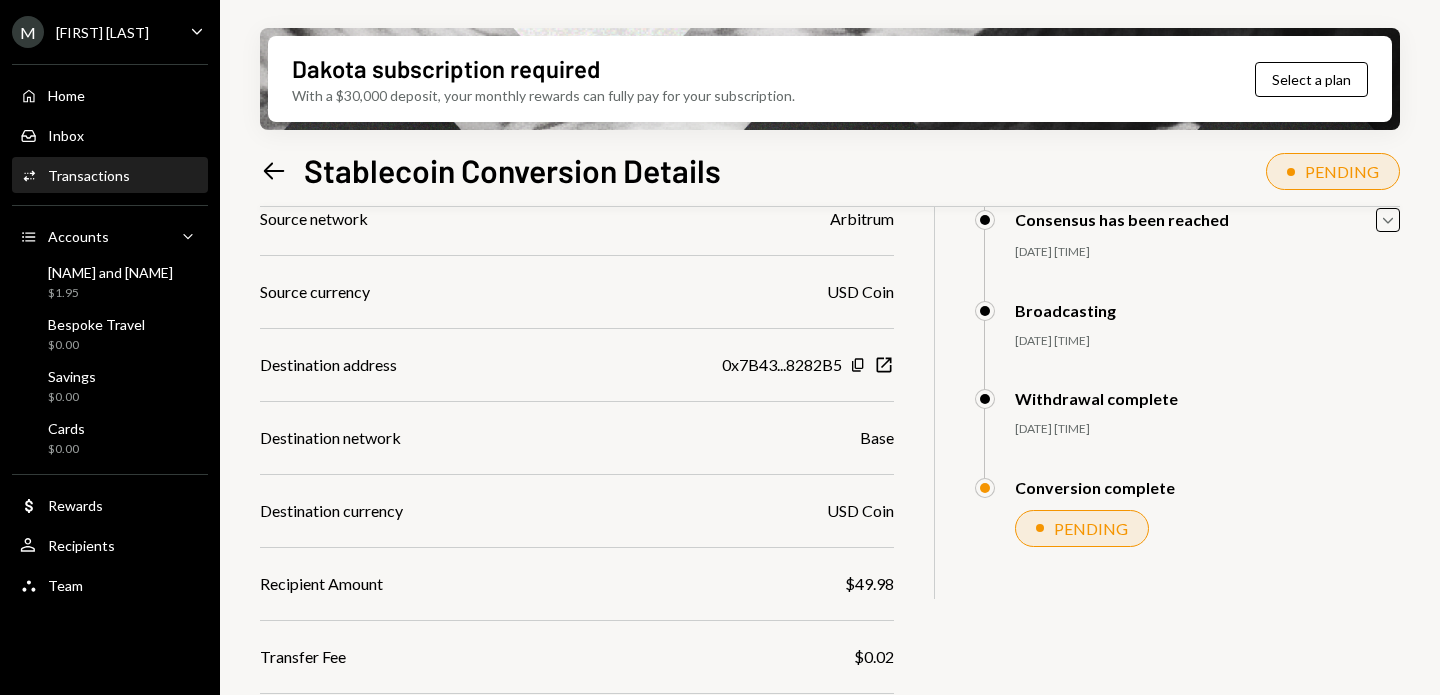 scroll, scrollTop: 0, scrollLeft: 0, axis: both 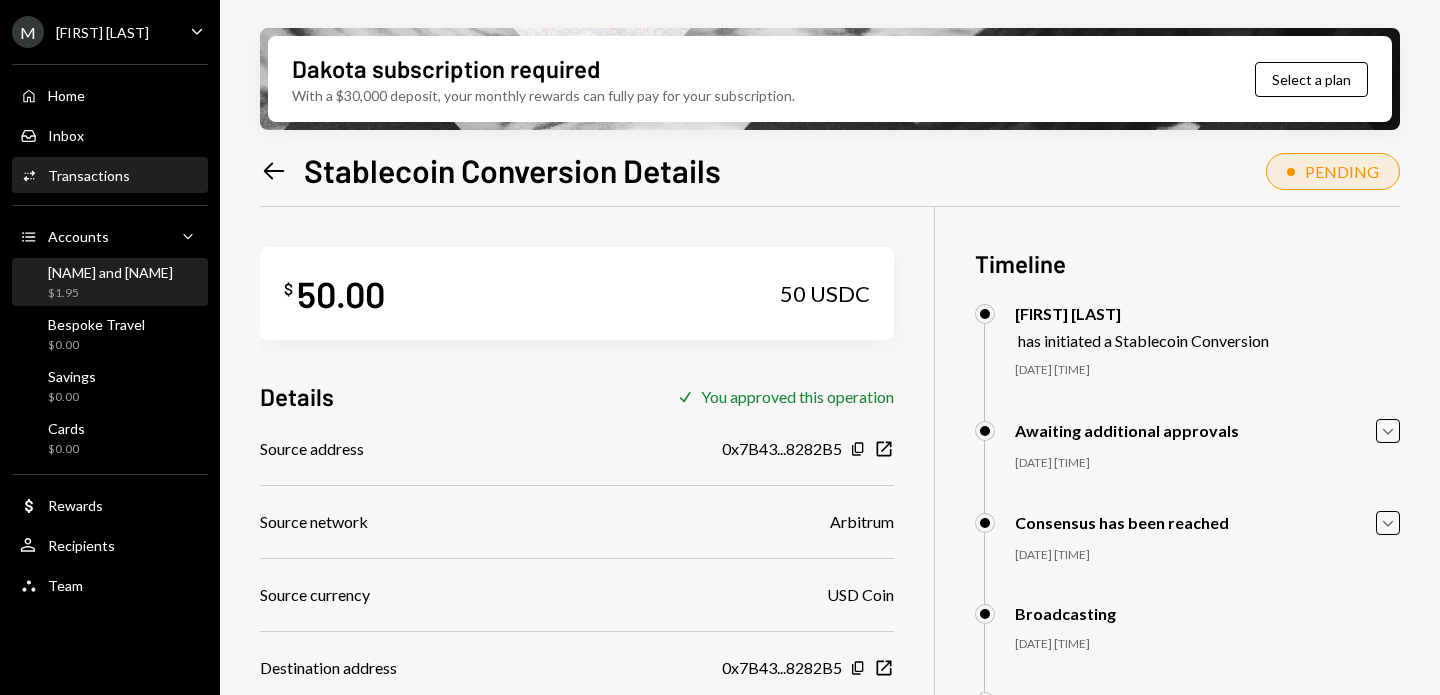 click on "[FIRST] and [FIRST]" at bounding box center [110, 272] 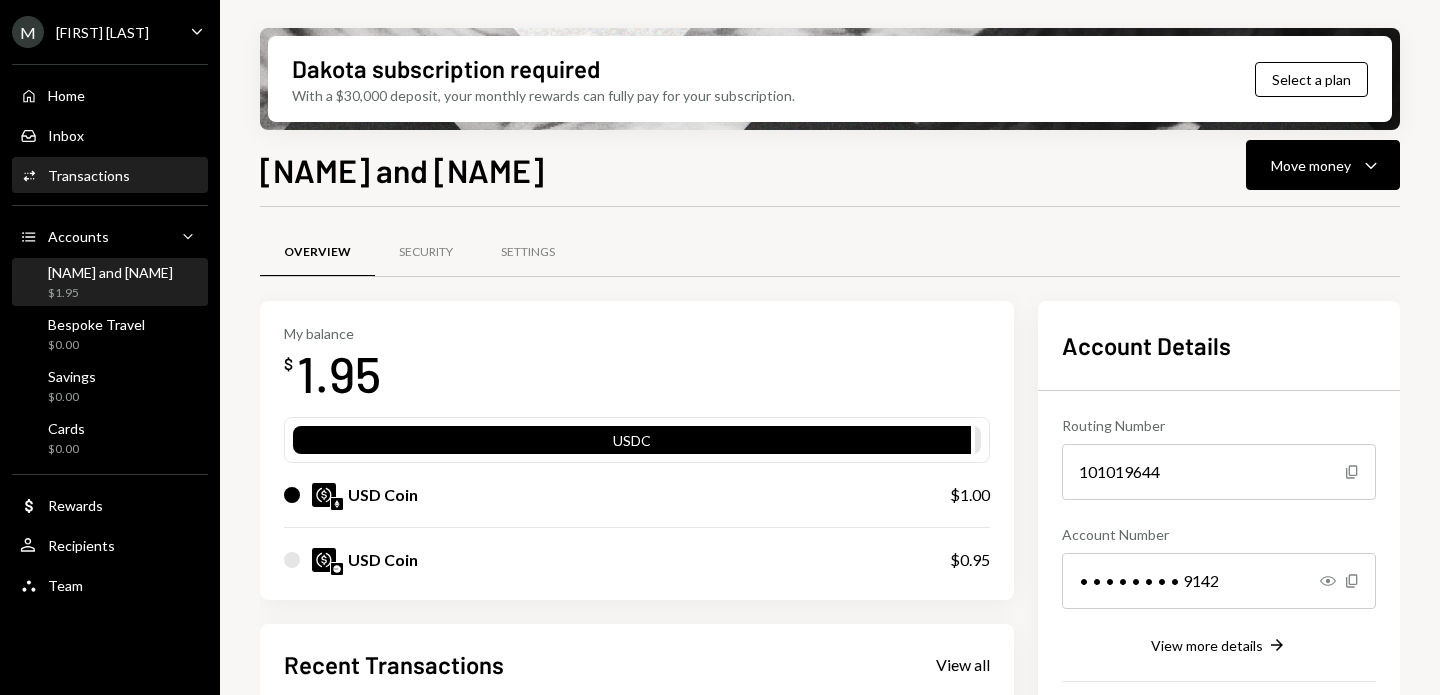 click on "Transactions" at bounding box center (89, 175) 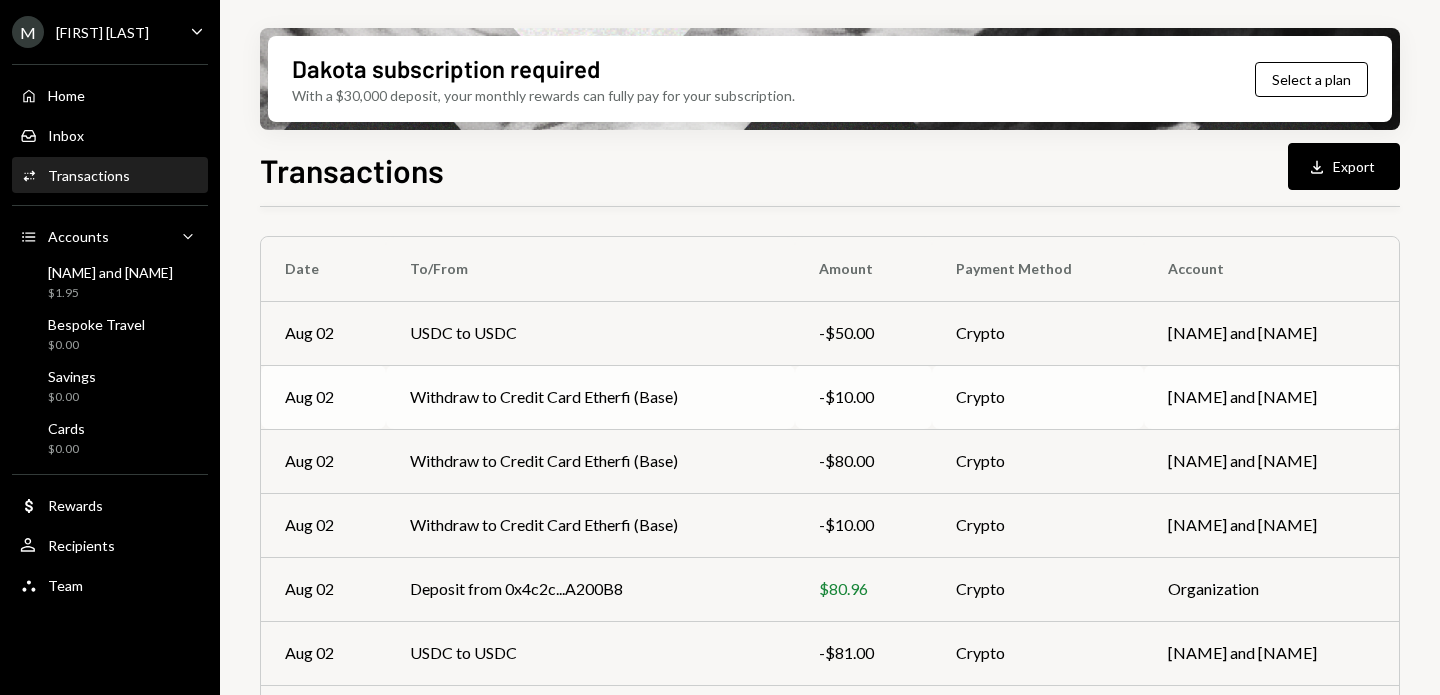 scroll, scrollTop: 0, scrollLeft: 0, axis: both 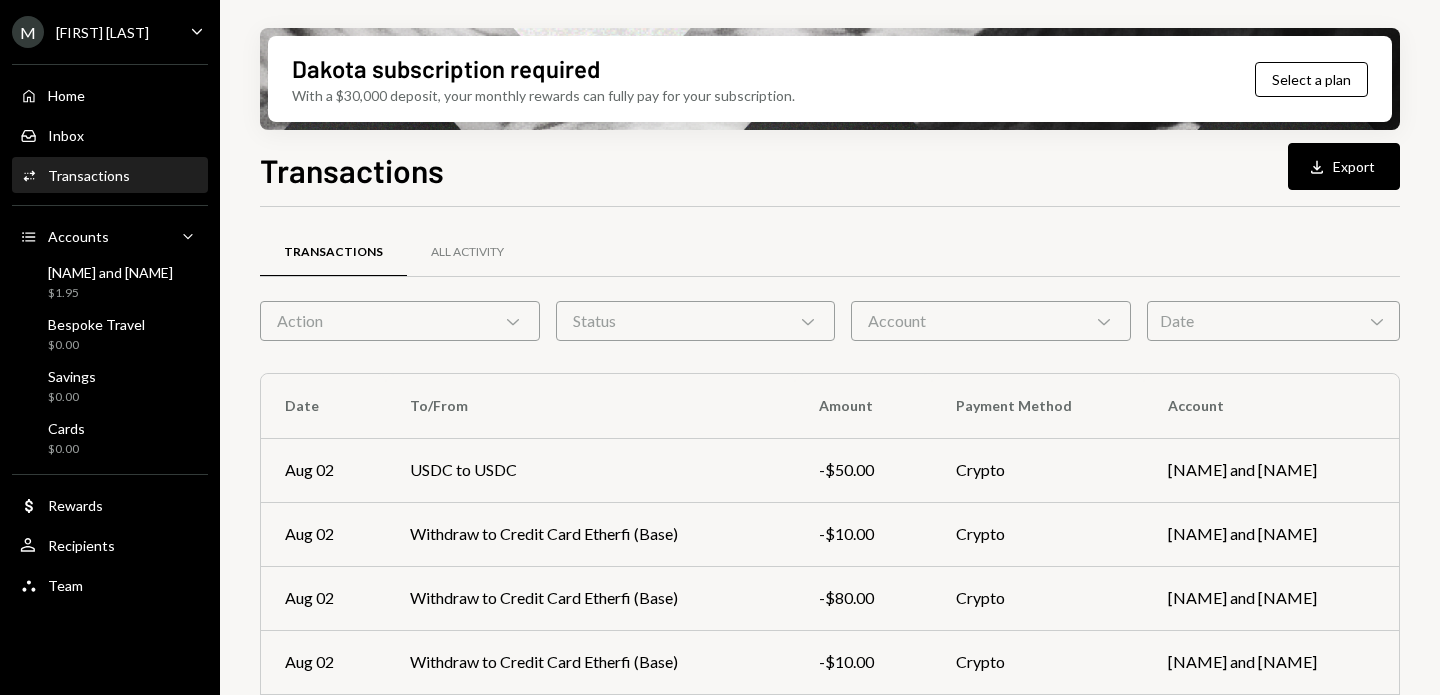 click on "Action Chevron Down" at bounding box center (400, 321) 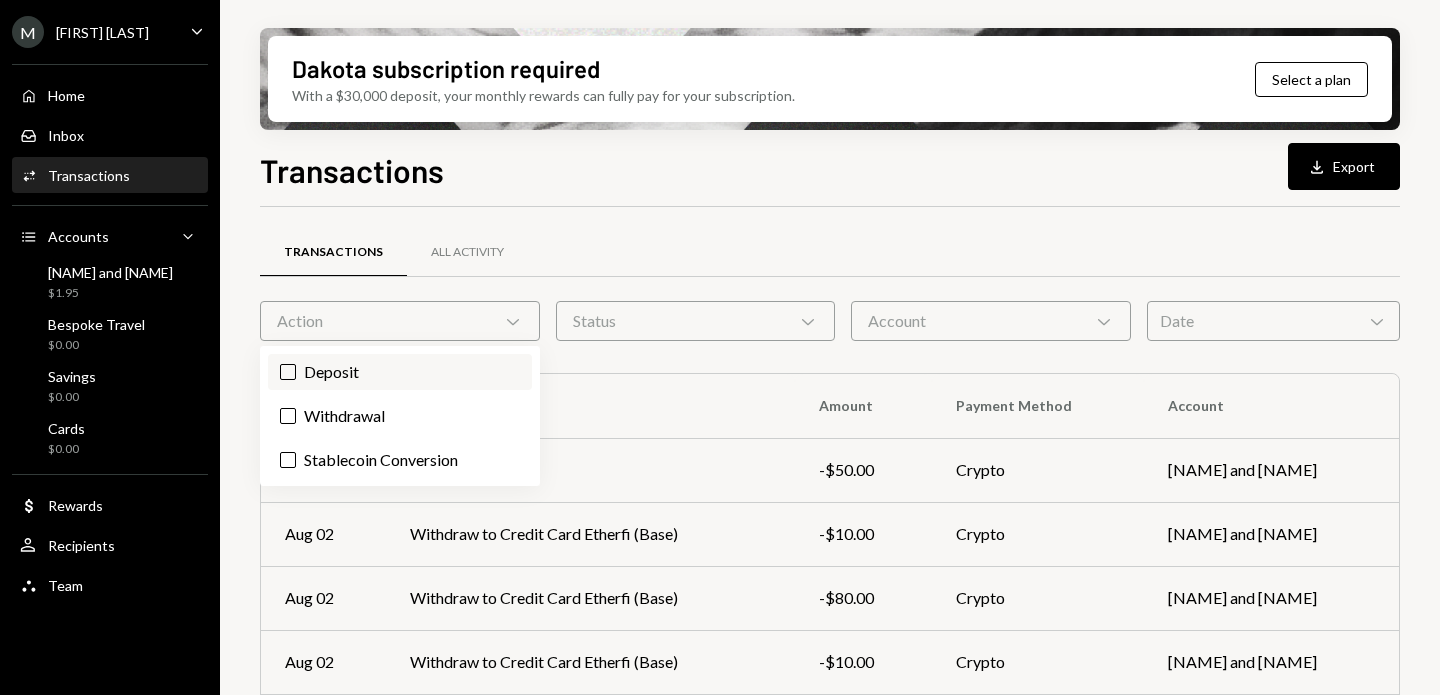 click on "Deposit" at bounding box center [400, 372] 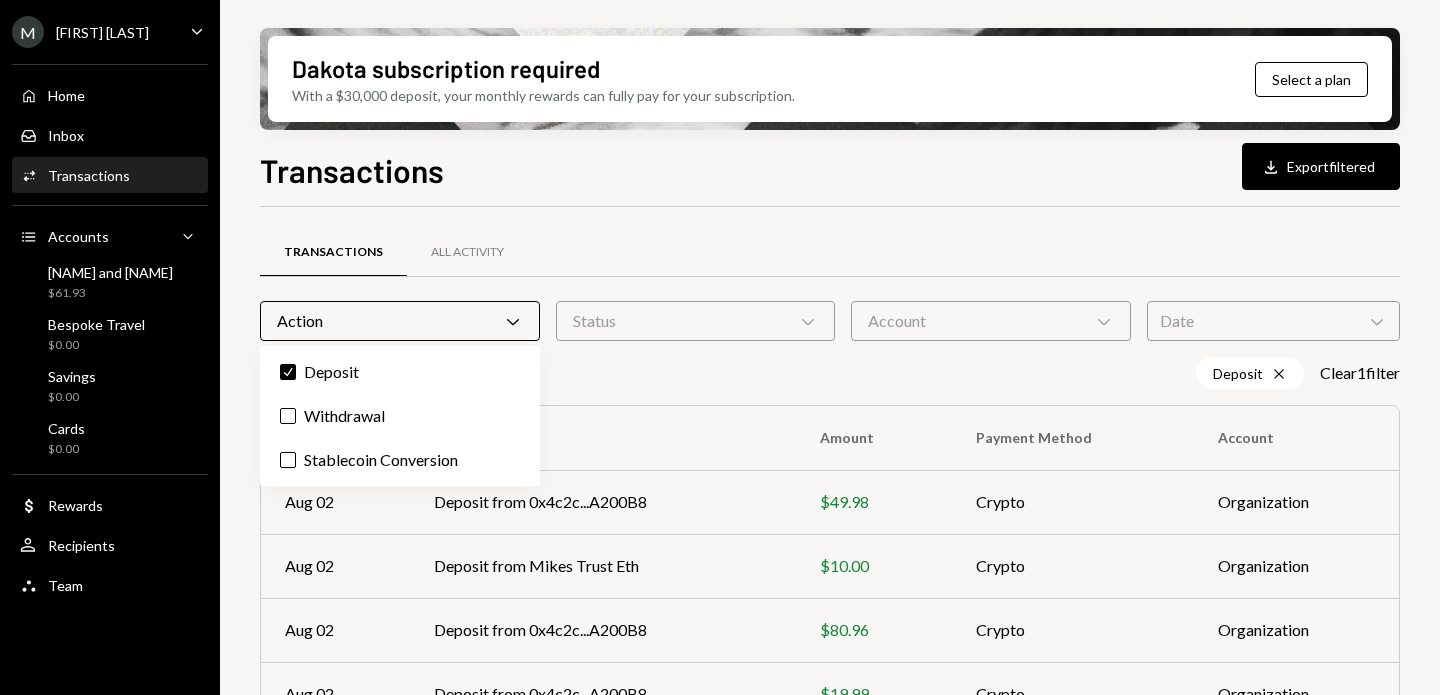 click on "Deposit Cross Clear  1  filter" at bounding box center (830, 373) 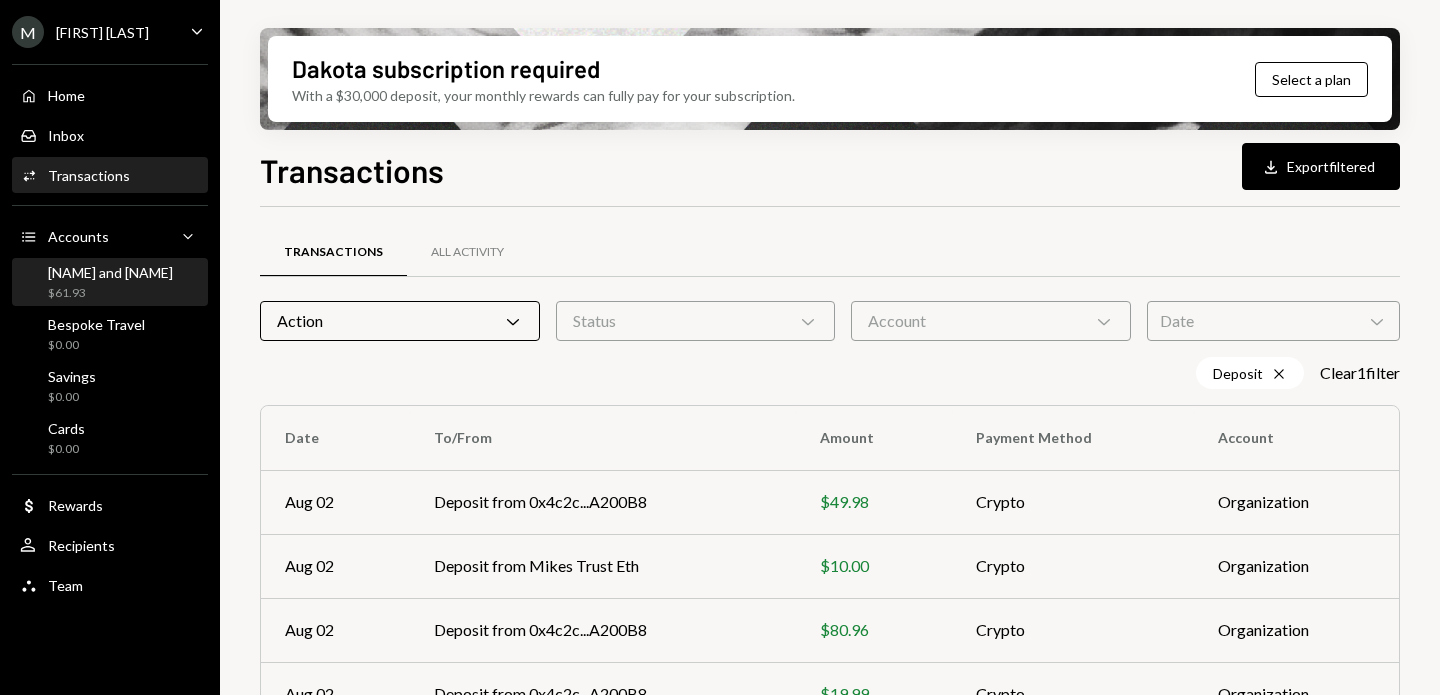 click on "Mike and Magui $61.93" at bounding box center (110, 283) 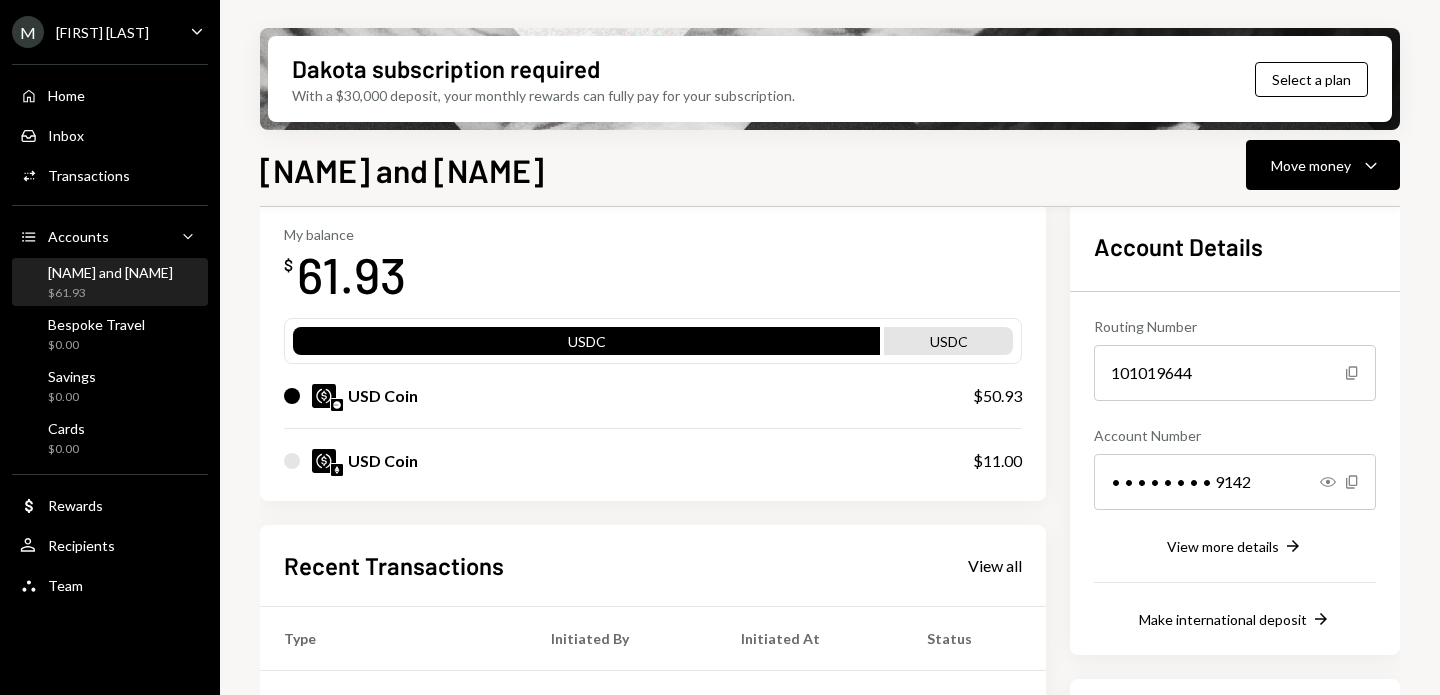 scroll, scrollTop: 91, scrollLeft: 0, axis: vertical 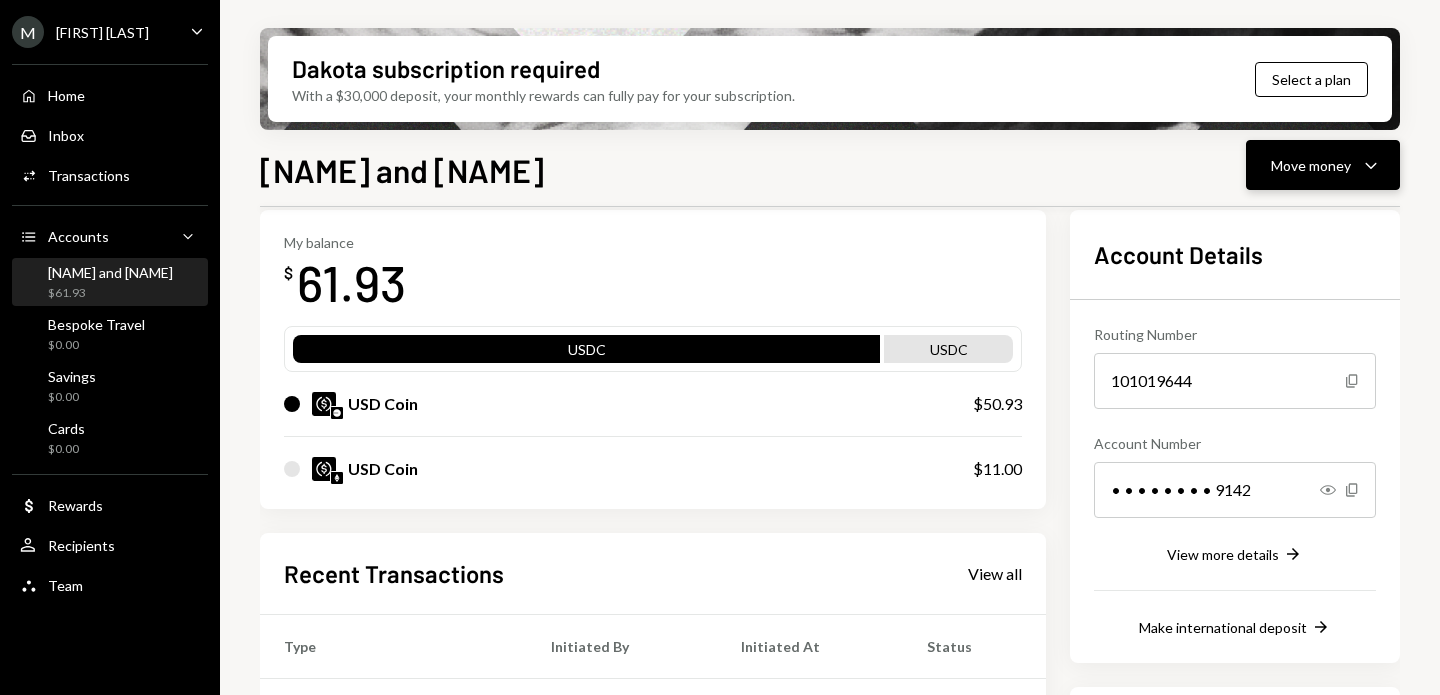 click on "Move money" at bounding box center [1311, 165] 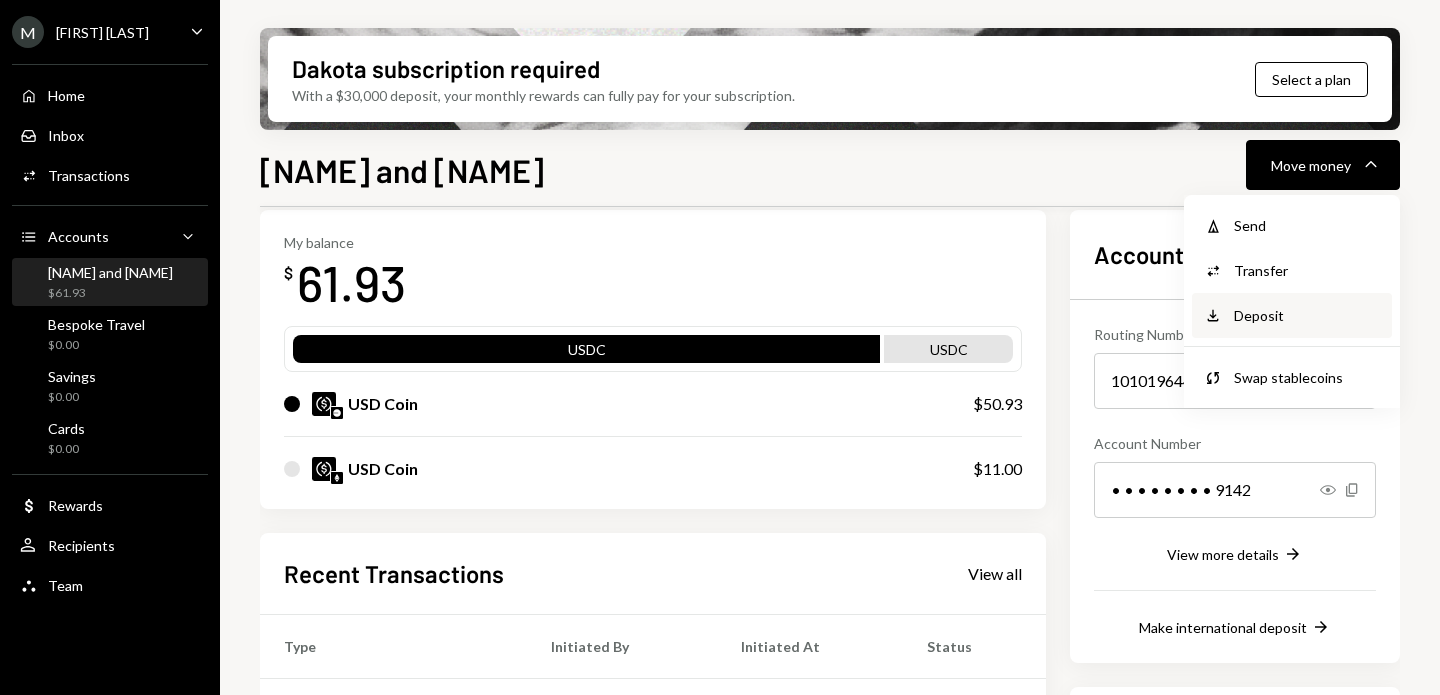 click on "Deposit" at bounding box center [1307, 315] 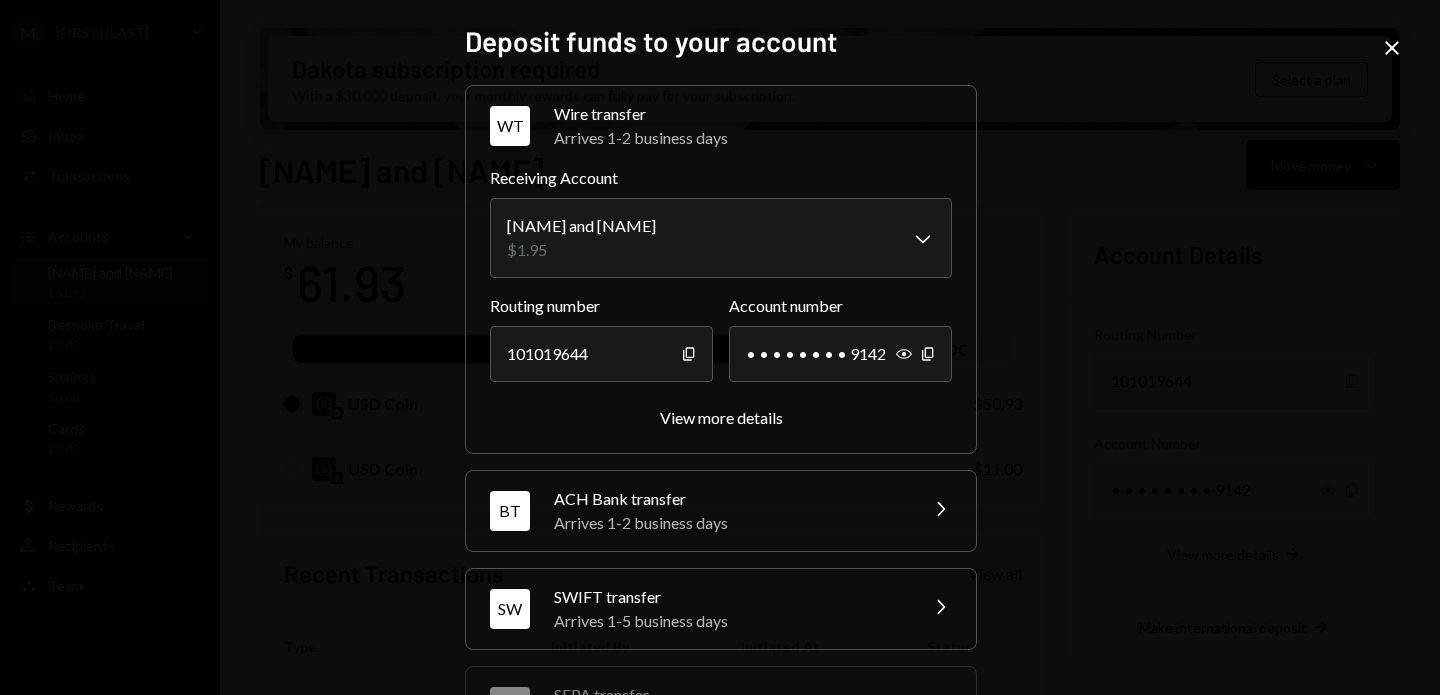 scroll, scrollTop: 279, scrollLeft: 0, axis: vertical 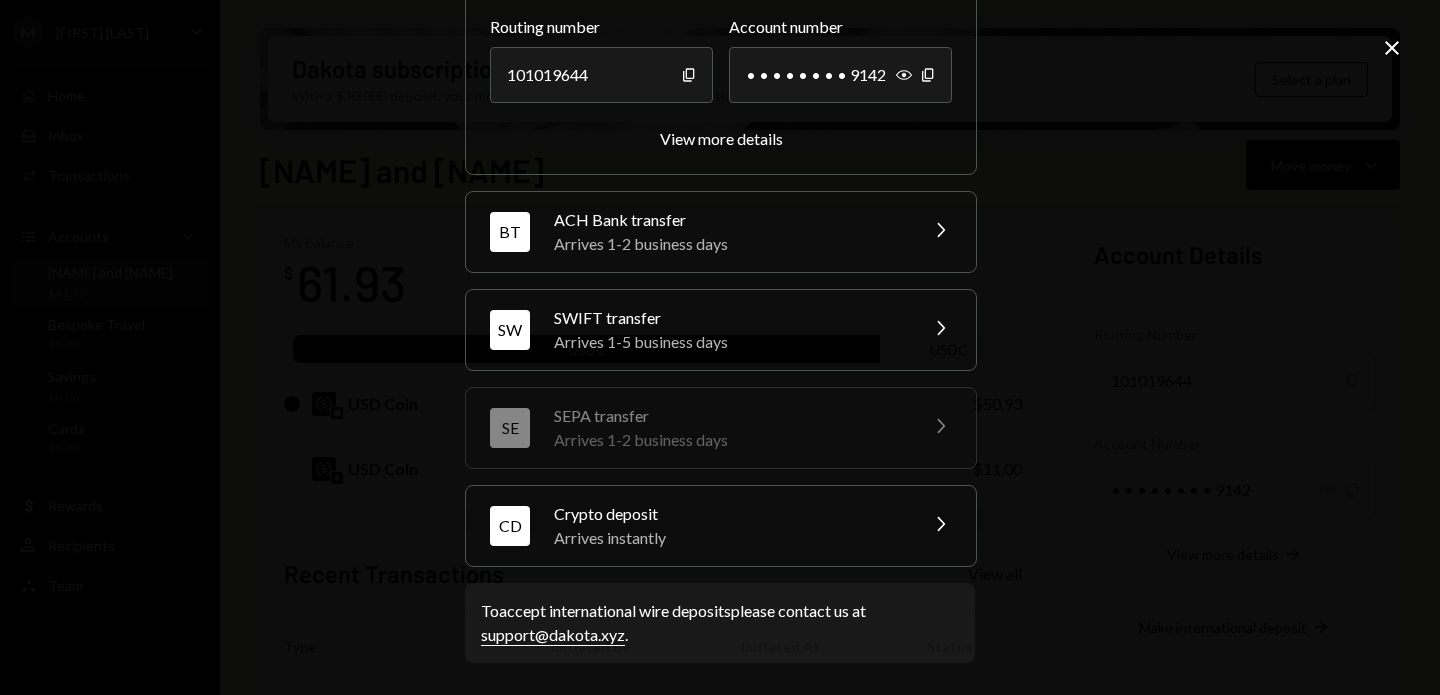 click on "Arrives instantly" at bounding box center [729, 538] 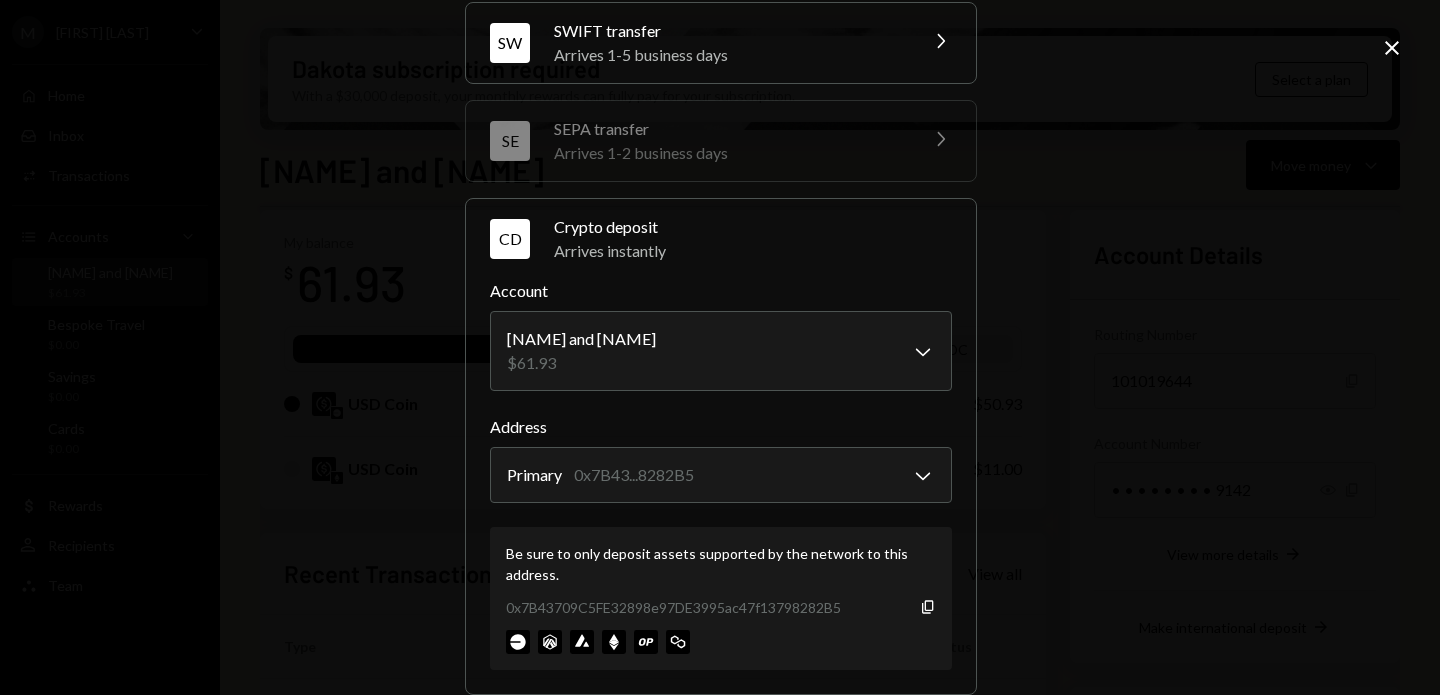 click on "Close" 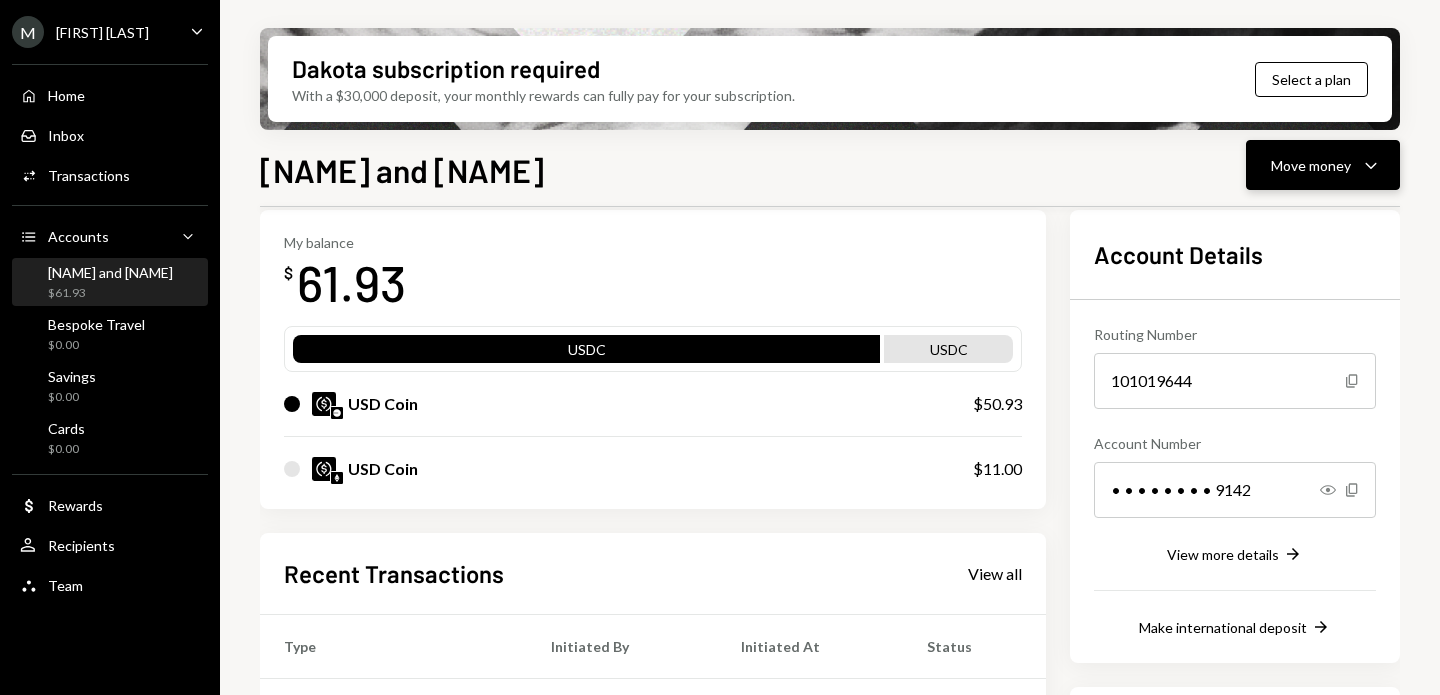 click on "Move money" at bounding box center [1311, 165] 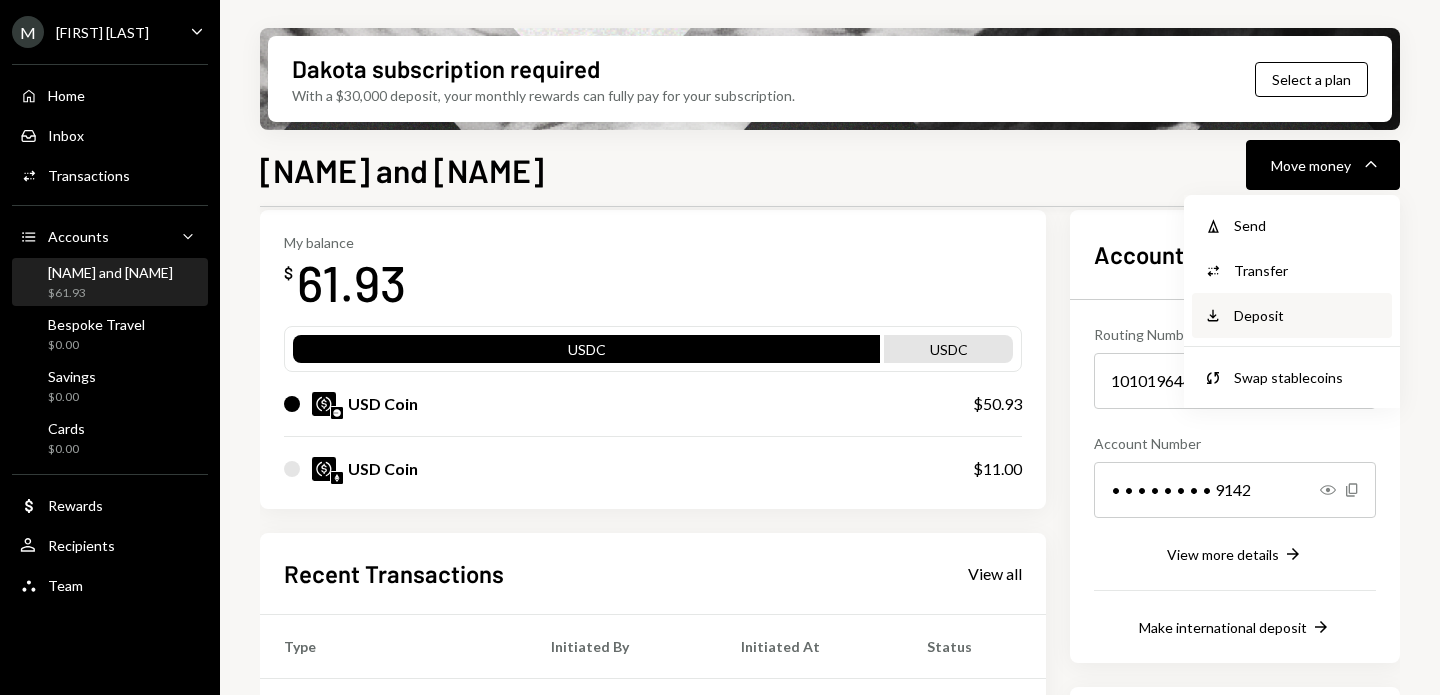 click on "Deposit" at bounding box center (1307, 315) 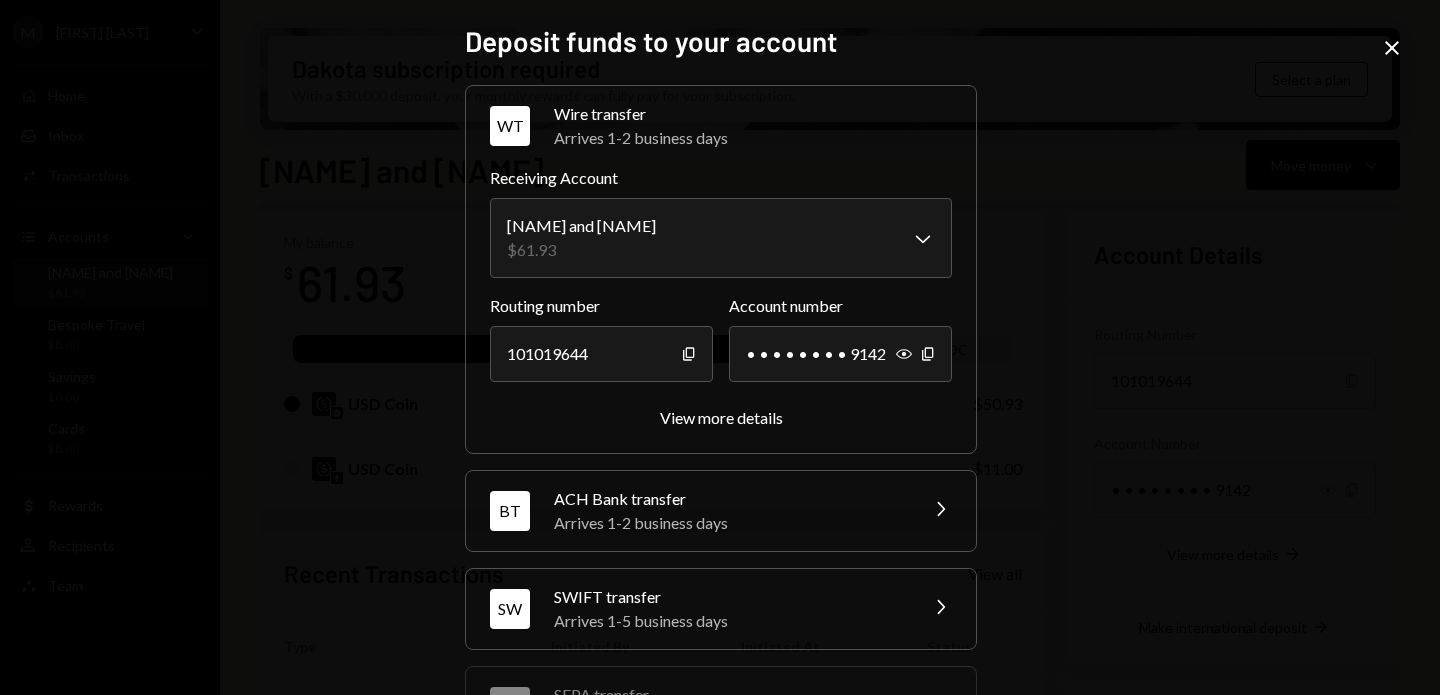 click on "Routing number 101019644 Copy Account number • • • • • • • •  9142 Show Copy View more details" at bounding box center [721, 361] 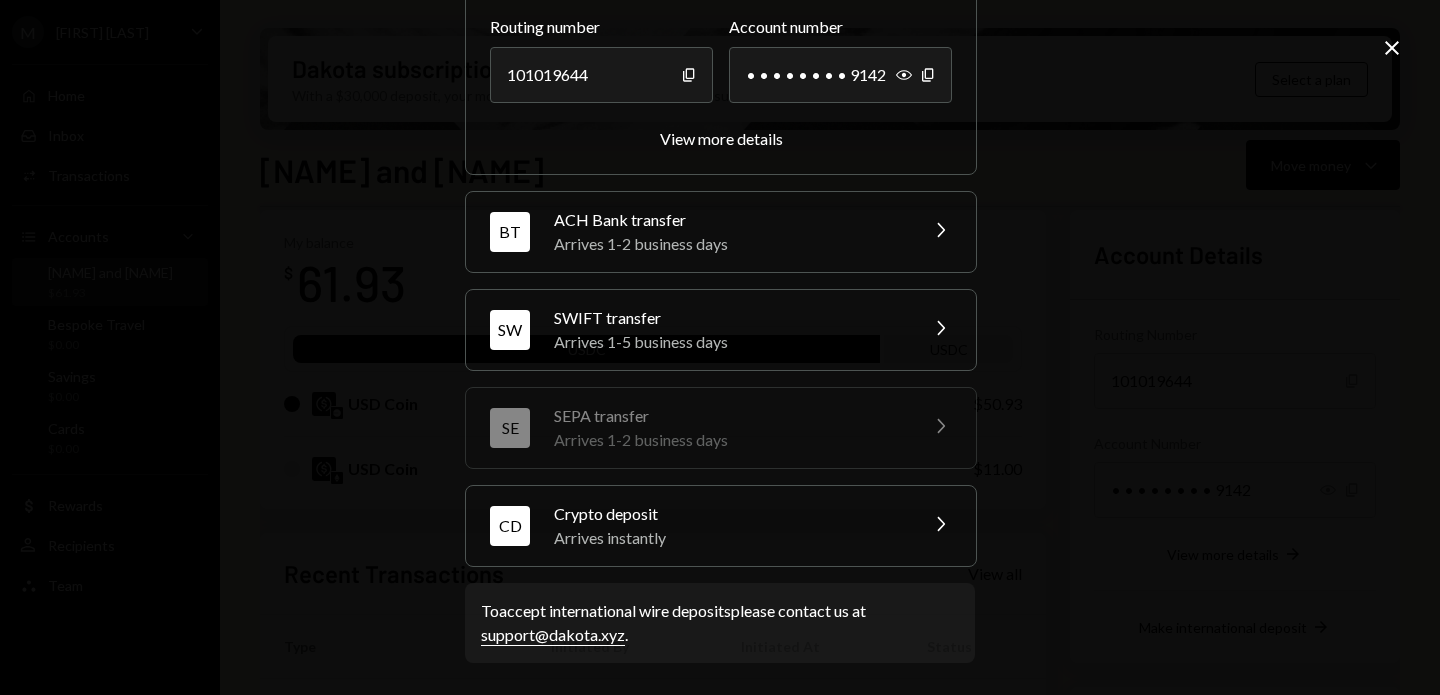 click on "Arrives instantly" at bounding box center (729, 538) 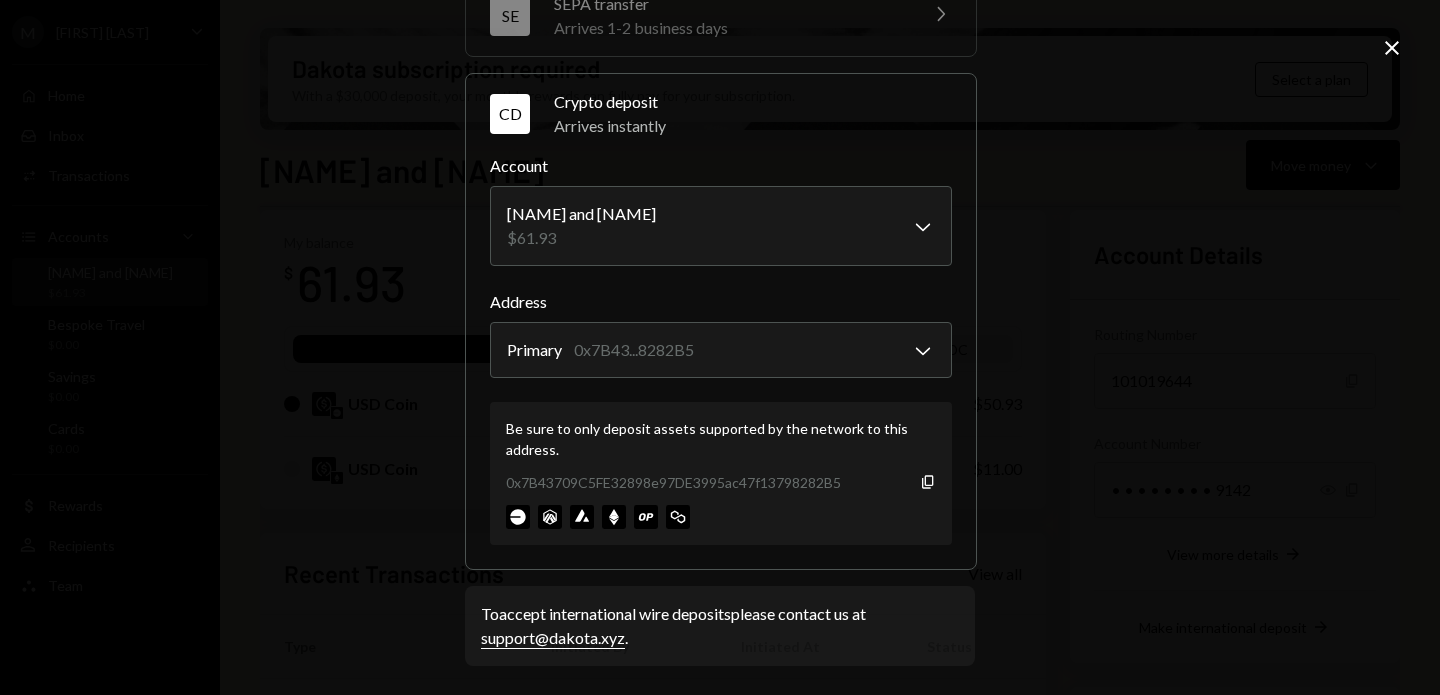 scroll, scrollTop: 406, scrollLeft: 0, axis: vertical 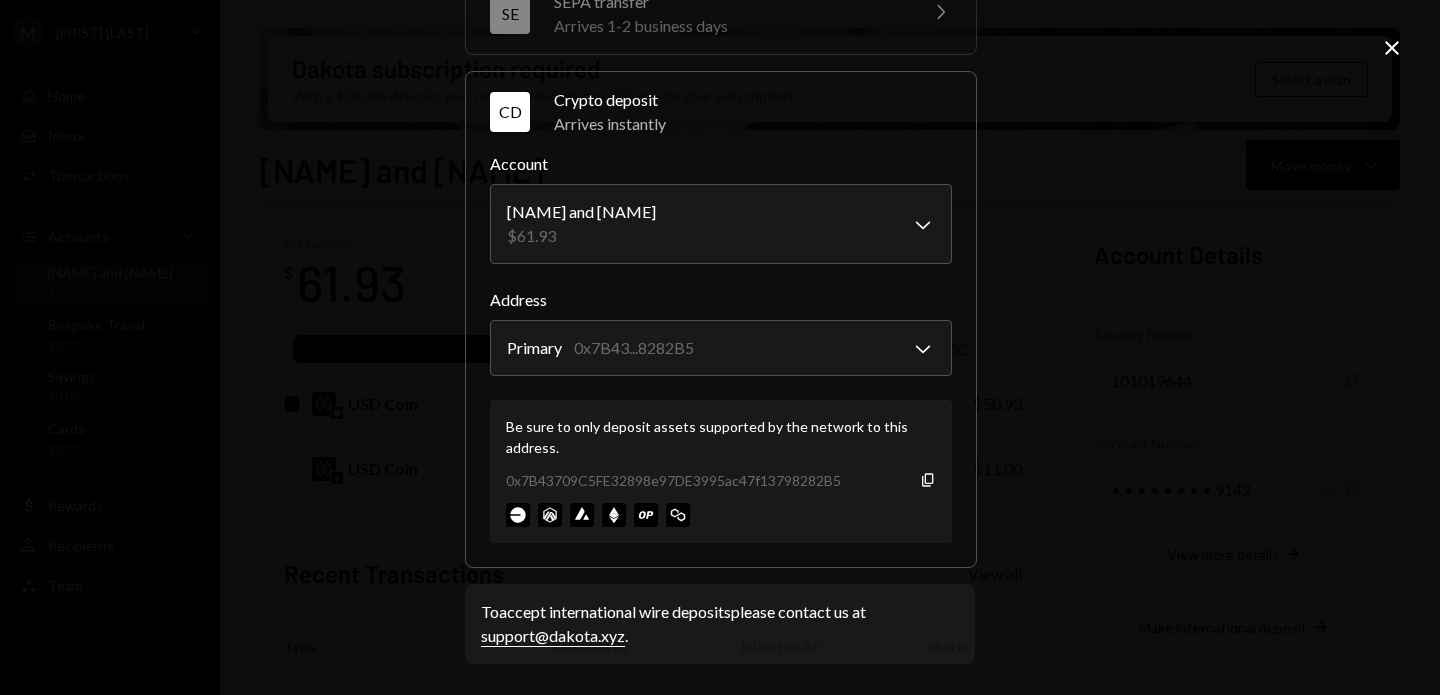 click on "Close" 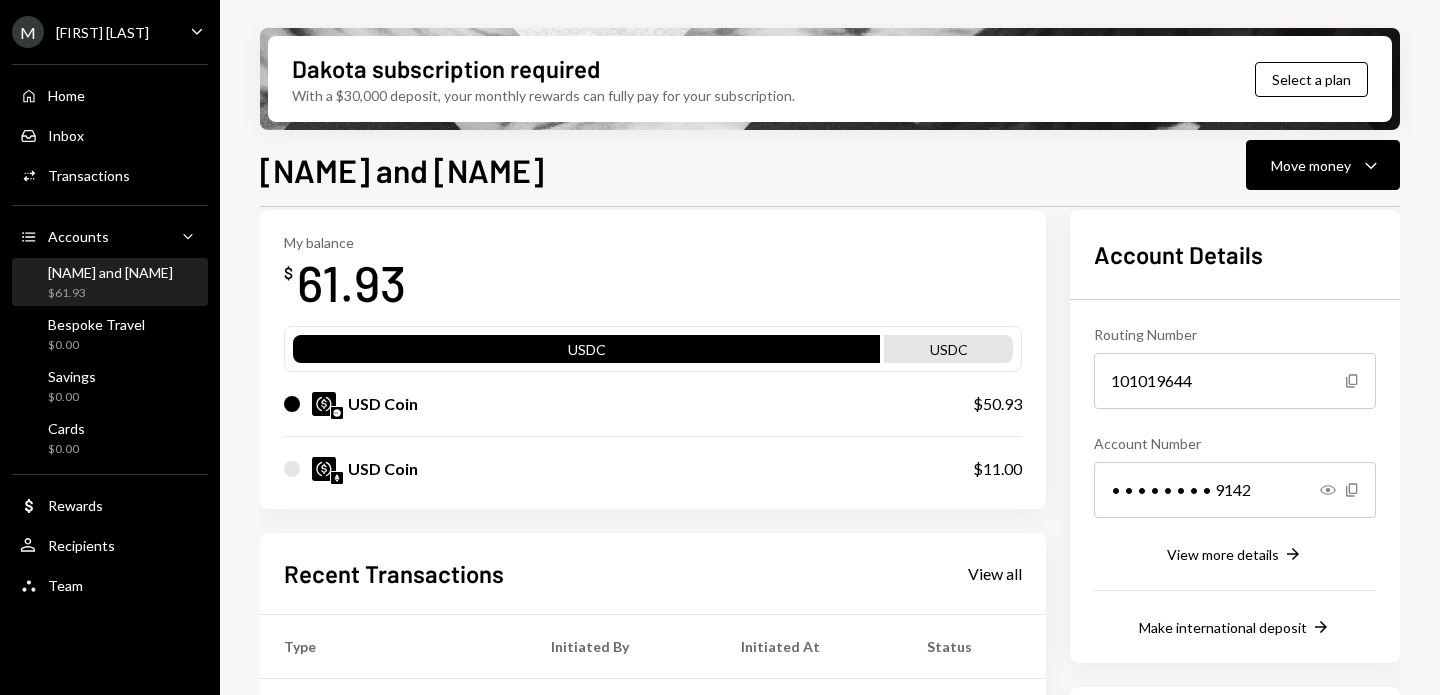 scroll, scrollTop: 0, scrollLeft: 0, axis: both 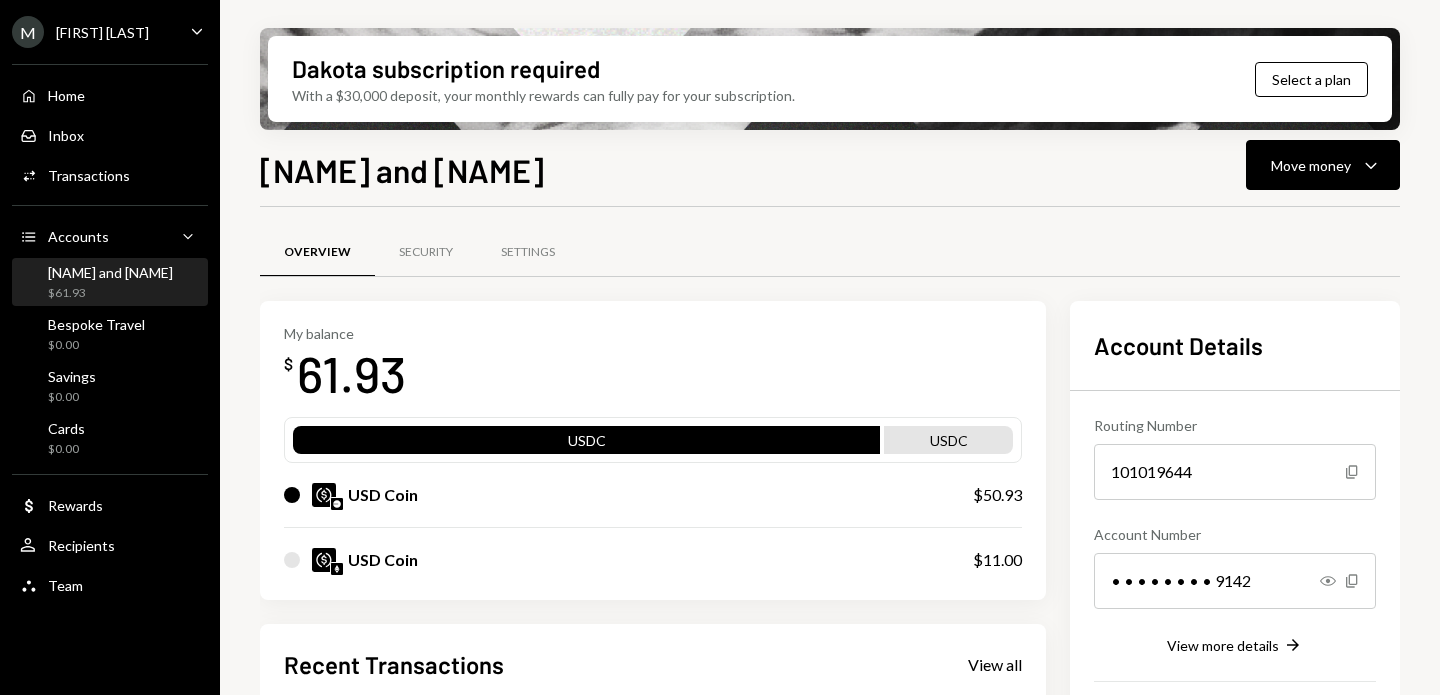 click on "$61.93" at bounding box center [110, 293] 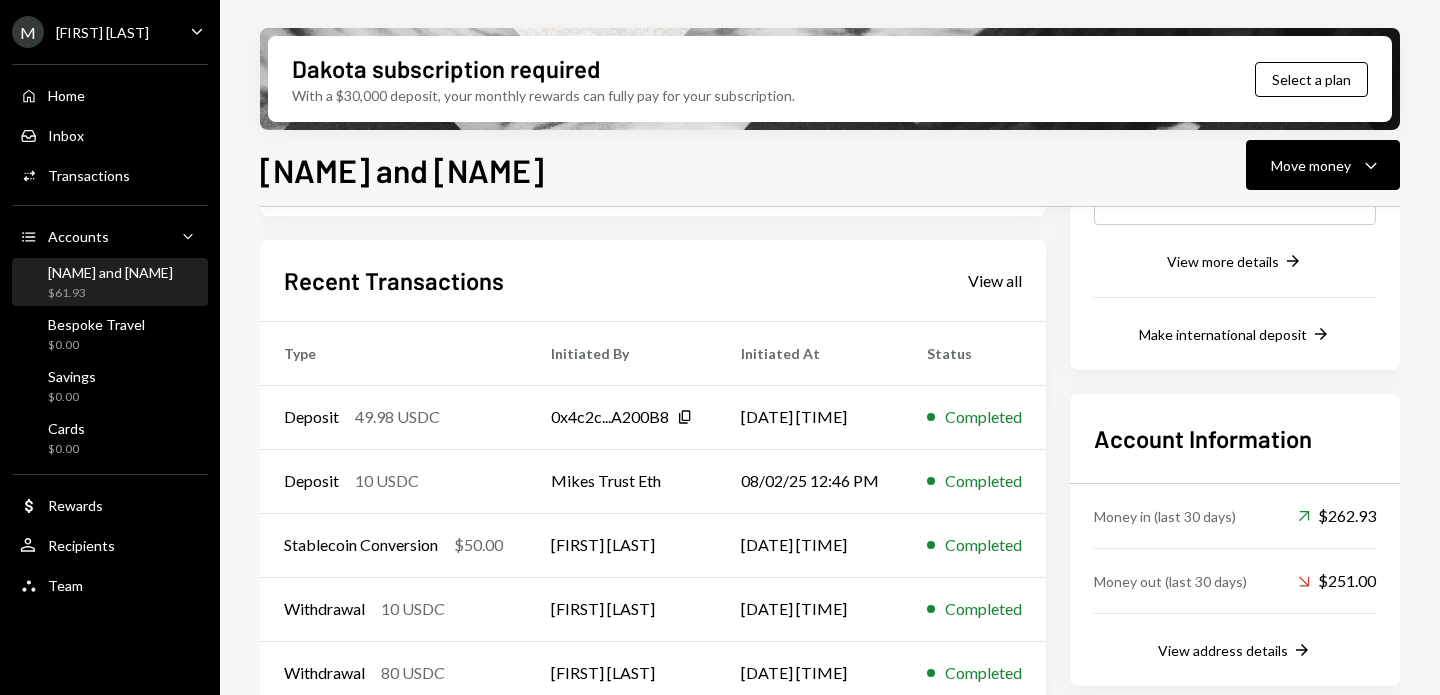 scroll, scrollTop: 0, scrollLeft: 0, axis: both 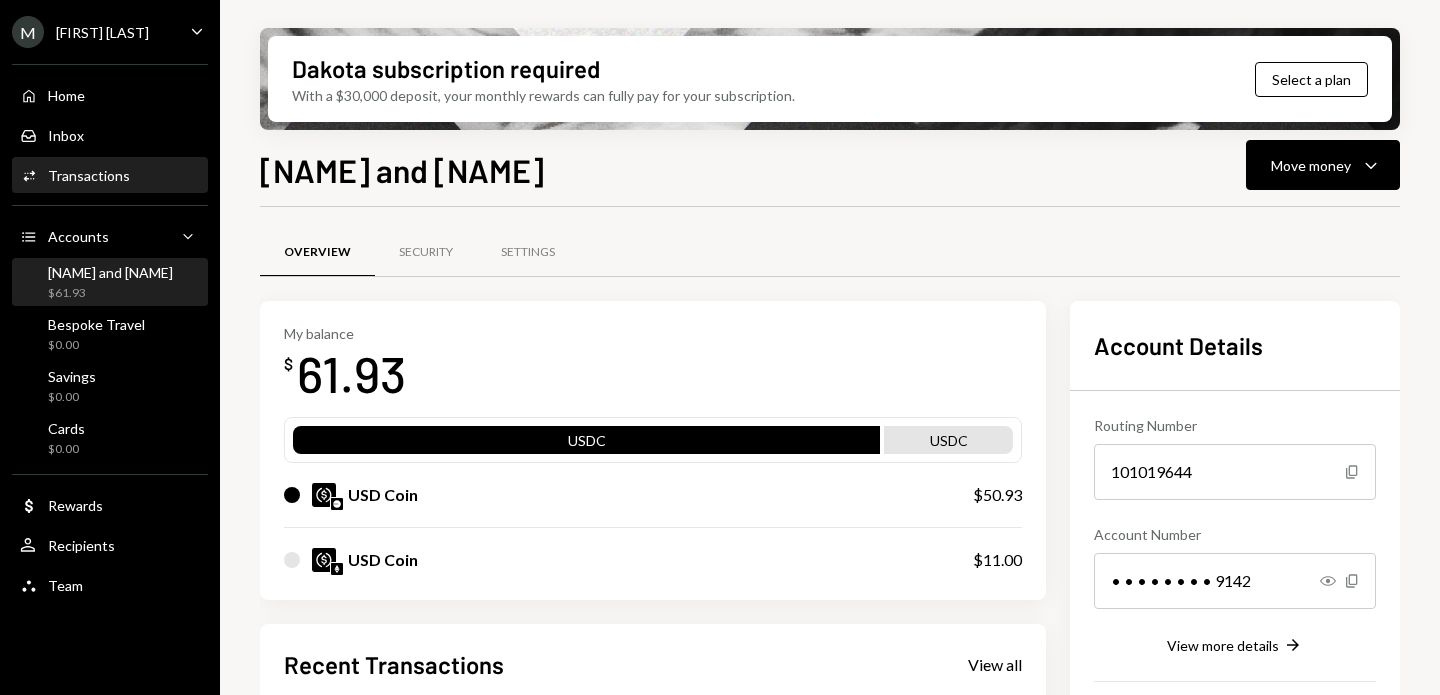 click on "Transactions" at bounding box center (89, 175) 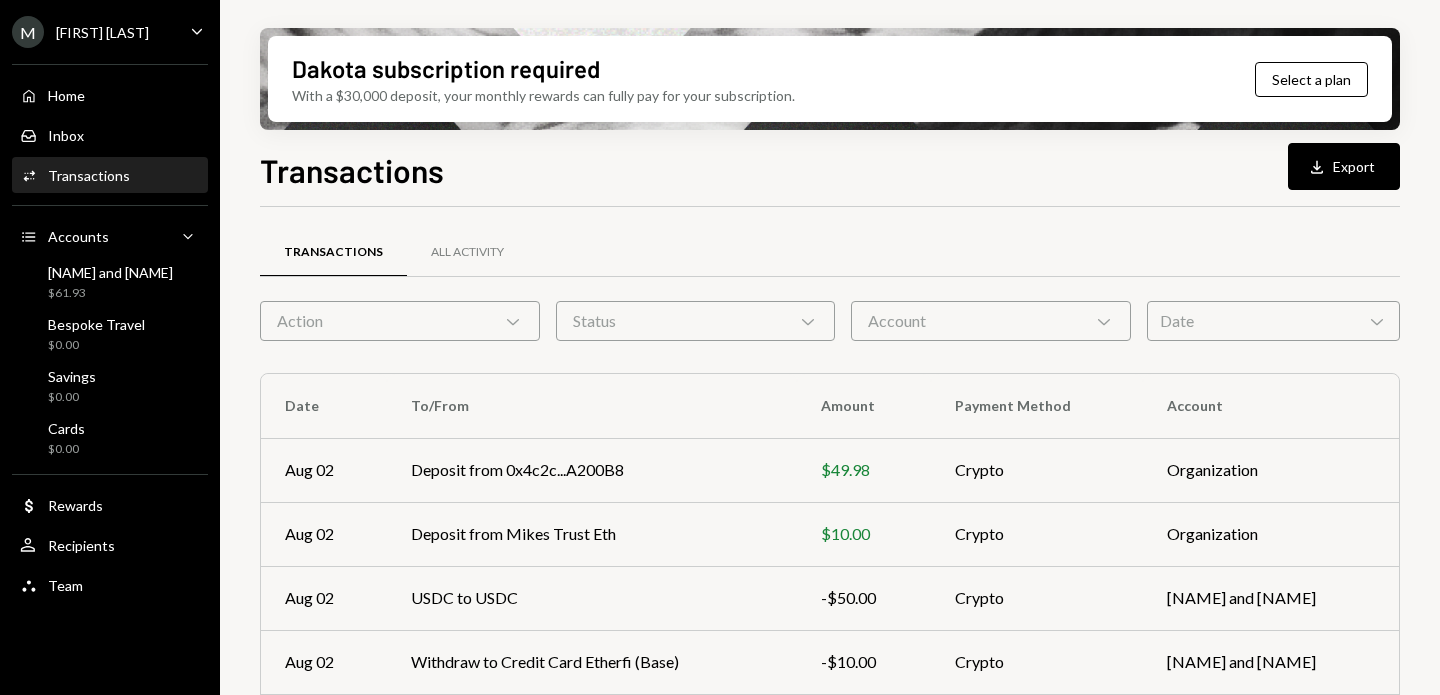 click on "Action Chevron Down" at bounding box center [400, 321] 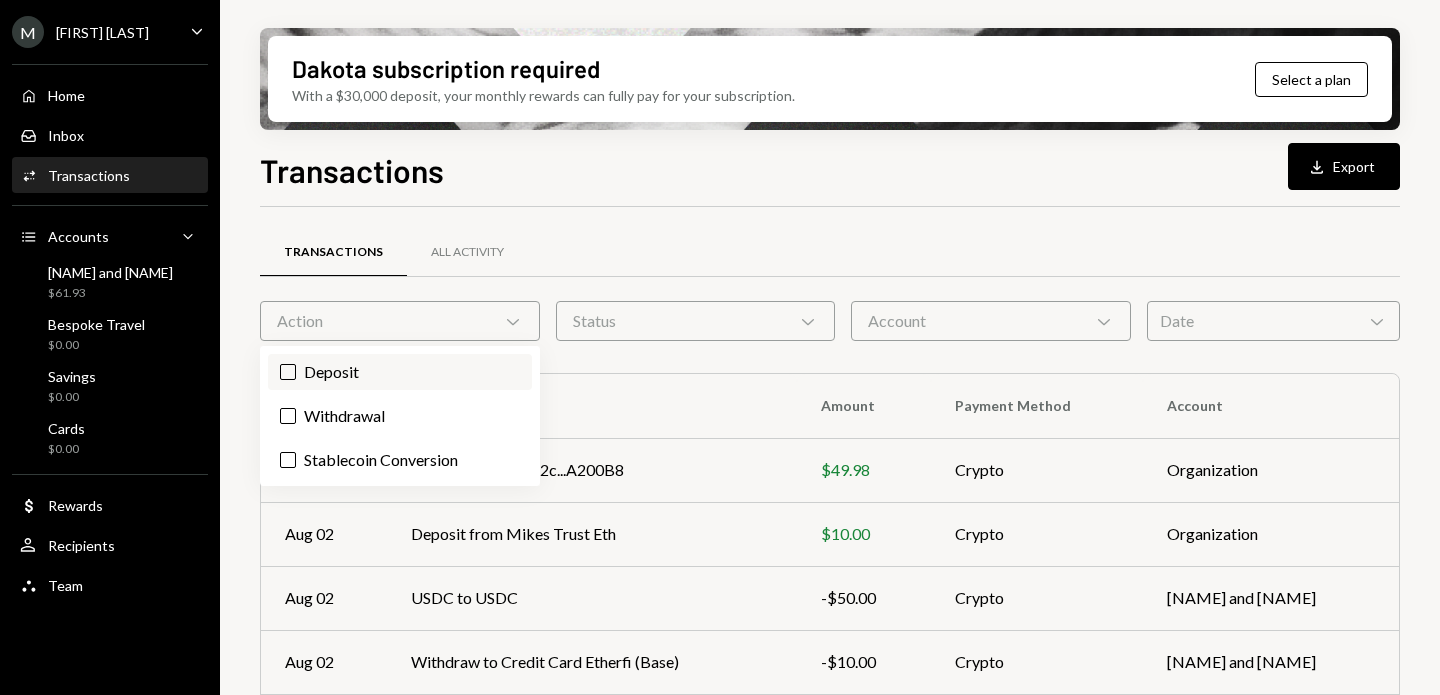 click on "Deposit" at bounding box center (400, 372) 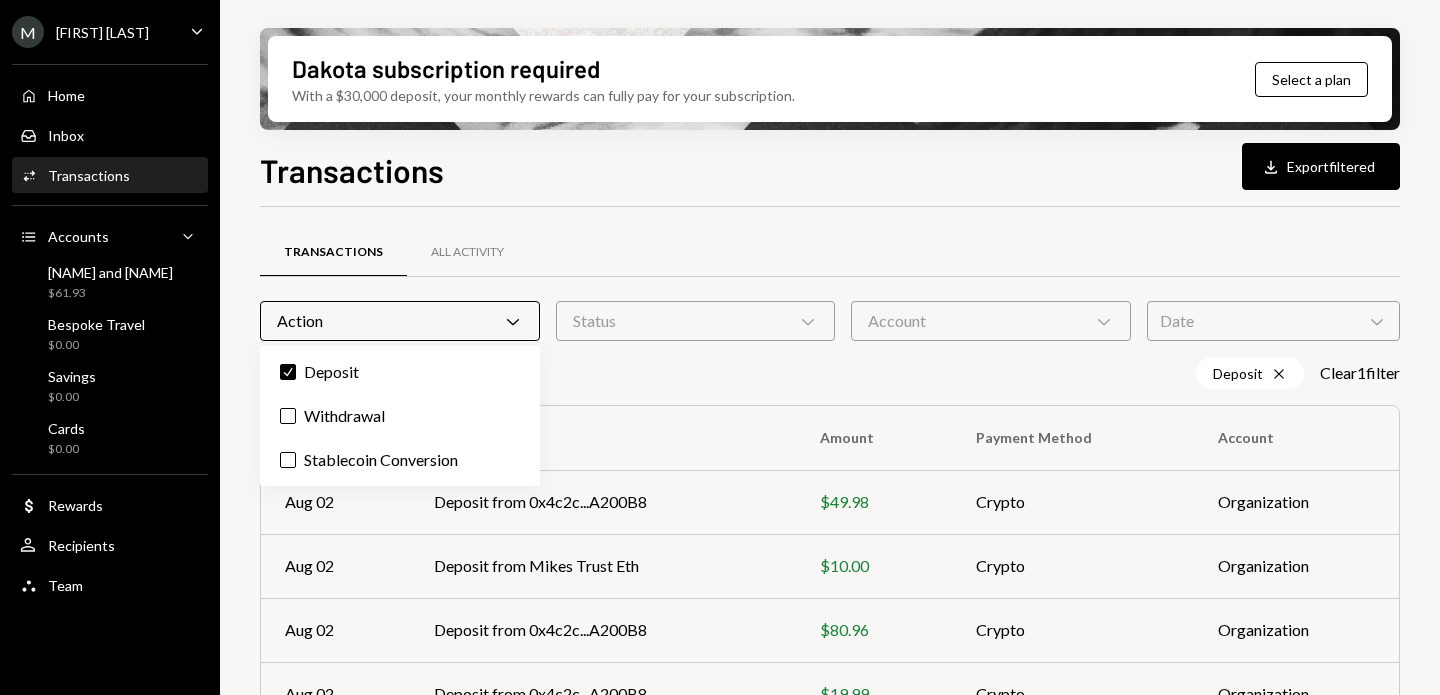 click on "Deposit Cross Clear  1  filter" at bounding box center (830, 373) 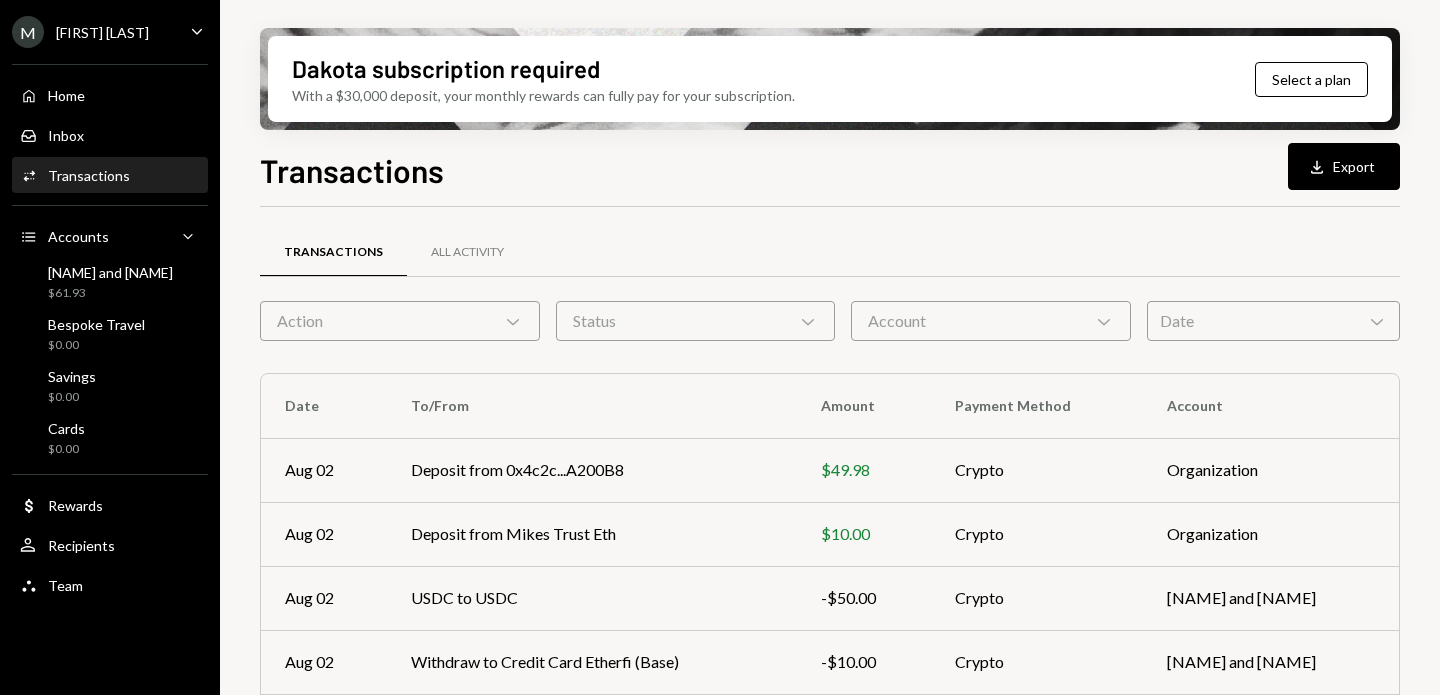 scroll, scrollTop: 0, scrollLeft: 0, axis: both 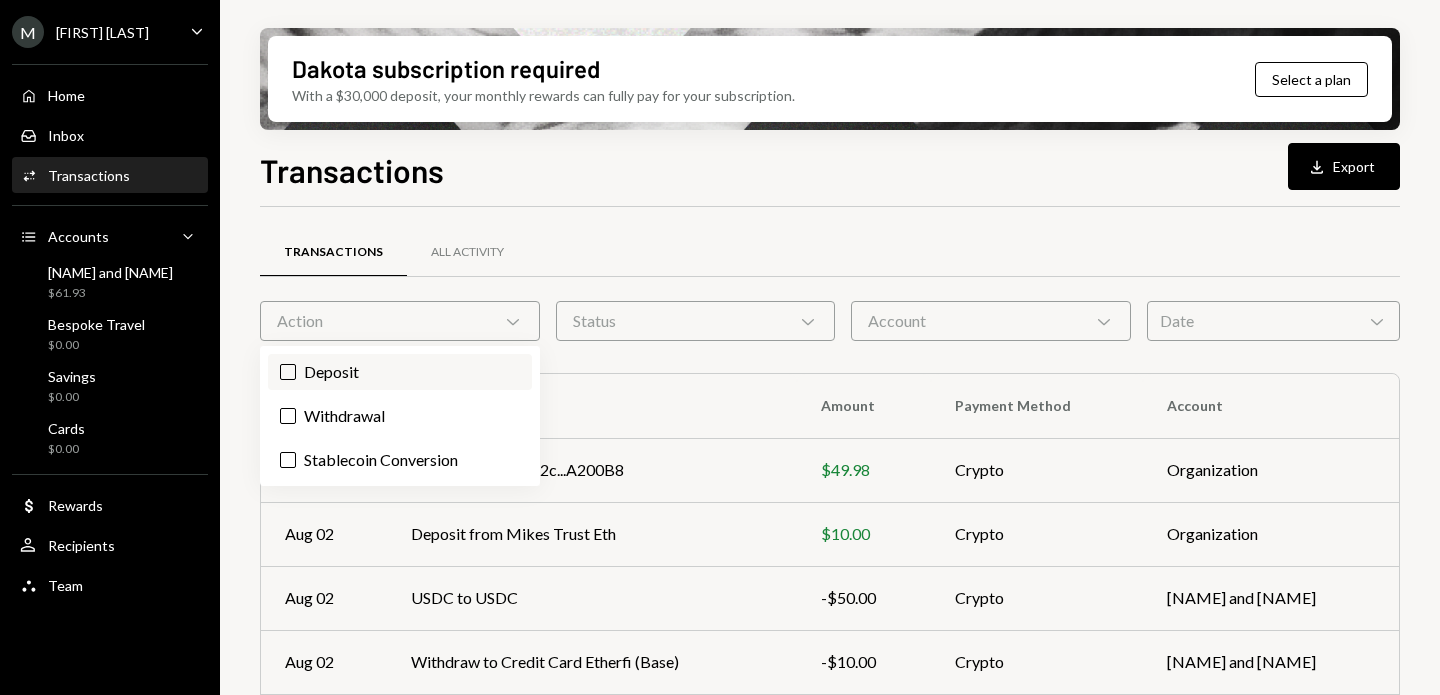 click on "Deposit" at bounding box center (400, 372) 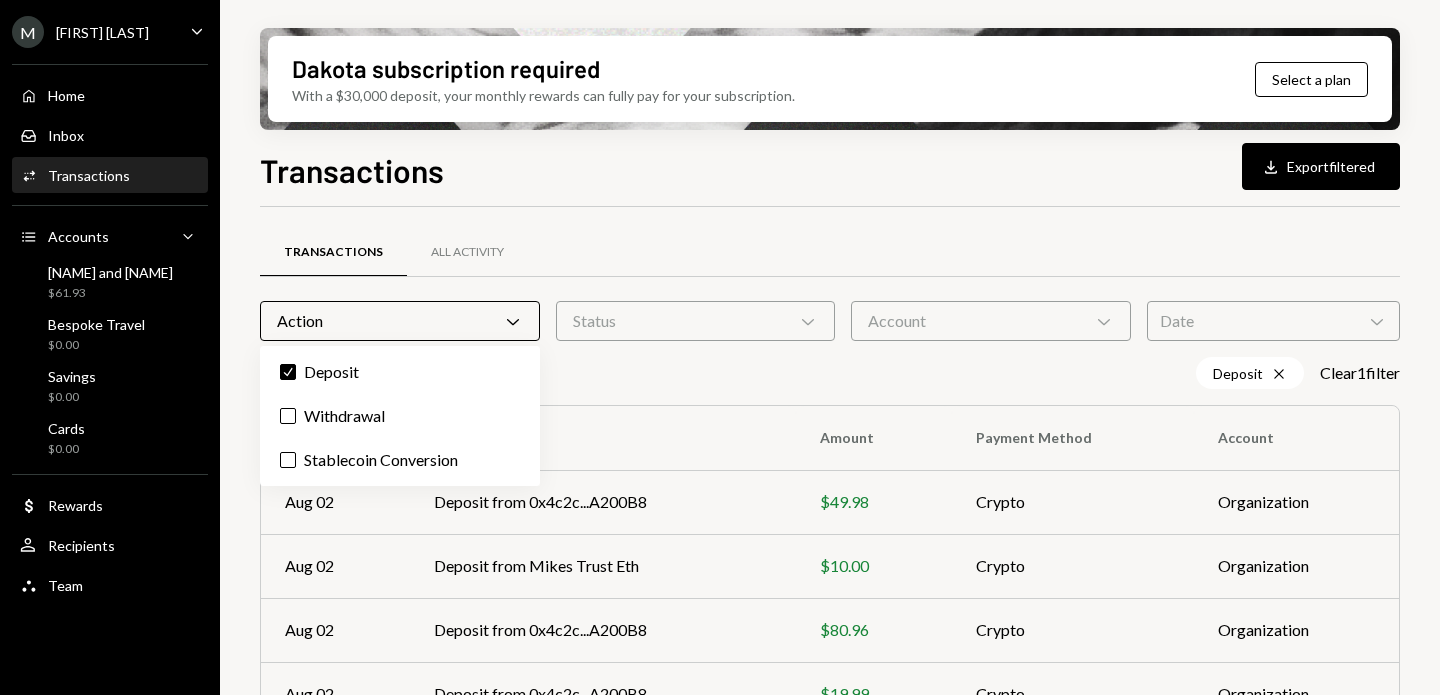 click on "Deposit Cross Clear  1  filter" at bounding box center [830, 373] 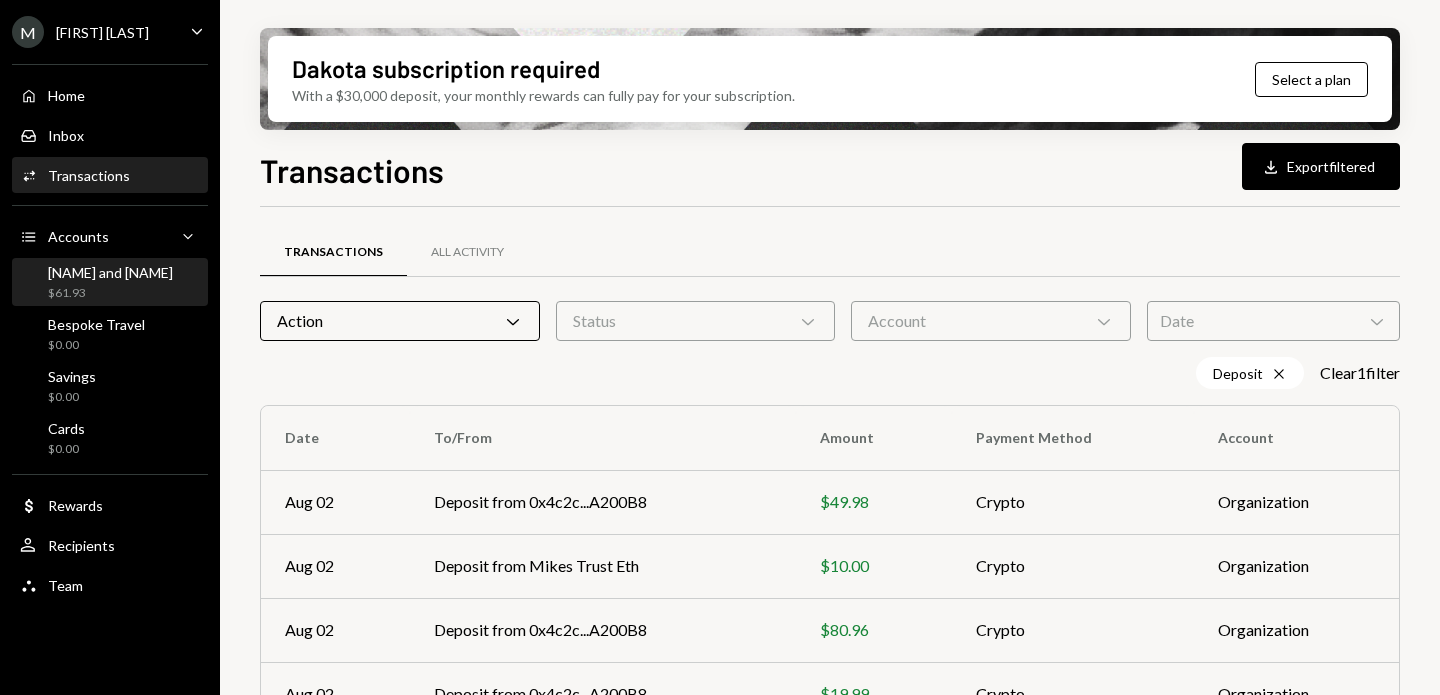 click on "Mike and Magui $61.93" at bounding box center [110, 283] 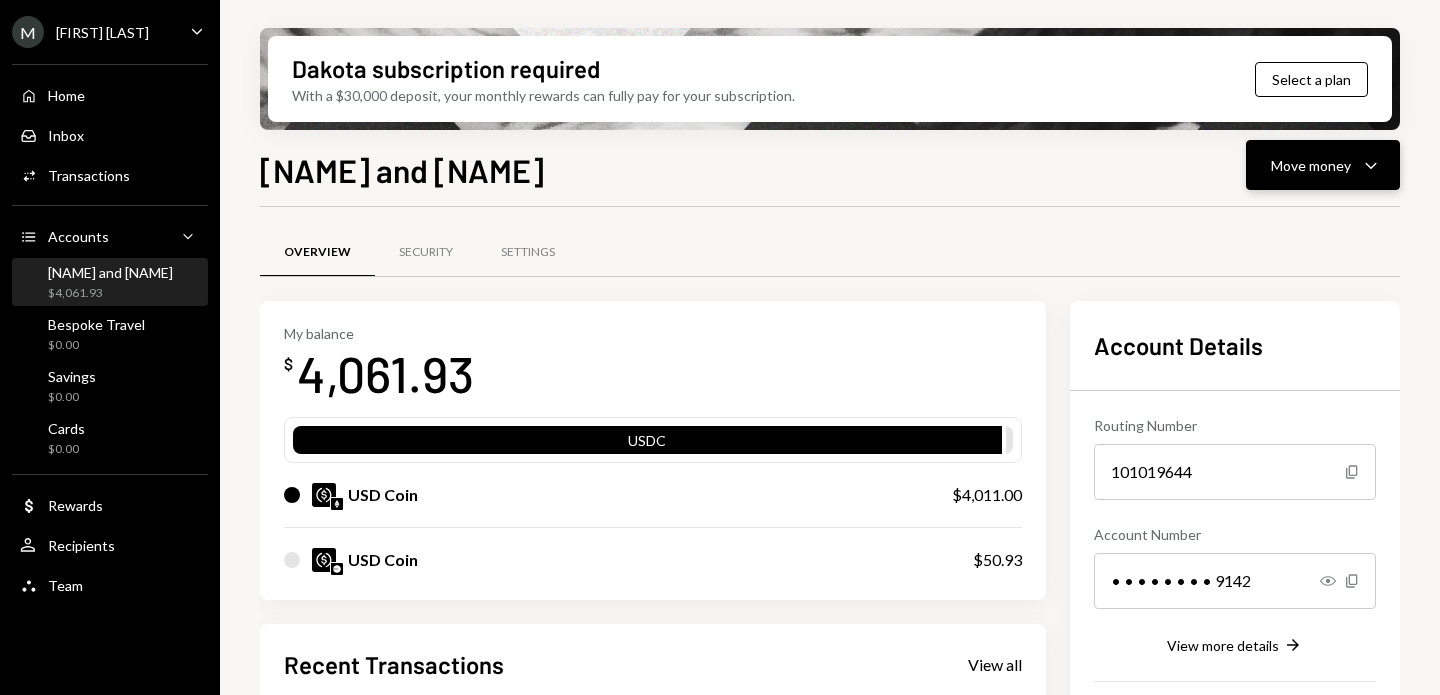 click on "Caret Down" 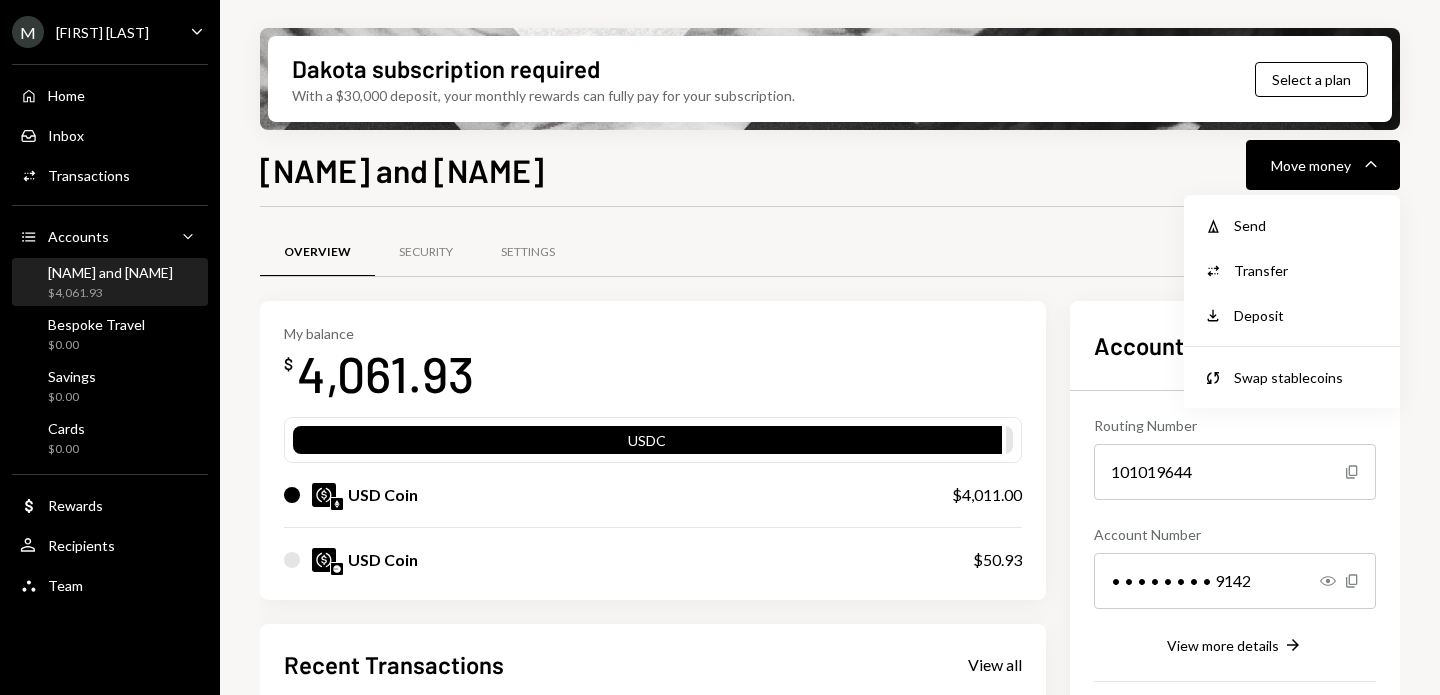 click on "Overview Security Settings" at bounding box center [830, 252] 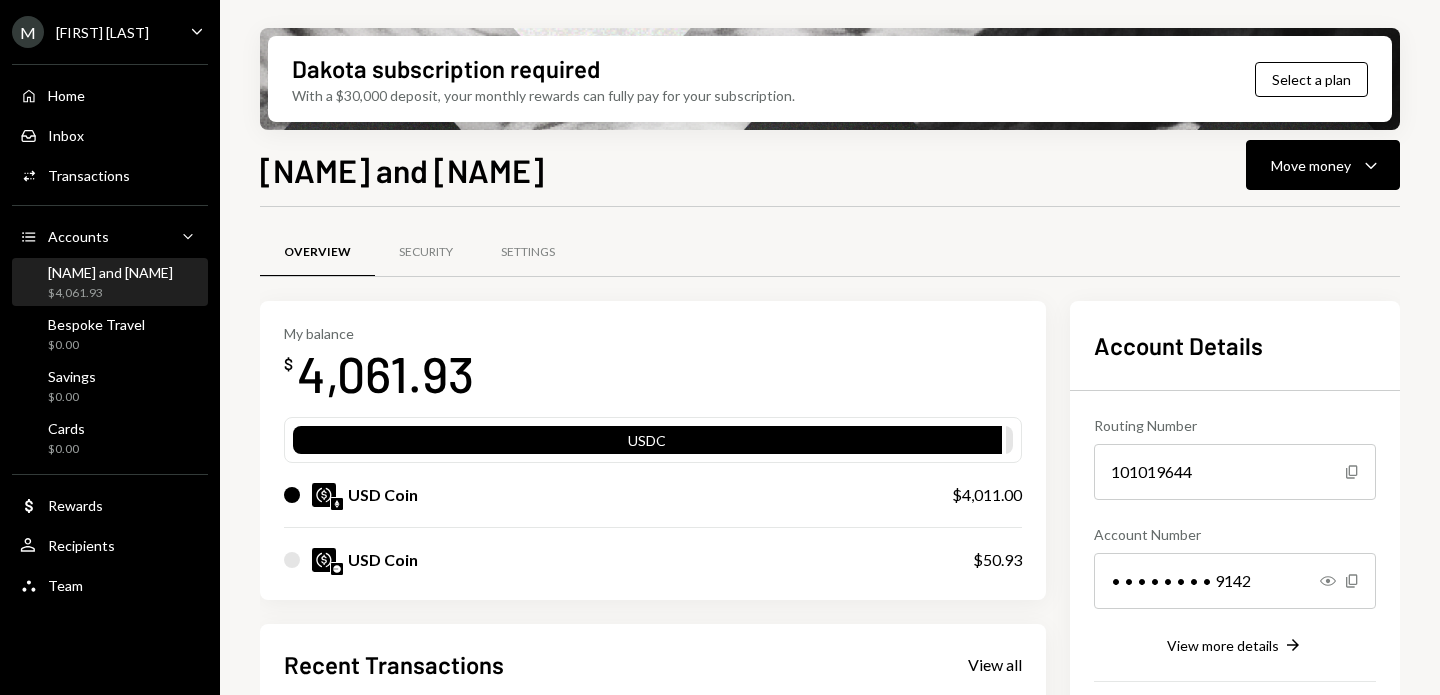 click on "Mike and Magui $4,061.93" at bounding box center (110, 283) 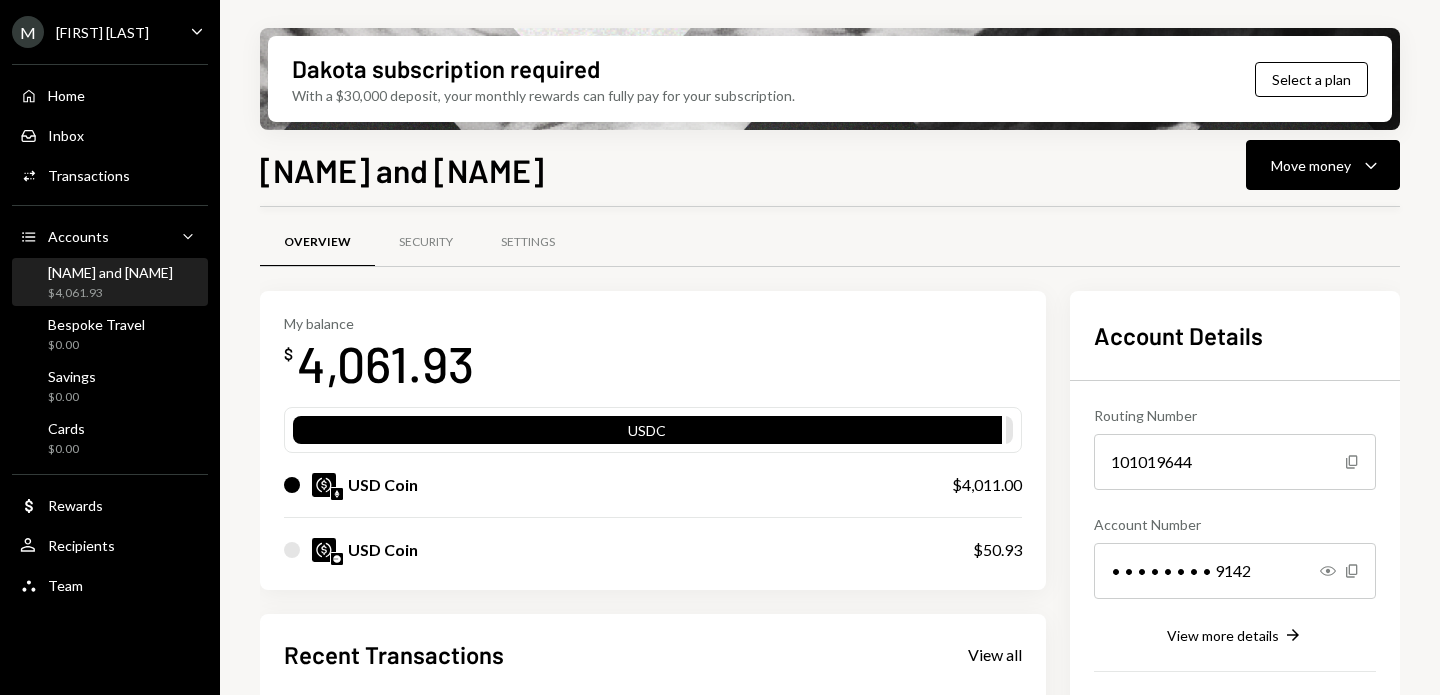 scroll, scrollTop: 0, scrollLeft: 0, axis: both 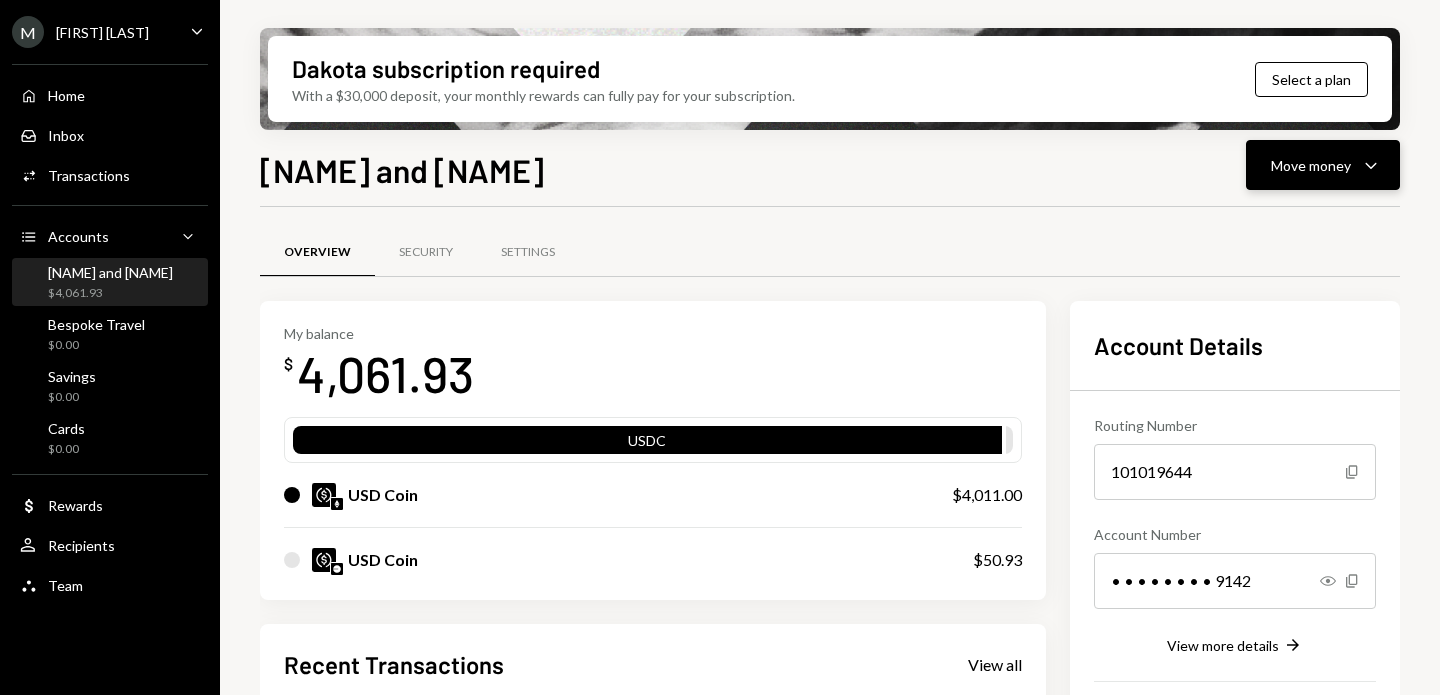 click on "Move money" at bounding box center [1311, 165] 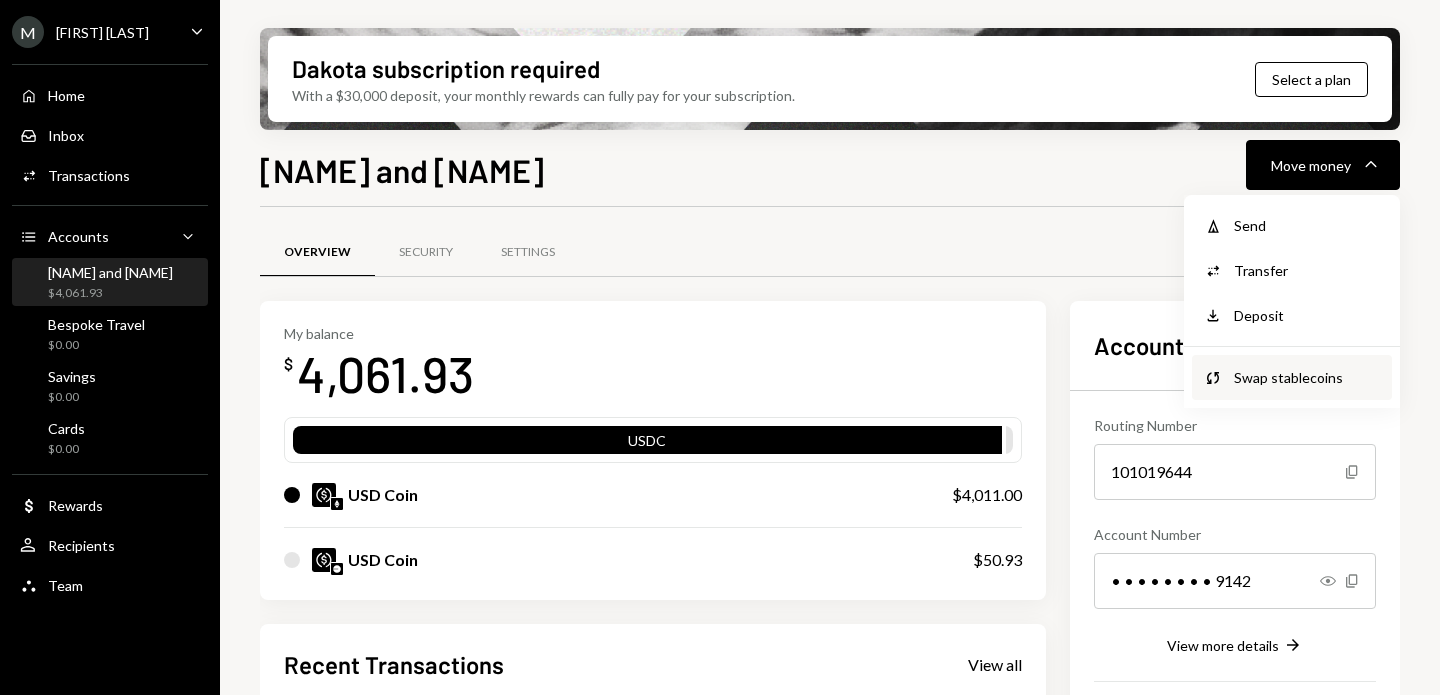 click on "Swap Swap stablecoins" at bounding box center (1292, 377) 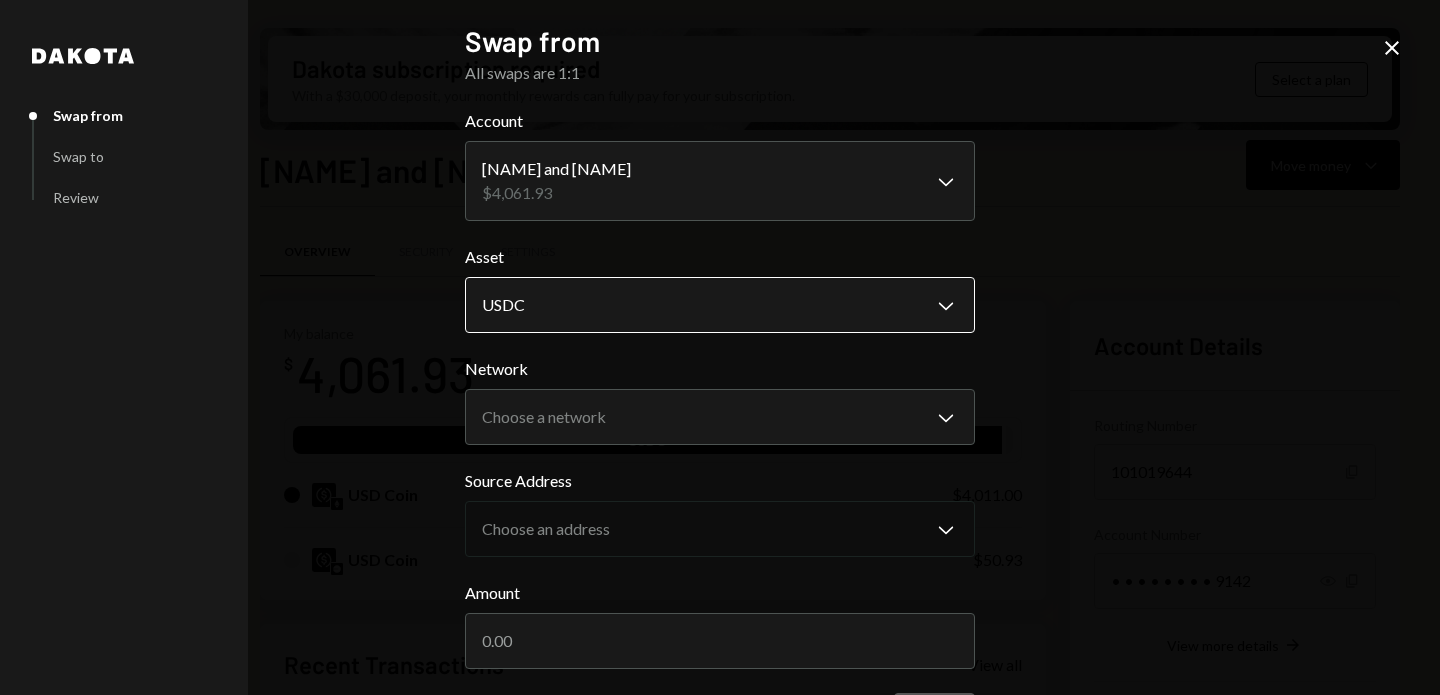 click on "M Michael Preston Caret Down Home Home Inbox Inbox Activities Transactions Accounts Accounts Caret Down Mike and Magui $4,061.93 Bespoke Travel $0.00 Savings $0.00 Cards $0.00 Dollar Rewards User Recipients Team Team Dakota subscription required With a $30,000 deposit, your monthly rewards can fully pay for your subscription. Select a plan Mike and Magui Move money Caret Down Overview Security Settings My balance $ 4,061.93 USDC USD Coin $4,011.00 USD Coin $50.93 Recent Transactions View all Type Initiated By Initiated At Status Deposit 4,000  USDC Mikes Trust Eth 08/02/25 12:52 PM Completed Deposit 49.98  USDC 0x4c2c...A200B8 Copy 08/02/25 12:48 PM Completed Deposit 10  USDC Mikes Trust Eth 08/02/25 12:46 PM Completed Stablecoin Conversion $50.00 Michael Preston 08/02/25 12:42 PM Completed Withdrawal 10  USDC Michael Preston 08/02/25 8:38 AM Completed Account Details Routing Number 101019644 Copy Account Number • • • • • • • •  9142 Show Copy View more details Right Arrow Right Arrow $251.00" at bounding box center [720, 347] 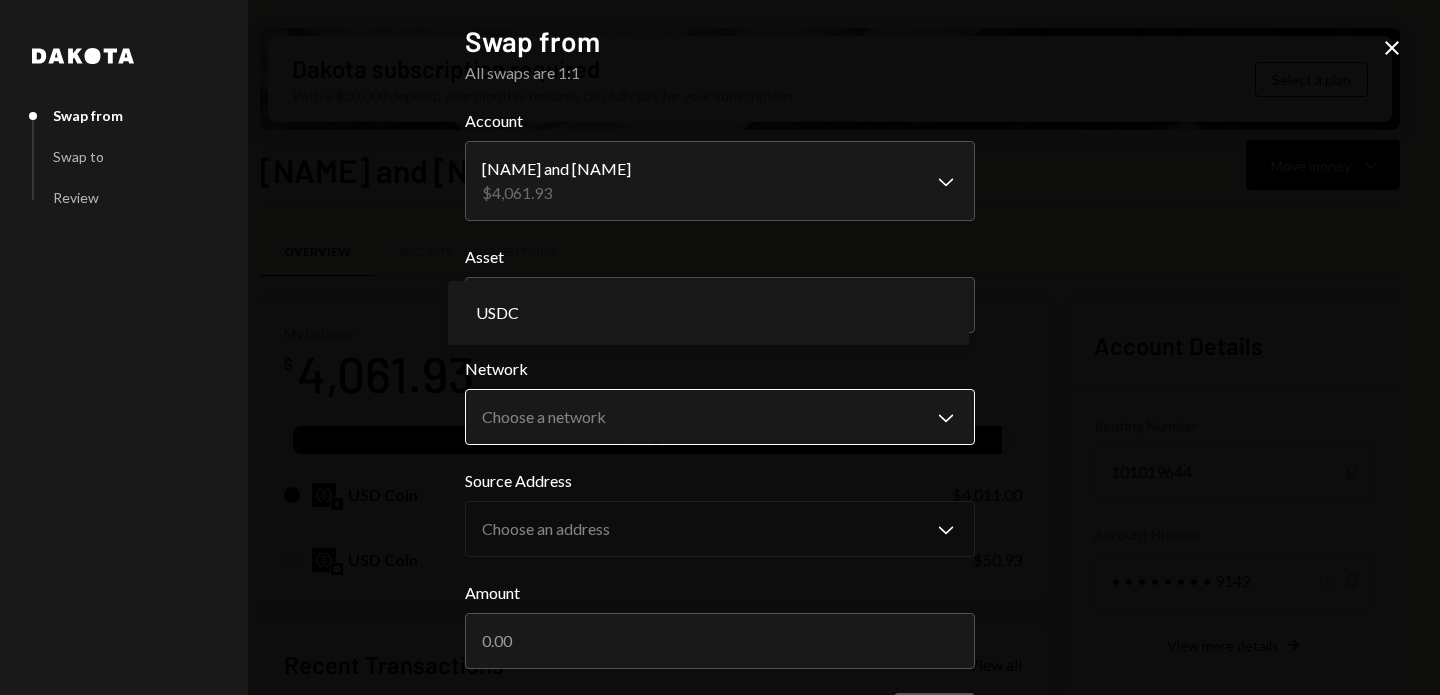 click on "M Michael Preston Caret Down Home Home Inbox Inbox Activities Transactions Accounts Accounts Caret Down Mike and Magui $4,061.93 Bespoke Travel $0.00 Savings $0.00 Cards $0.00 Dollar Rewards User Recipients Team Team Dakota subscription required With a $30,000 deposit, your monthly rewards can fully pay for your subscription. Select a plan Mike and Magui Move money Caret Down Overview Security Settings My balance $ 4,061.93 USDC USD Coin $4,011.00 USD Coin $50.93 Recent Transactions View all Type Initiated By Initiated At Status Deposit 4,000  USDC Mikes Trust Eth 08/02/25 12:52 PM Completed Deposit 49.98  USDC 0x4c2c...A200B8 Copy 08/02/25 12:48 PM Completed Deposit 10  USDC Mikes Trust Eth 08/02/25 12:46 PM Completed Stablecoin Conversion $50.00 Michael Preston 08/02/25 12:42 PM Completed Withdrawal 10  USDC Michael Preston 08/02/25 8:38 AM Completed Account Details Routing Number 101019644 Copy Account Number • • • • • • • •  9142 Show Copy View more details Right Arrow Right Arrow $251.00" at bounding box center [720, 347] 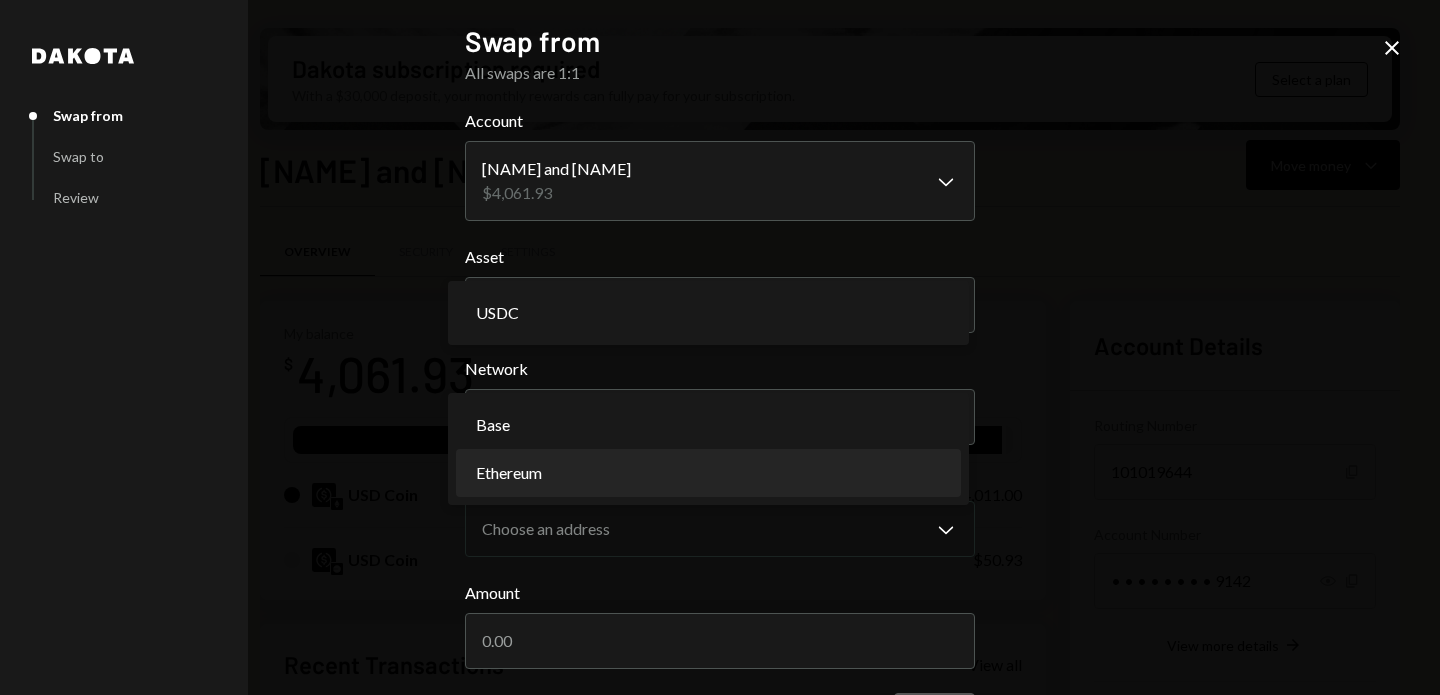 select on "**********" 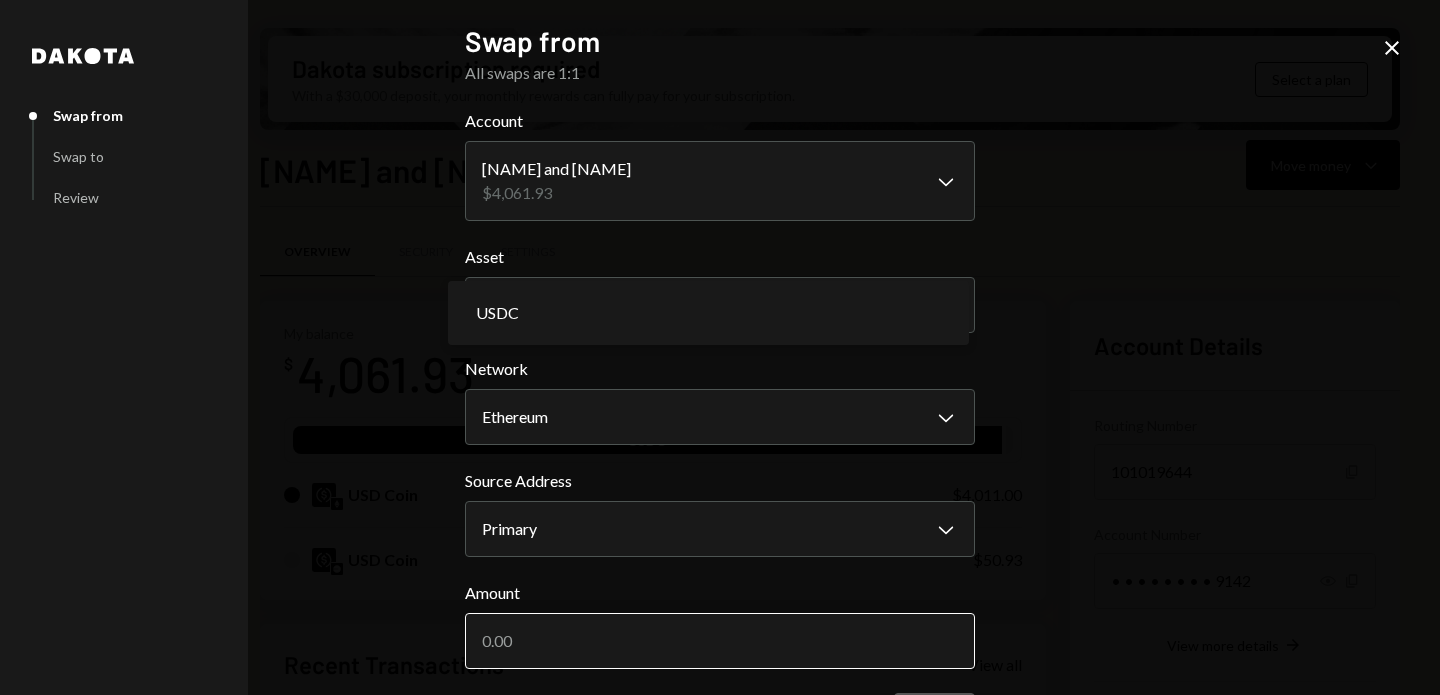 click on "Amount" at bounding box center [720, 641] 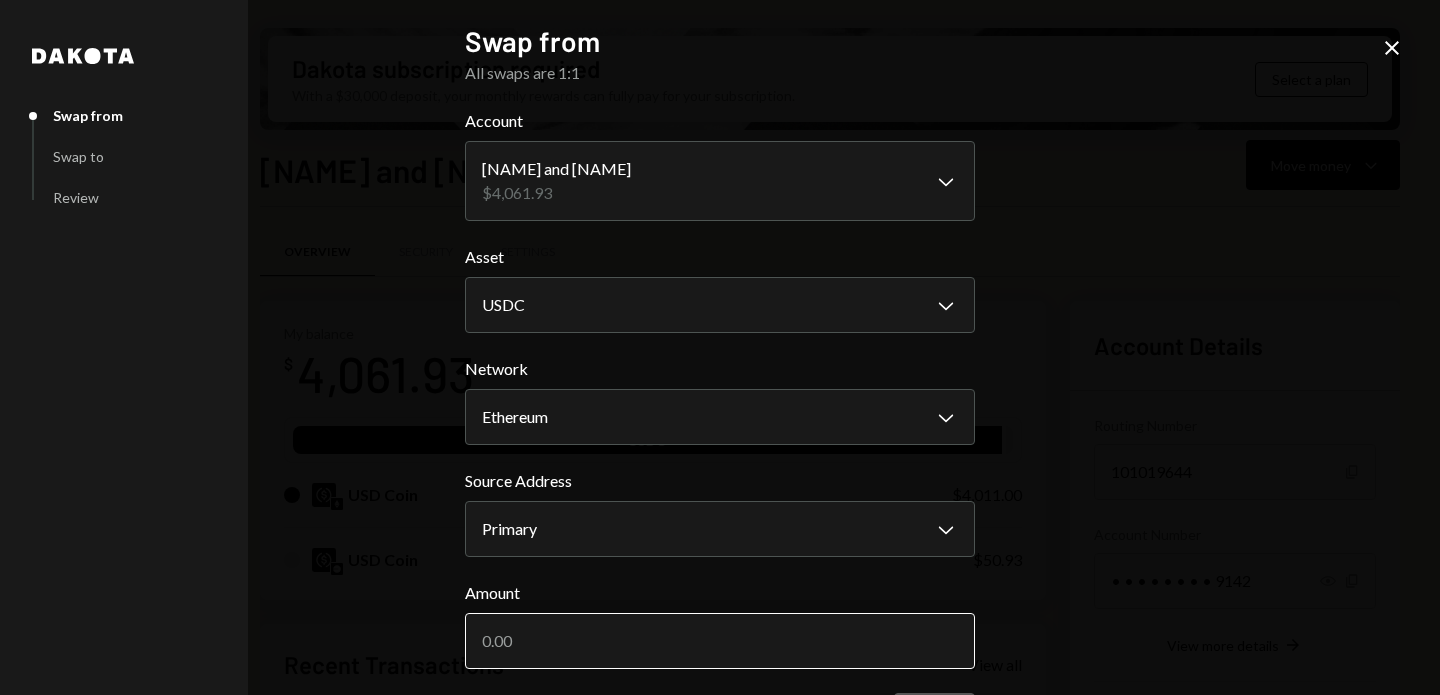 click on "Amount" at bounding box center [720, 641] 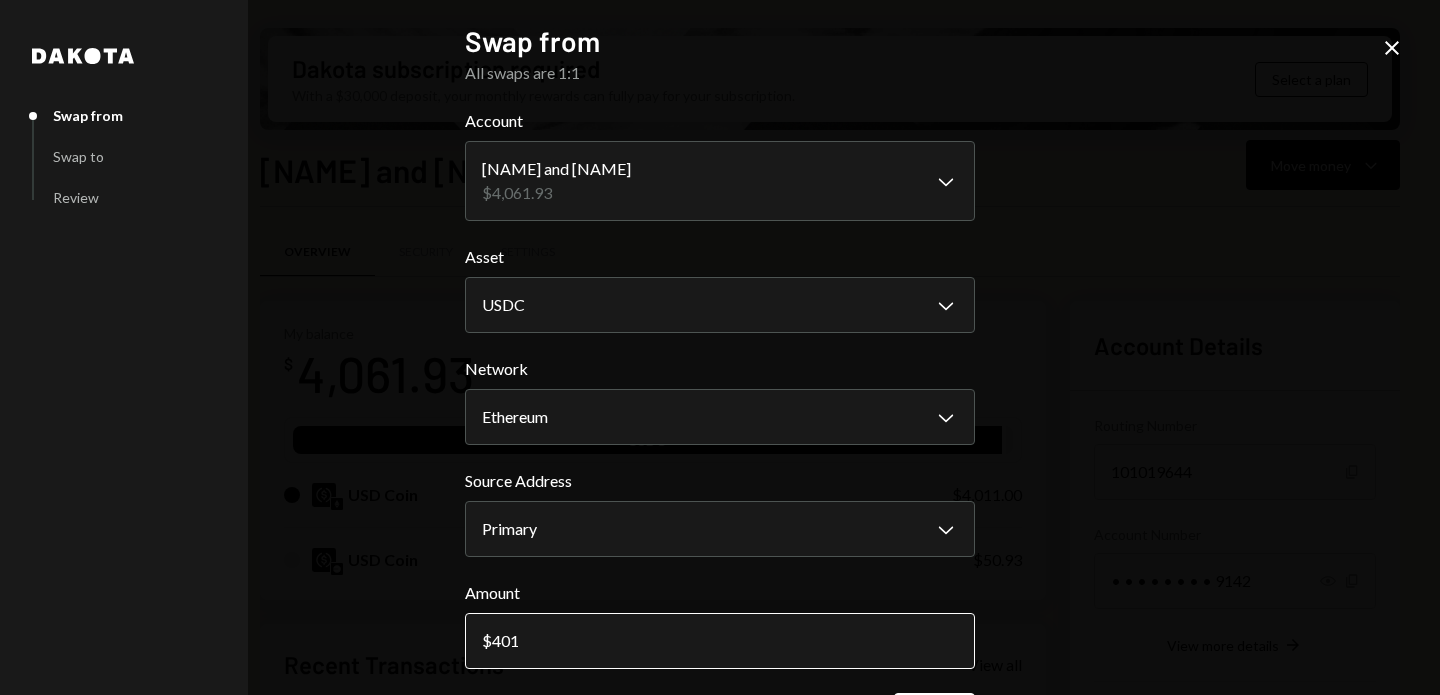 type on "4010" 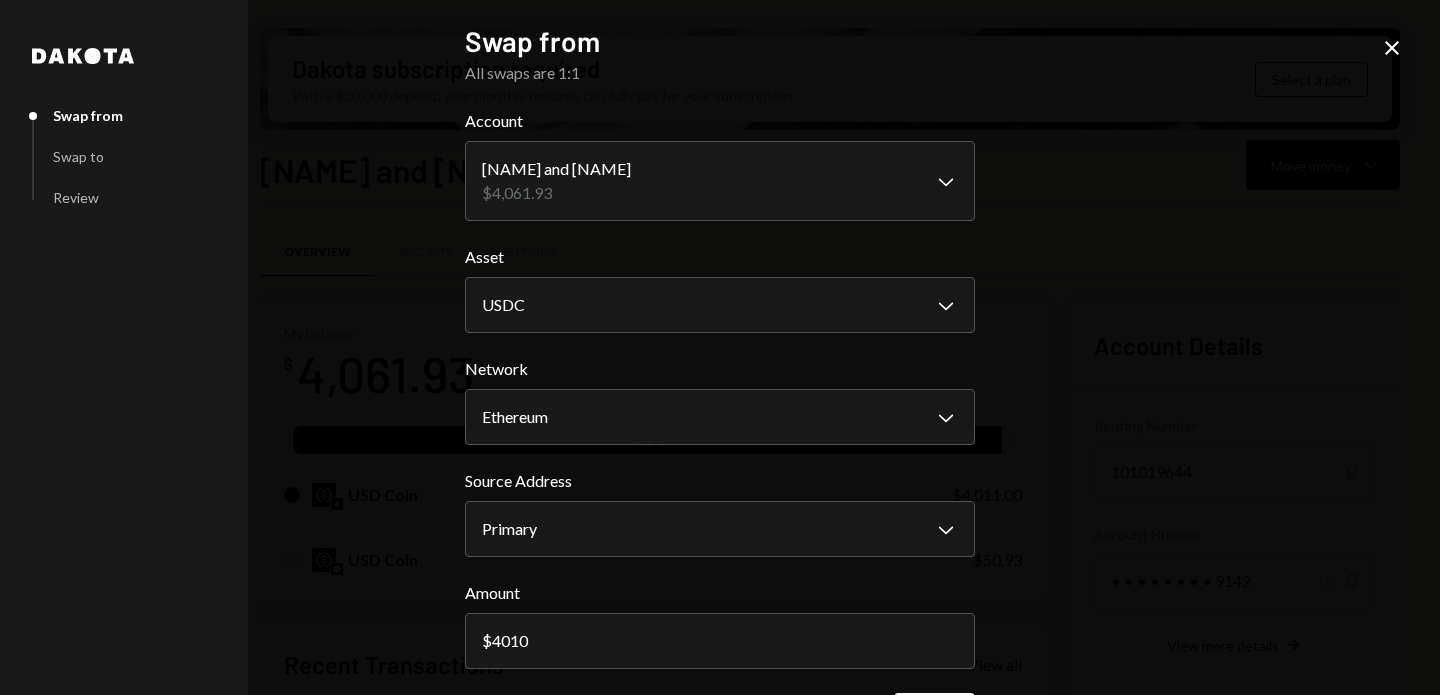 scroll, scrollTop: 76, scrollLeft: 0, axis: vertical 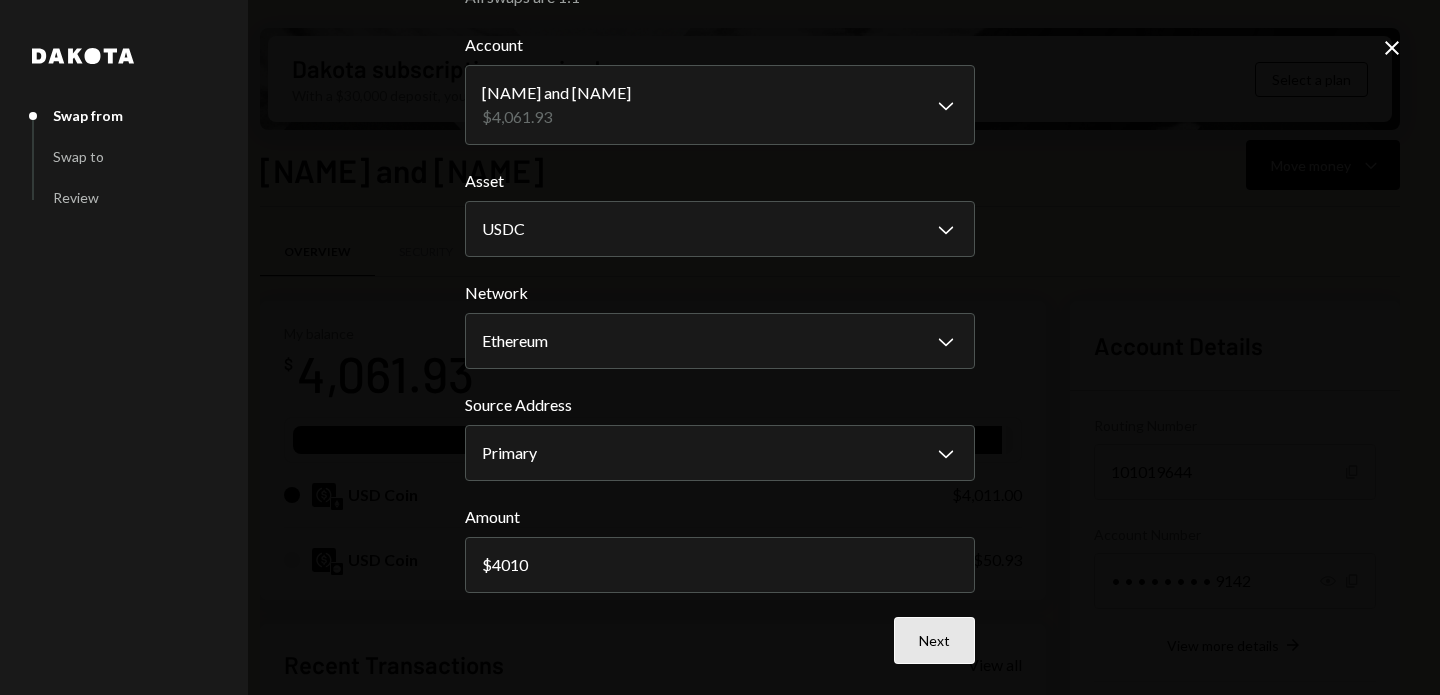 click on "Next" at bounding box center (934, 640) 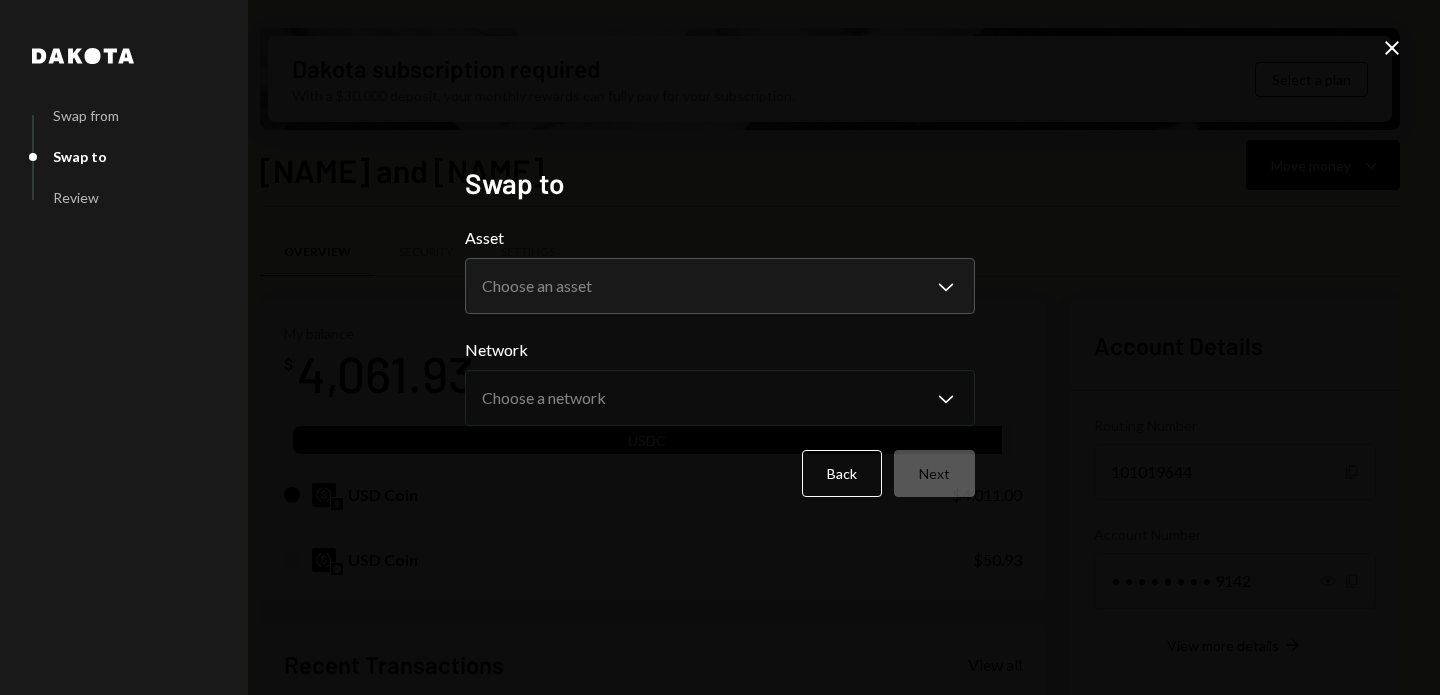scroll, scrollTop: 0, scrollLeft: 0, axis: both 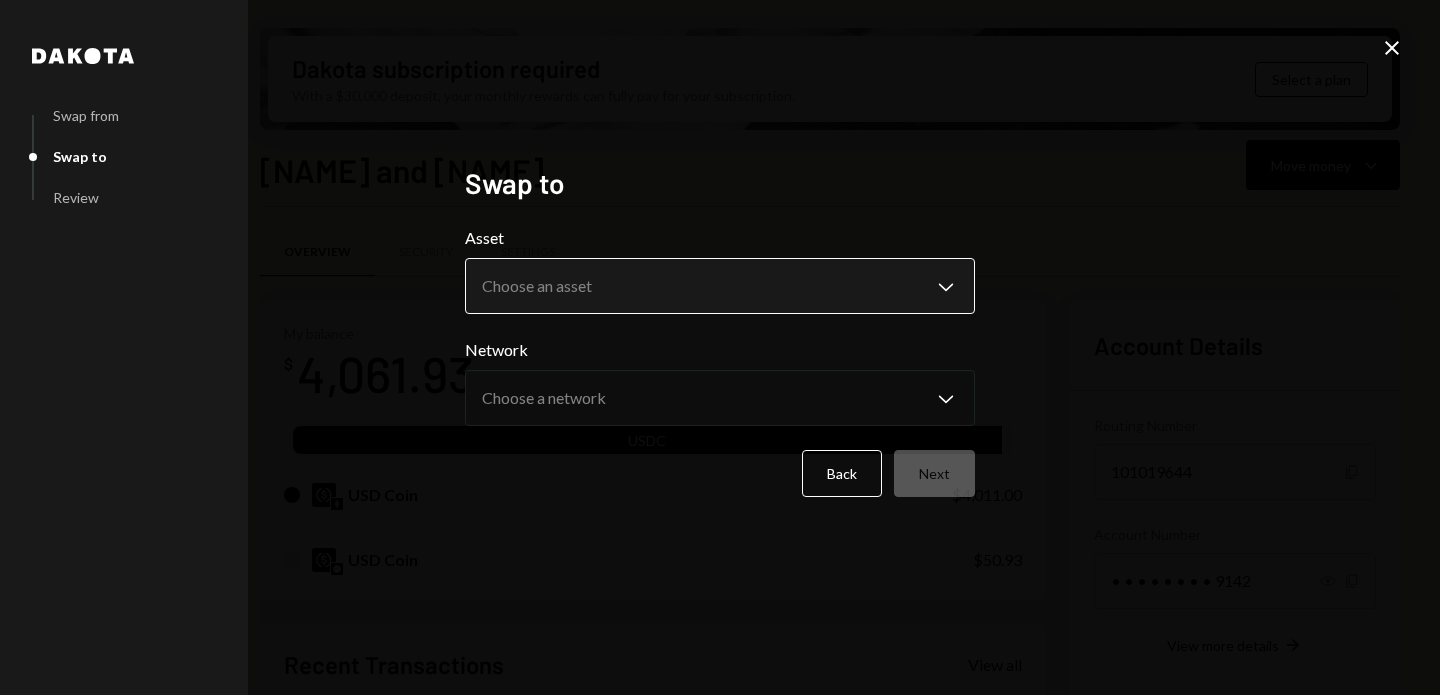 click on "M Michael Preston Caret Down Home Home Inbox Inbox Activities Transactions Accounts Accounts Caret Down Mike and Magui $4,061.93 Bespoke Travel $0.00 Savings $0.00 Cards $0.00 Dollar Rewards User Recipients Team Team Dakota subscription required With a $30,000 deposit, your monthly rewards can fully pay for your subscription. Select a plan Mike and Magui Move money Caret Down Overview Security Settings My balance $ 4,061.93 USDC USD Coin $4,011.00 USD Coin $50.93 Recent Transactions View all Type Initiated By Initiated At Status Deposit 4,000  USDC Mikes Trust Eth 08/02/25 12:52 PM Completed Deposit 49.98  USDC 0x4c2c...A200B8 Copy 08/02/25 12:48 PM Completed Deposit 10  USDC Mikes Trust Eth 08/02/25 12:46 PM Completed Stablecoin Conversion $50.00 Michael Preston 08/02/25 12:42 PM Completed Withdrawal 10  USDC Michael Preston 08/02/25 8:38 AM Completed Account Details Routing Number 101019644 Copy Account Number • • • • • • • •  9142 Show Copy View more details Right Arrow Right Arrow $251.00" at bounding box center [720, 347] 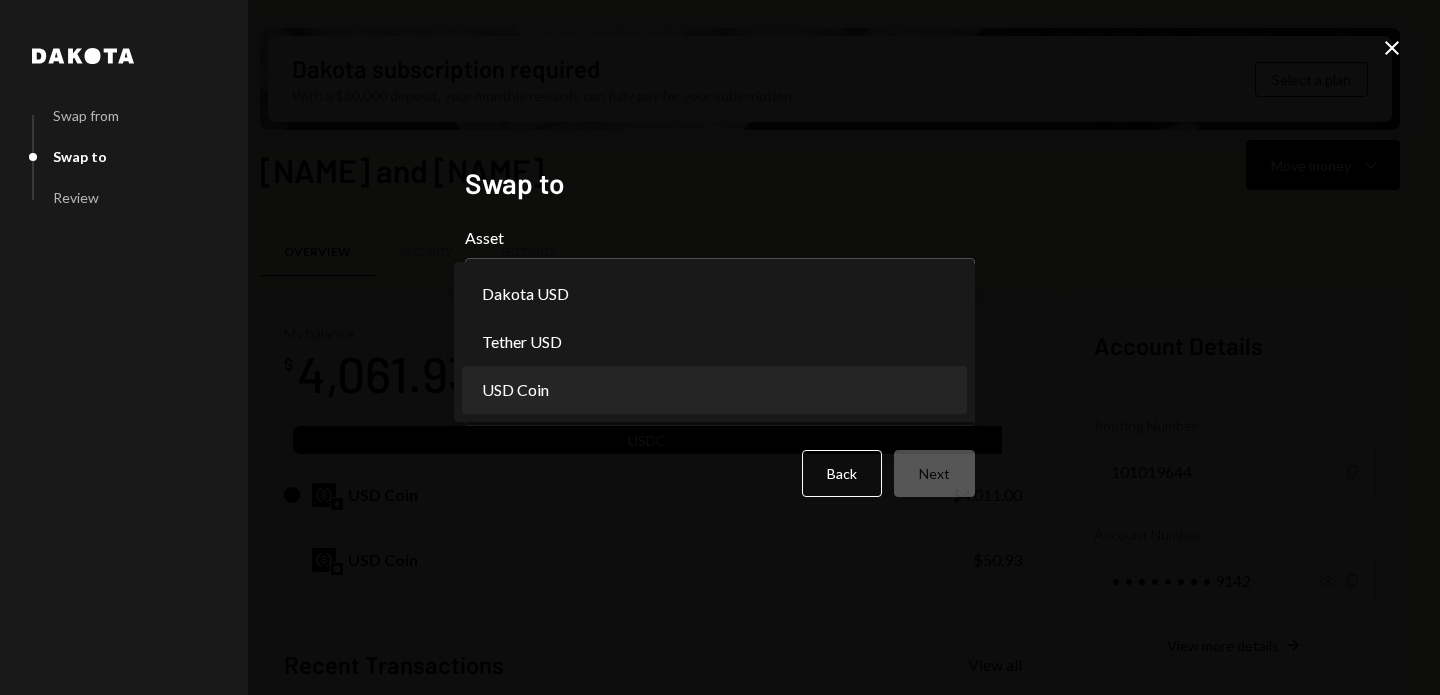 select on "****" 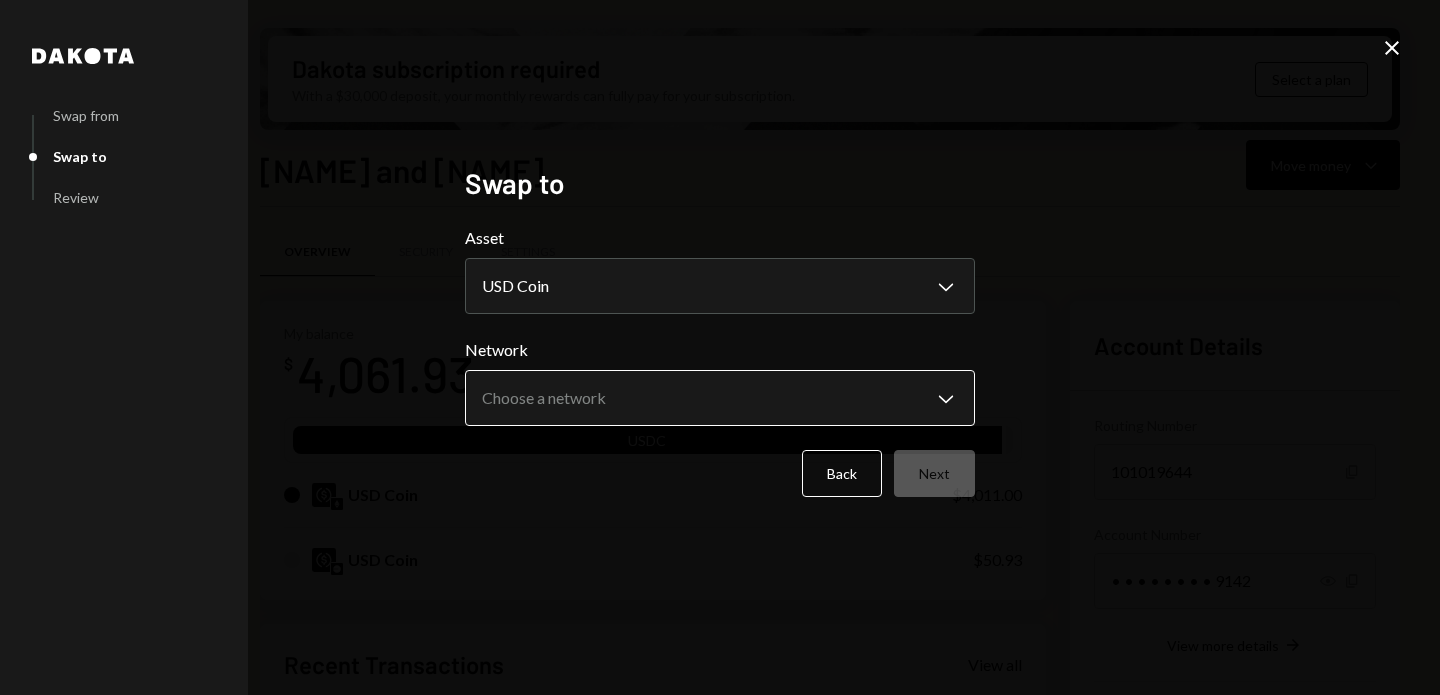 click on "M Michael Preston Caret Down Home Home Inbox Inbox Activities Transactions Accounts Accounts Caret Down Mike and Magui $4,061.93 Bespoke Travel $0.00 Savings $0.00 Cards $0.00 Dollar Rewards User Recipients Team Team Dakota subscription required With a $30,000 deposit, your monthly rewards can fully pay for your subscription. Select a plan Mike and Magui Move money Caret Down Overview Security Settings My balance $ 4,061.93 USDC USD Coin $4,011.00 USD Coin $50.93 Recent Transactions View all Type Initiated By Initiated At Status Deposit 4,000  USDC Mikes Trust Eth 08/02/25 12:52 PM Completed Deposit 49.98  USDC 0x4c2c...A200B8 Copy 08/02/25 12:48 PM Completed Deposit 10  USDC Mikes Trust Eth 08/02/25 12:46 PM Completed Stablecoin Conversion $50.00 Michael Preston 08/02/25 12:42 PM Completed Withdrawal 10  USDC Michael Preston 08/02/25 8:38 AM Completed Account Details Routing Number 101019644 Copy Account Number • • • • • • • •  9142 Show Copy View more details Right Arrow Right Arrow $251.00" at bounding box center (720, 347) 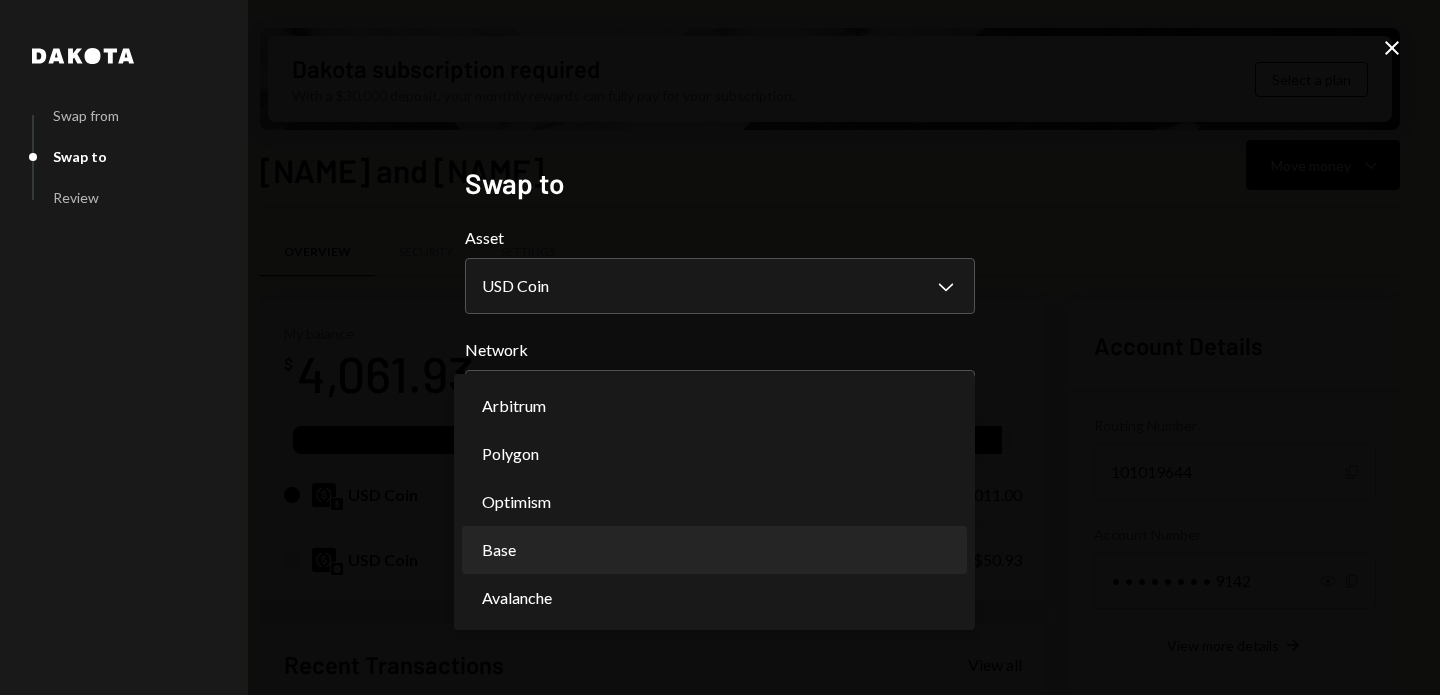 select on "**********" 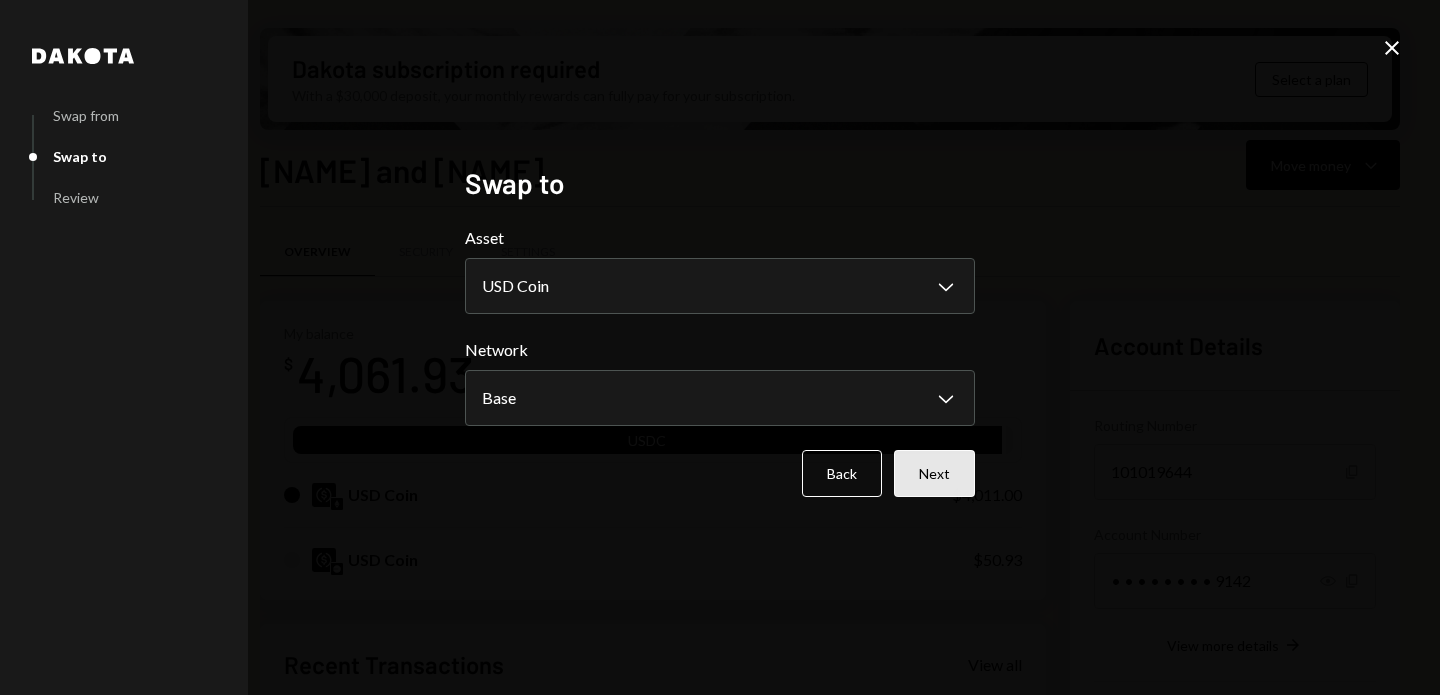 click on "Next" at bounding box center [934, 473] 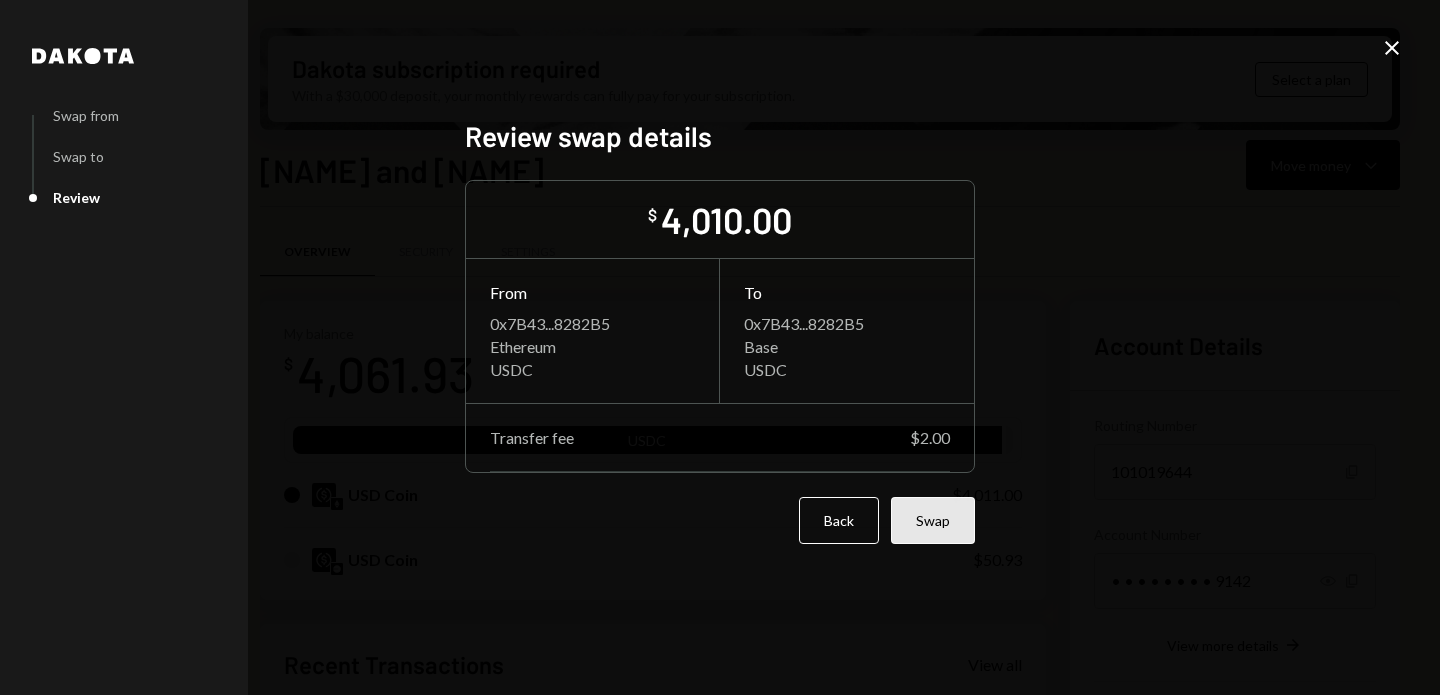 click on "Swap" at bounding box center (933, 520) 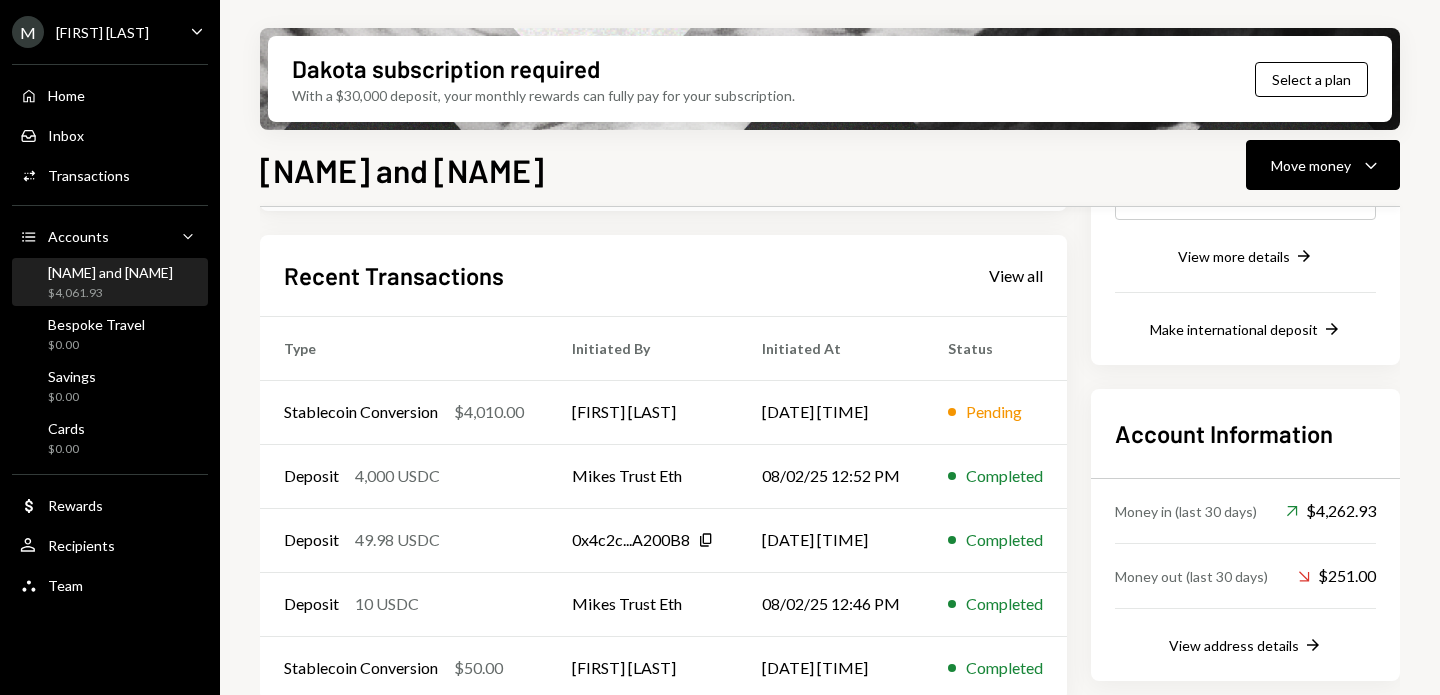 scroll, scrollTop: 392, scrollLeft: 0, axis: vertical 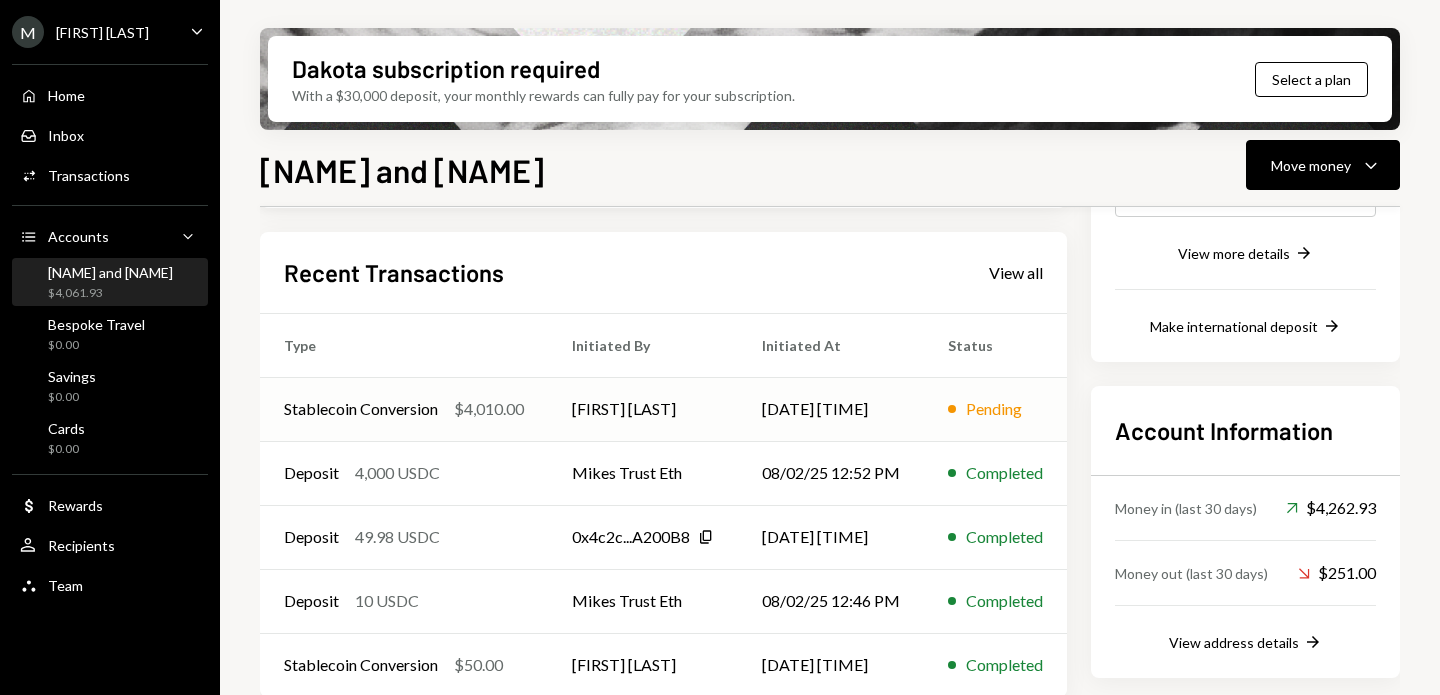 click on "$4,010.00" at bounding box center [489, 409] 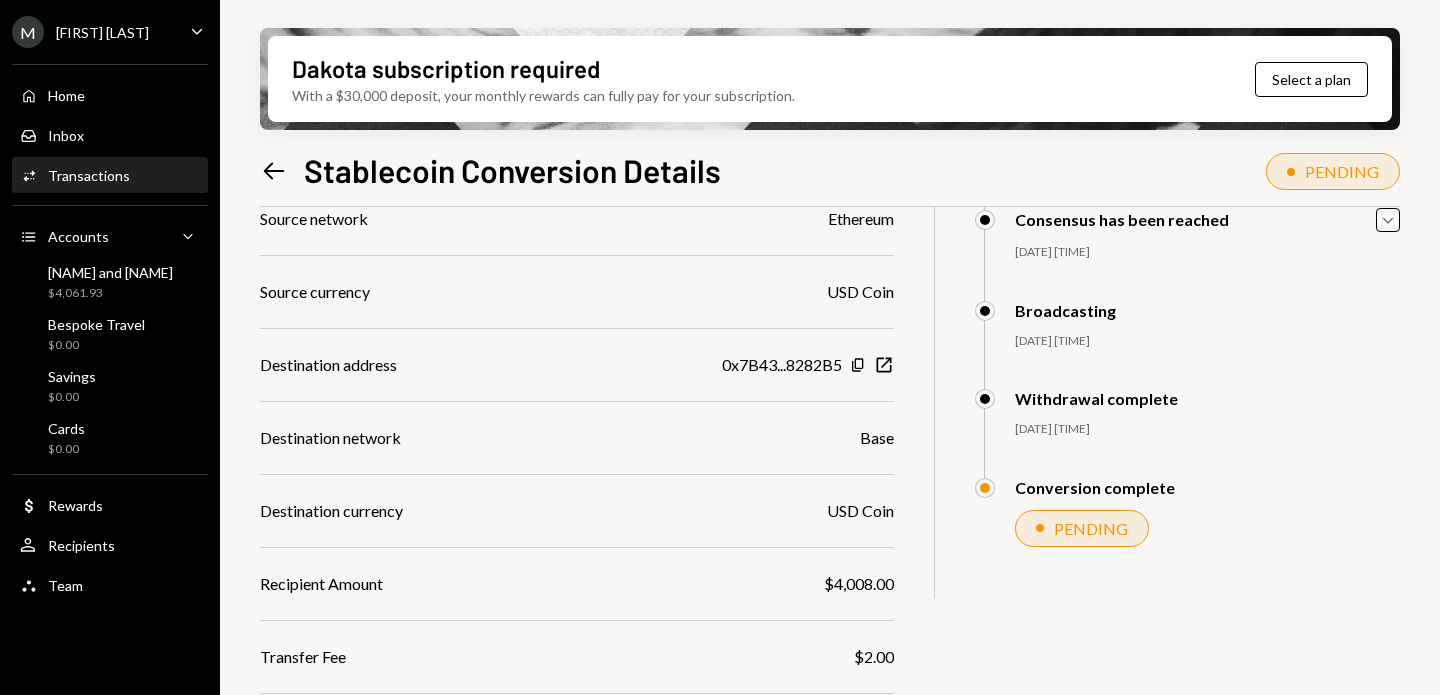 scroll, scrollTop: 0, scrollLeft: 0, axis: both 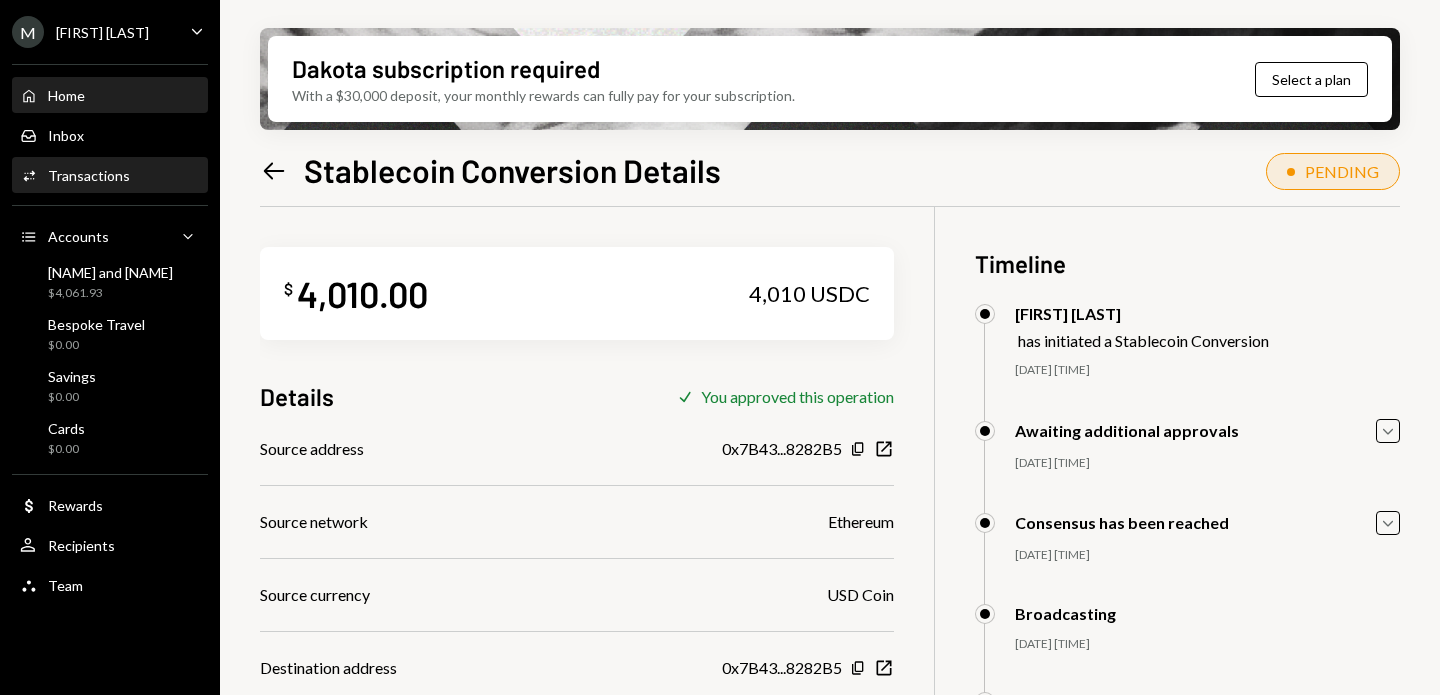 click on "Home" at bounding box center [66, 95] 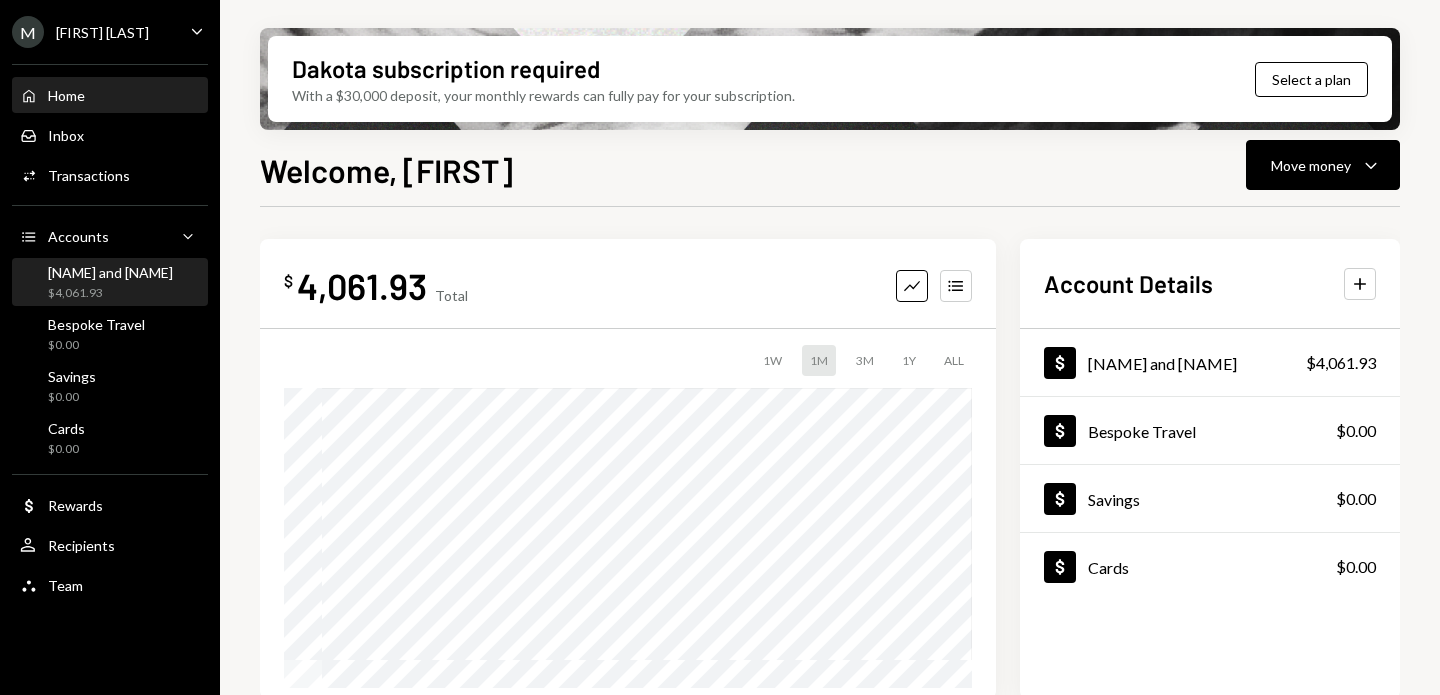 click on "[FIRST] and [FIRST]" at bounding box center [110, 272] 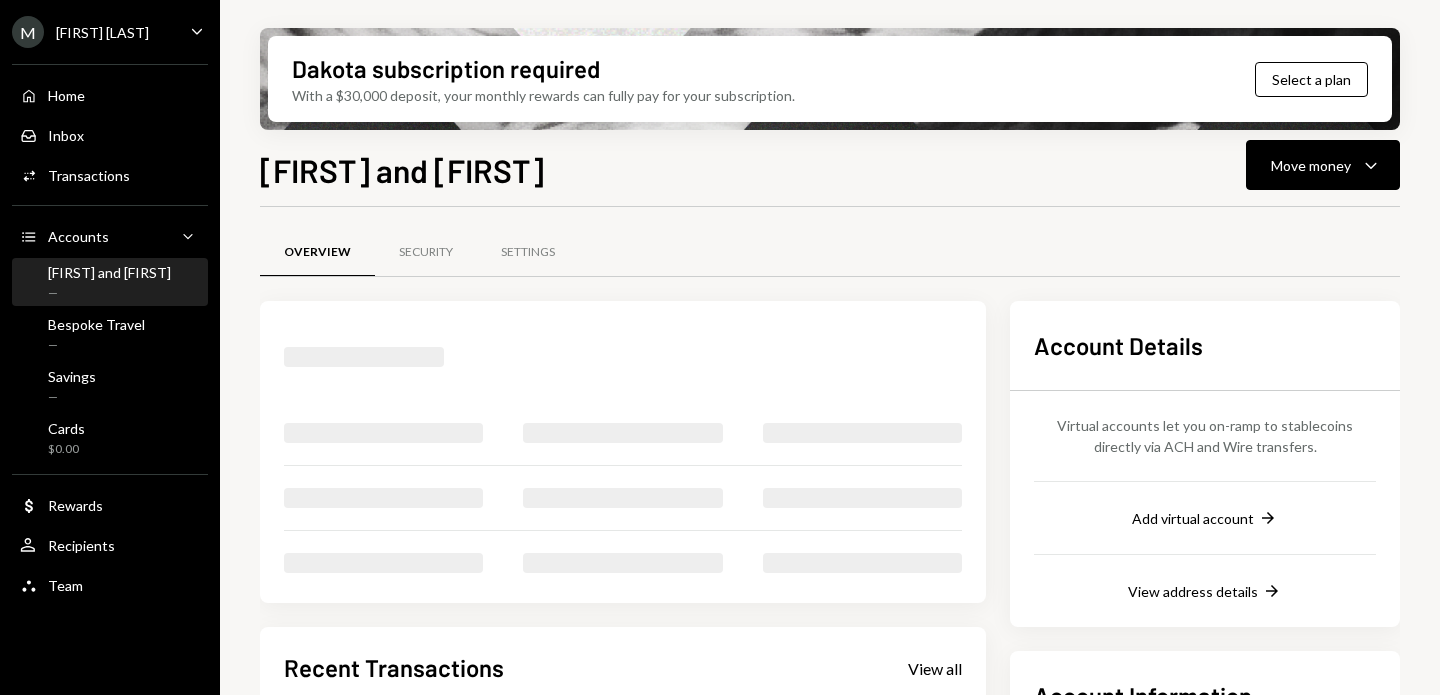 scroll, scrollTop: 0, scrollLeft: 0, axis: both 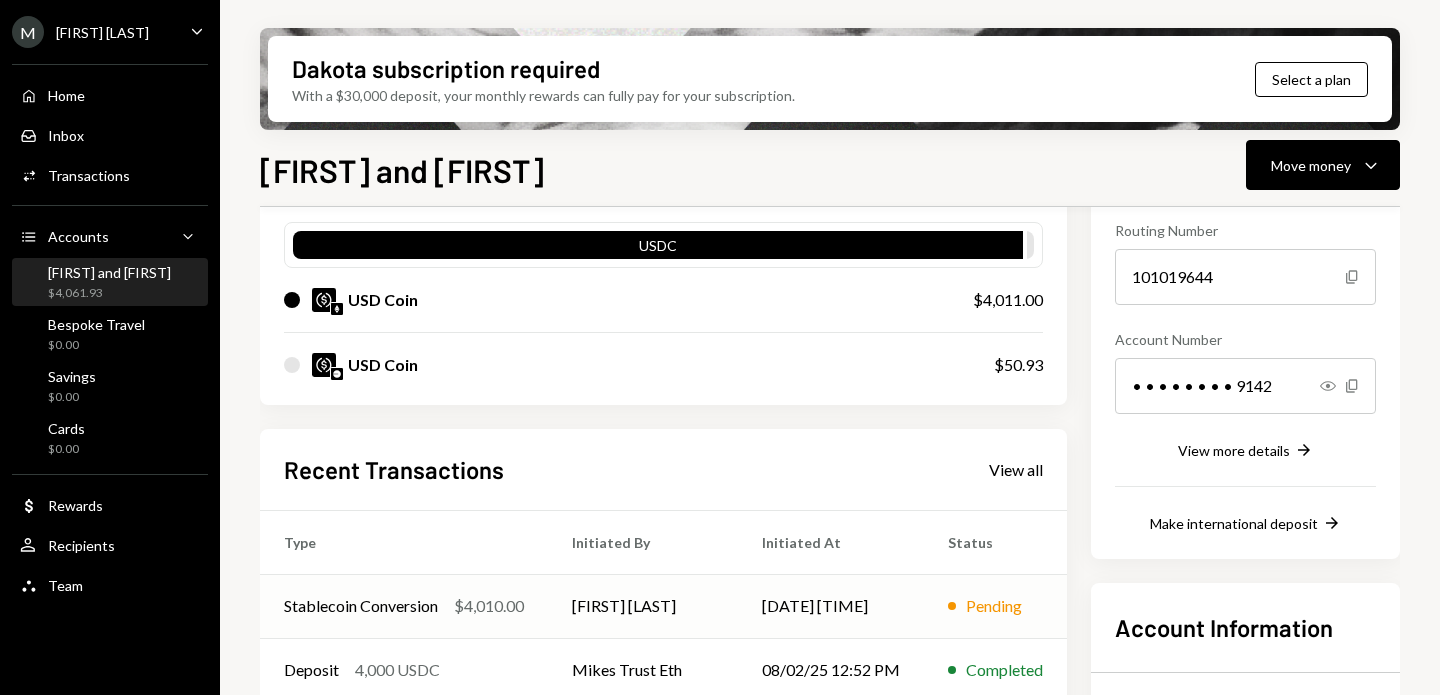 click on "Stablecoin Conversion" at bounding box center (361, 606) 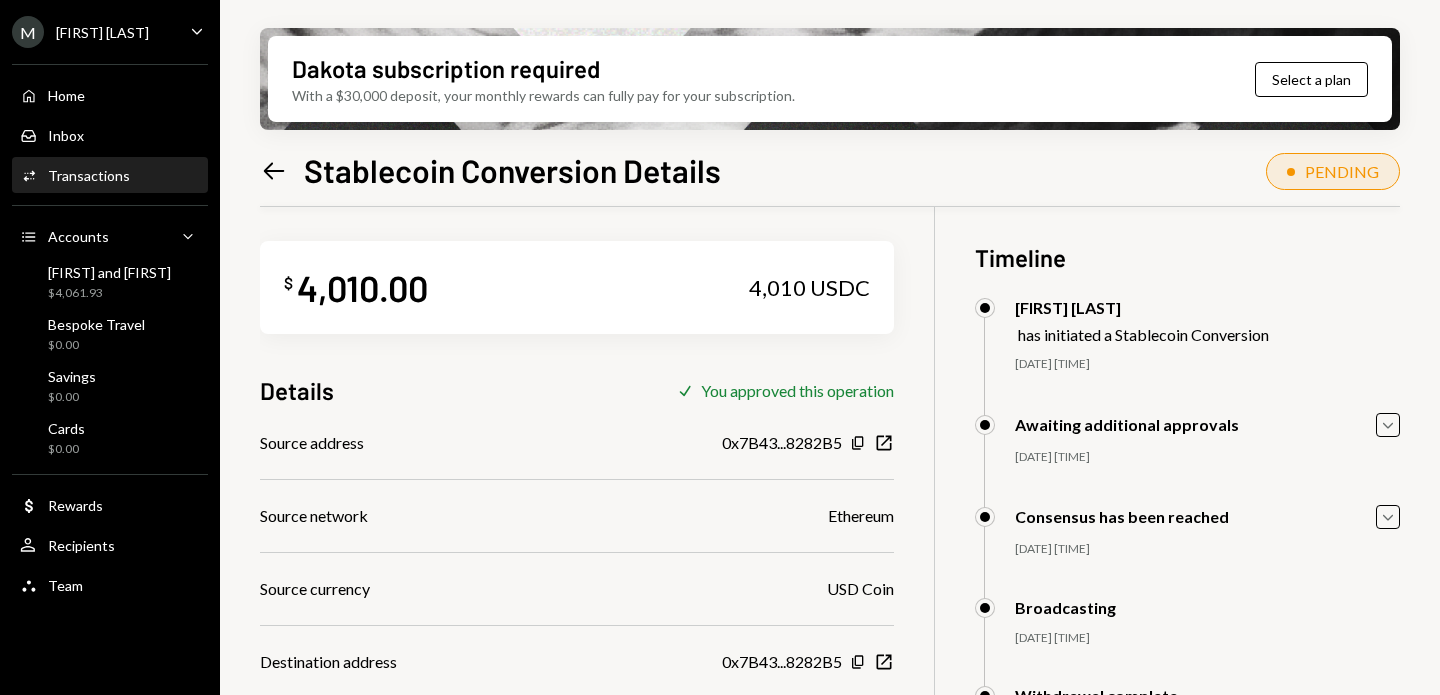 scroll, scrollTop: 3, scrollLeft: 0, axis: vertical 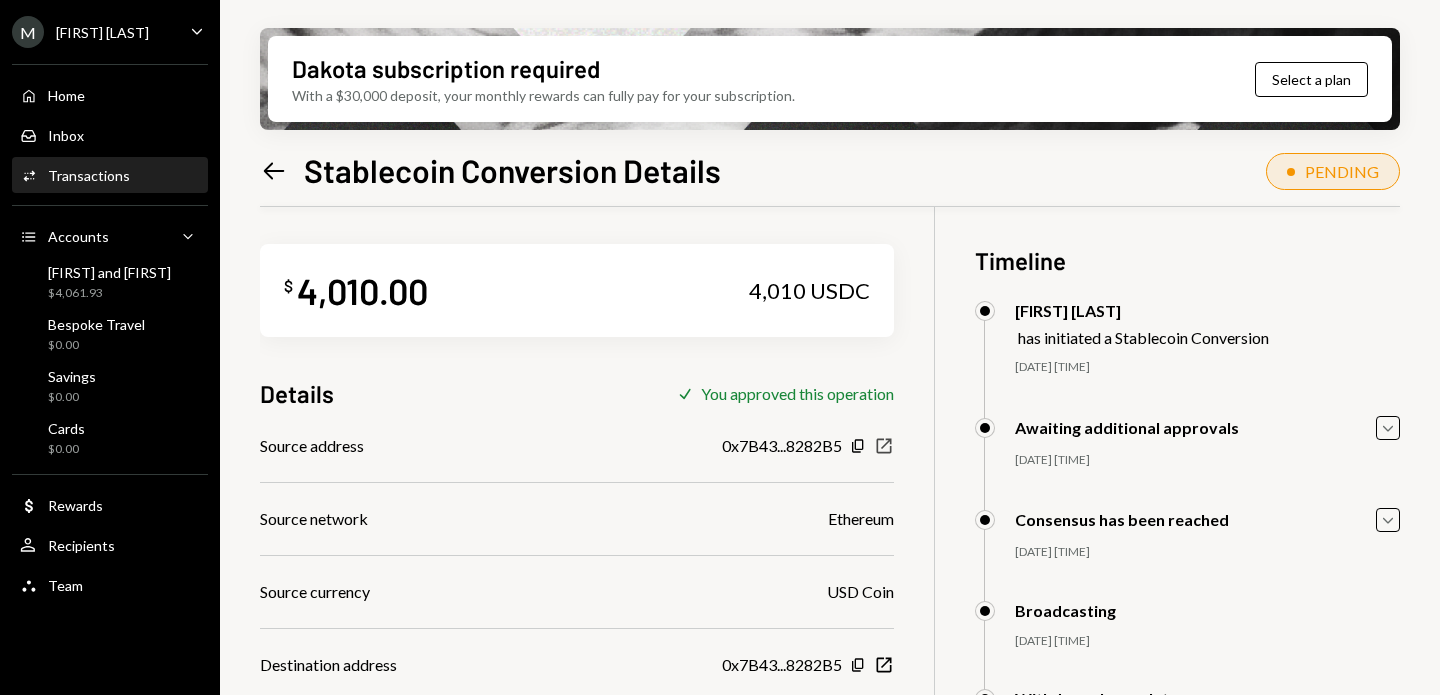 click on "New Window" 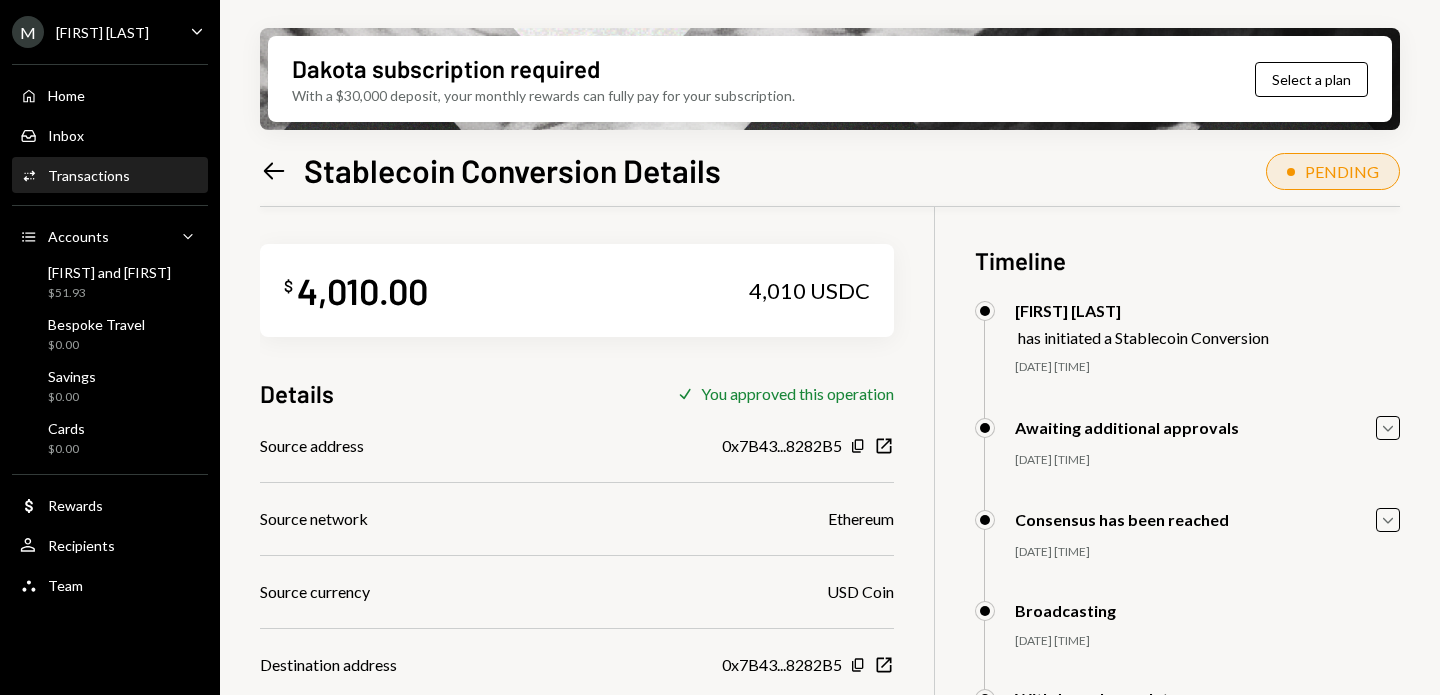 scroll, scrollTop: 0, scrollLeft: 0, axis: both 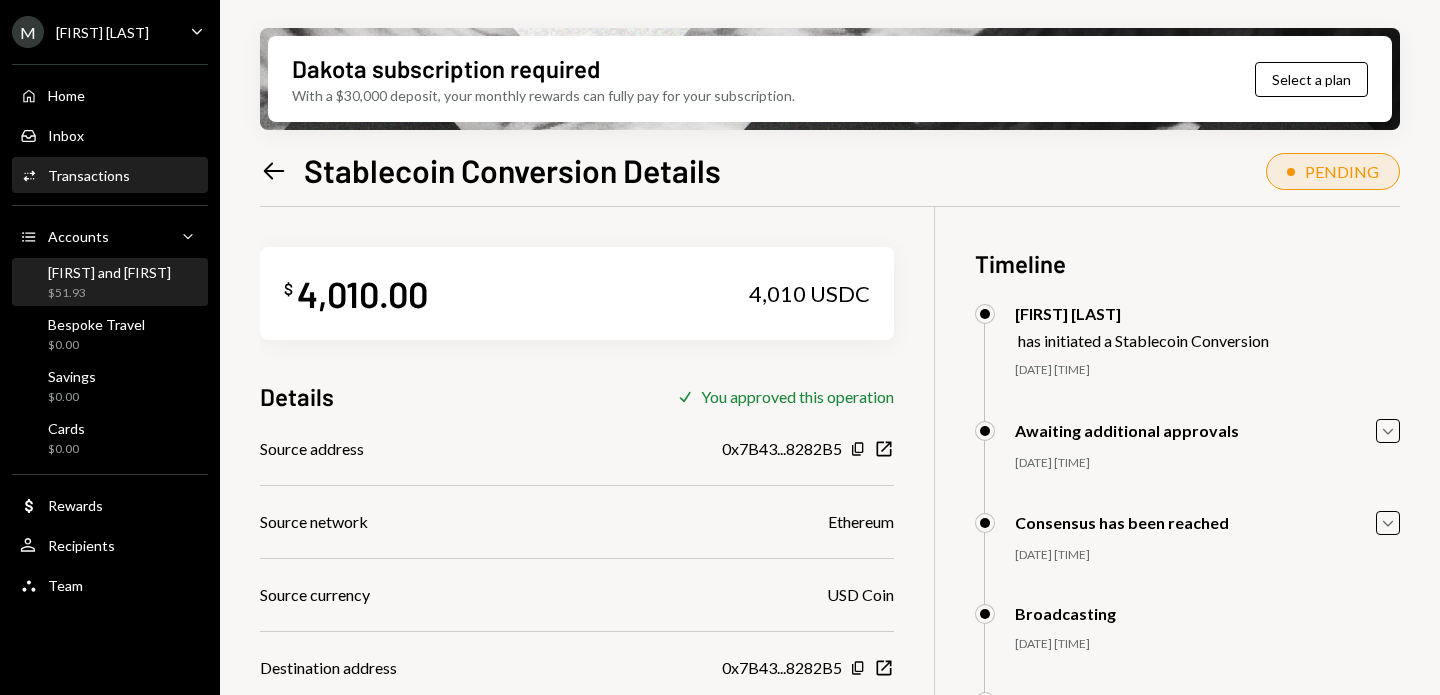 click on "[FIRST] and [FIRST]" at bounding box center (109, 272) 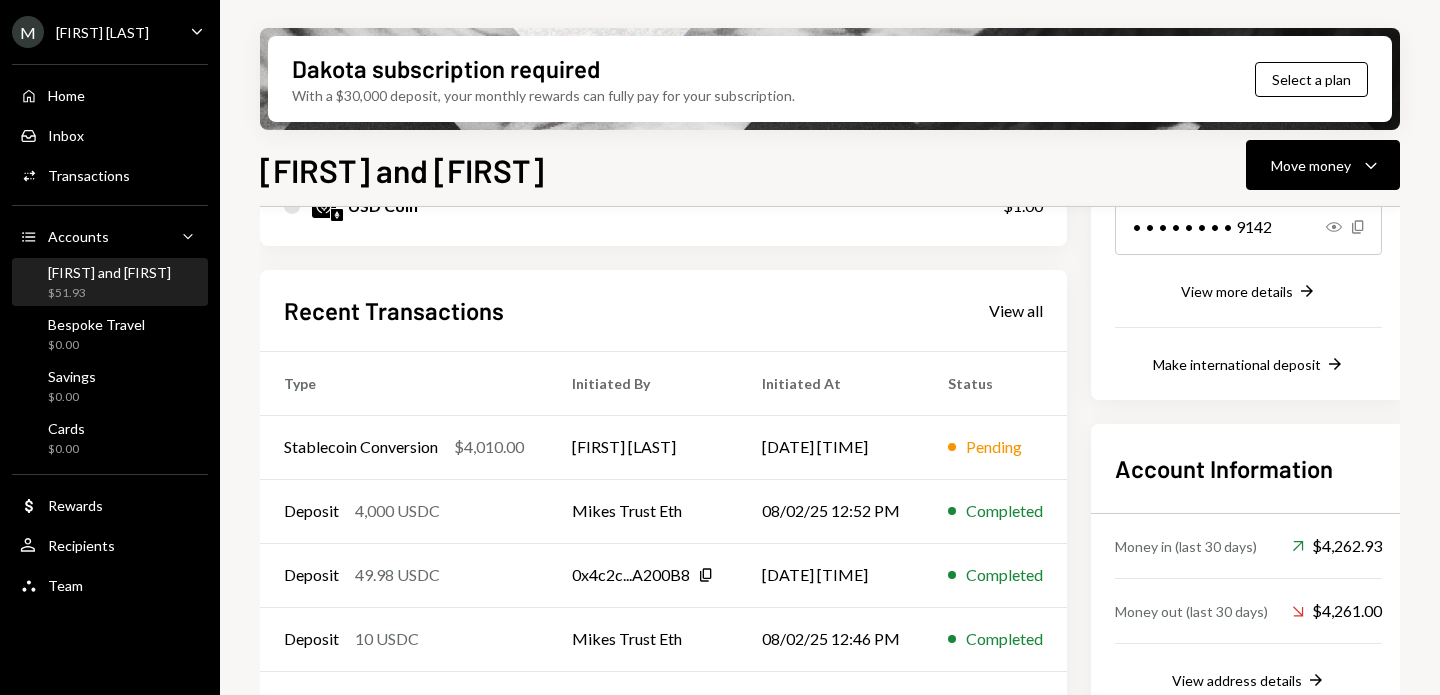 scroll, scrollTop: 371, scrollLeft: 0, axis: vertical 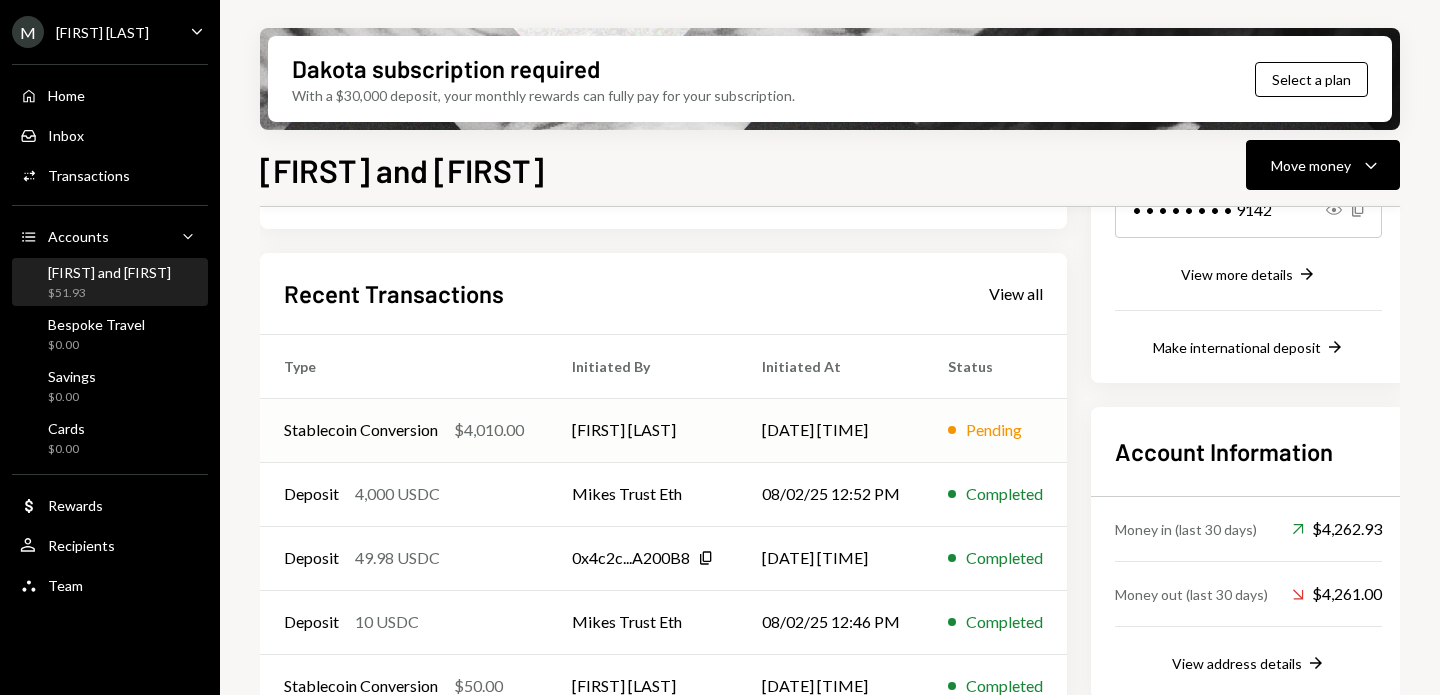 click on "Stablecoin Conversion" at bounding box center [361, 430] 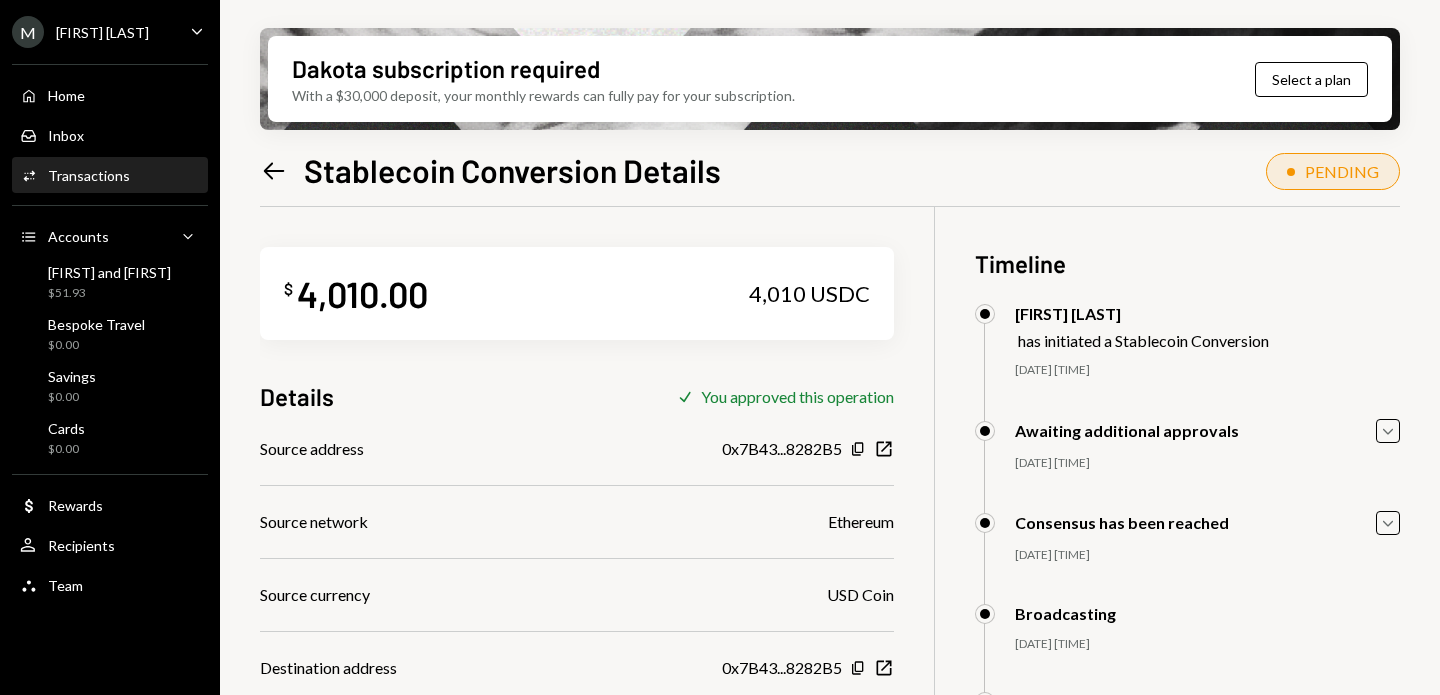 click on "Left Arrow" 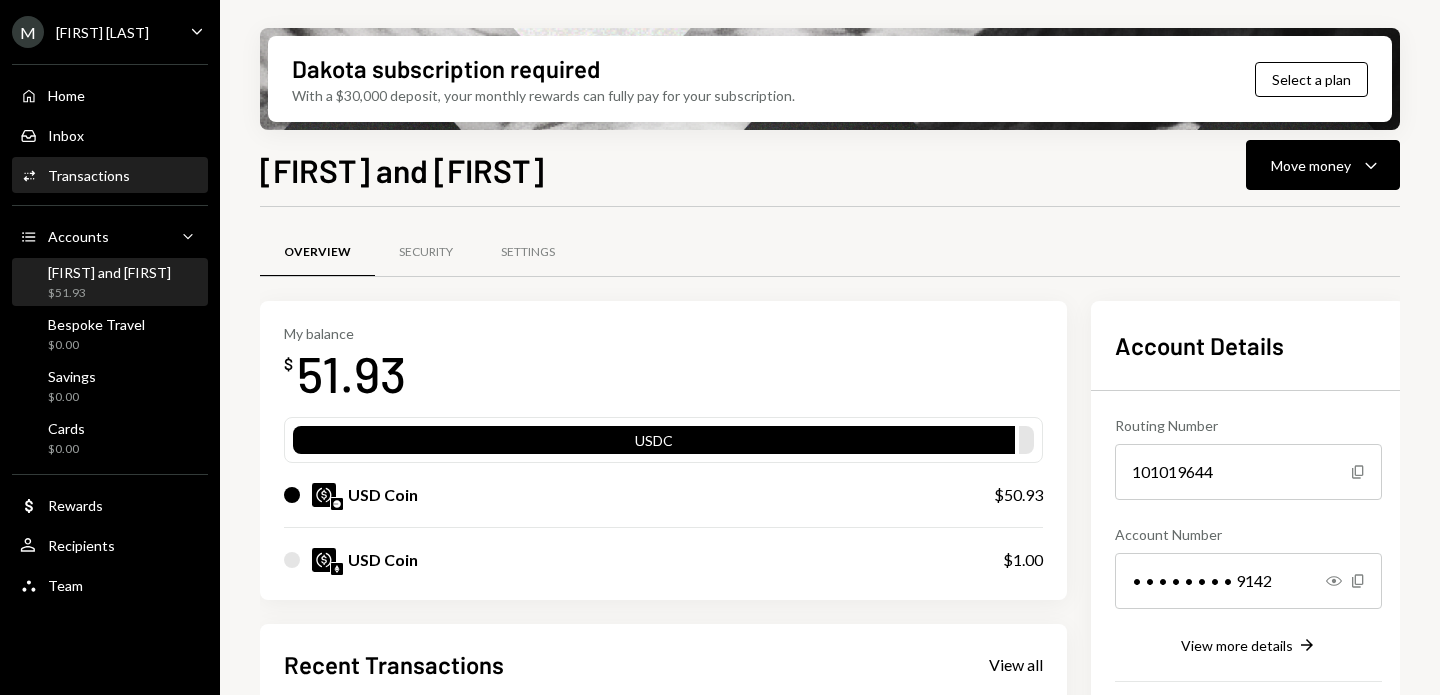 click on "Transactions" at bounding box center (89, 175) 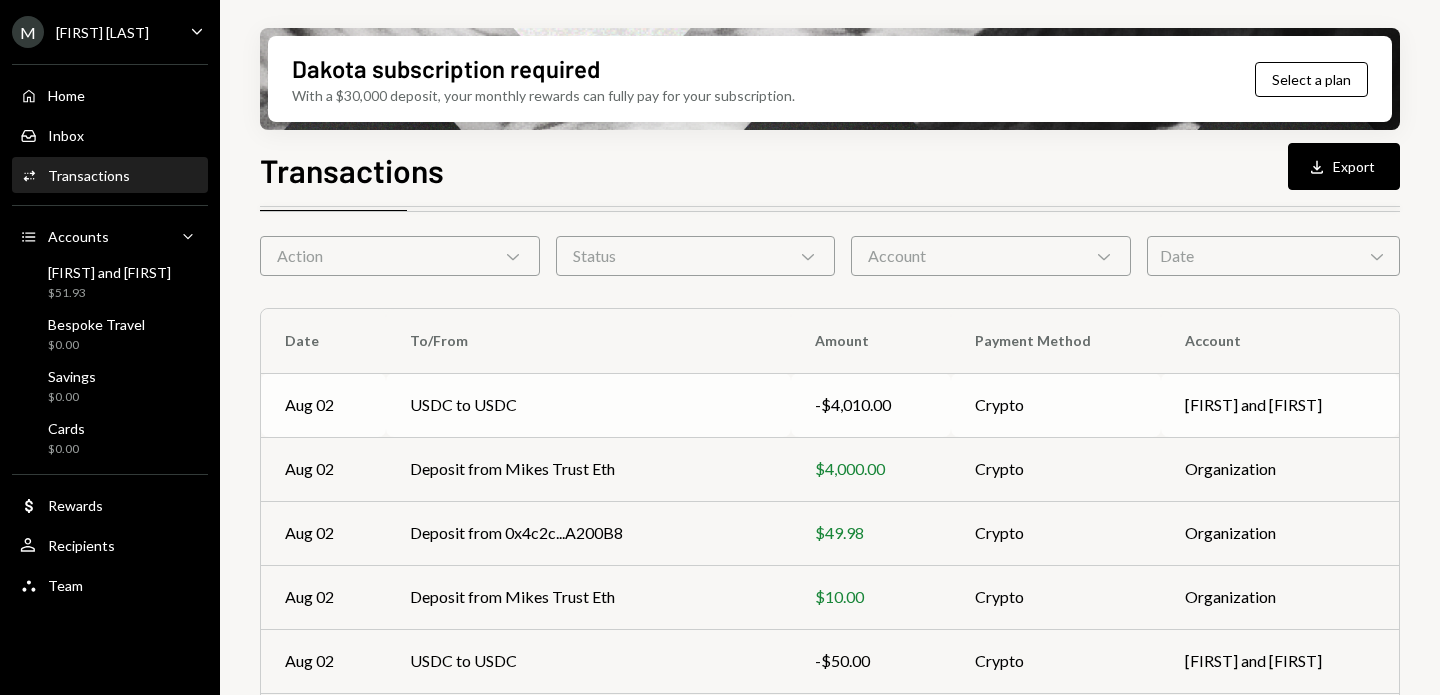 scroll, scrollTop: 0, scrollLeft: 0, axis: both 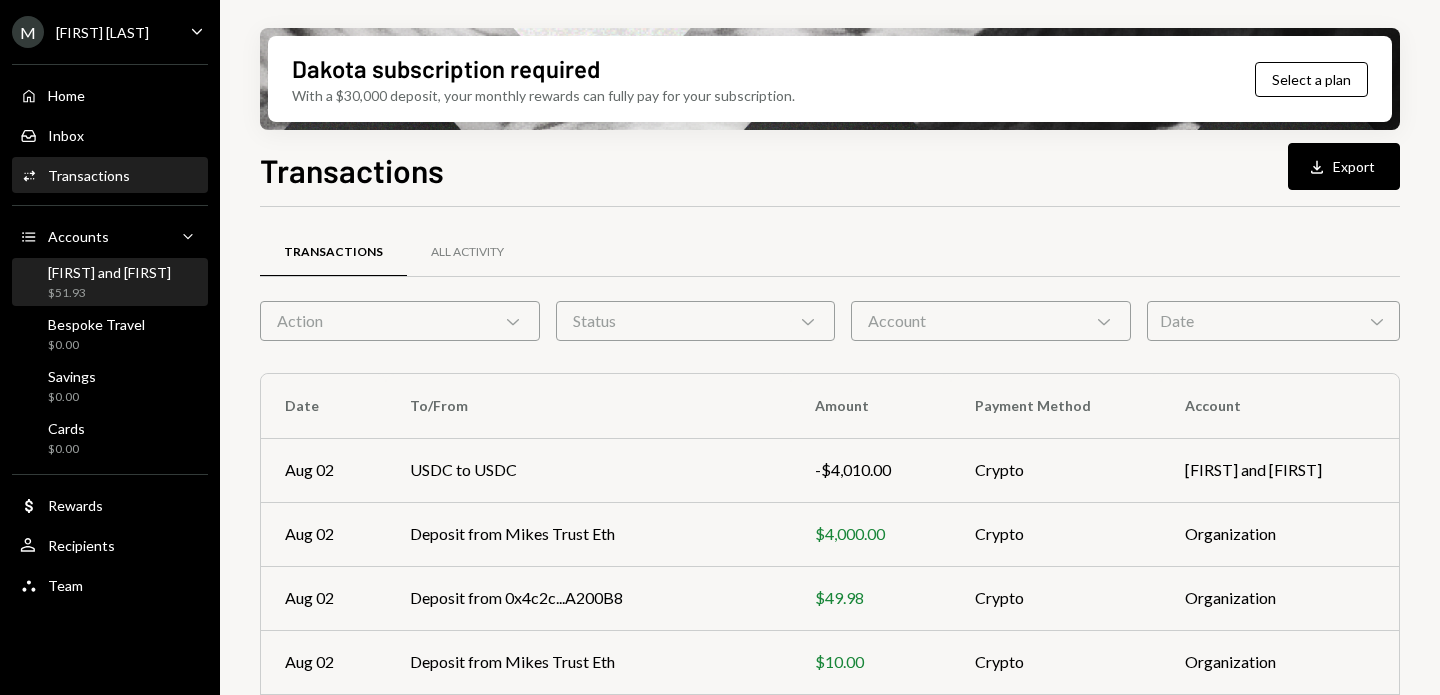 click on "[FIRST] and [FIRST] $51.93" at bounding box center (109, 283) 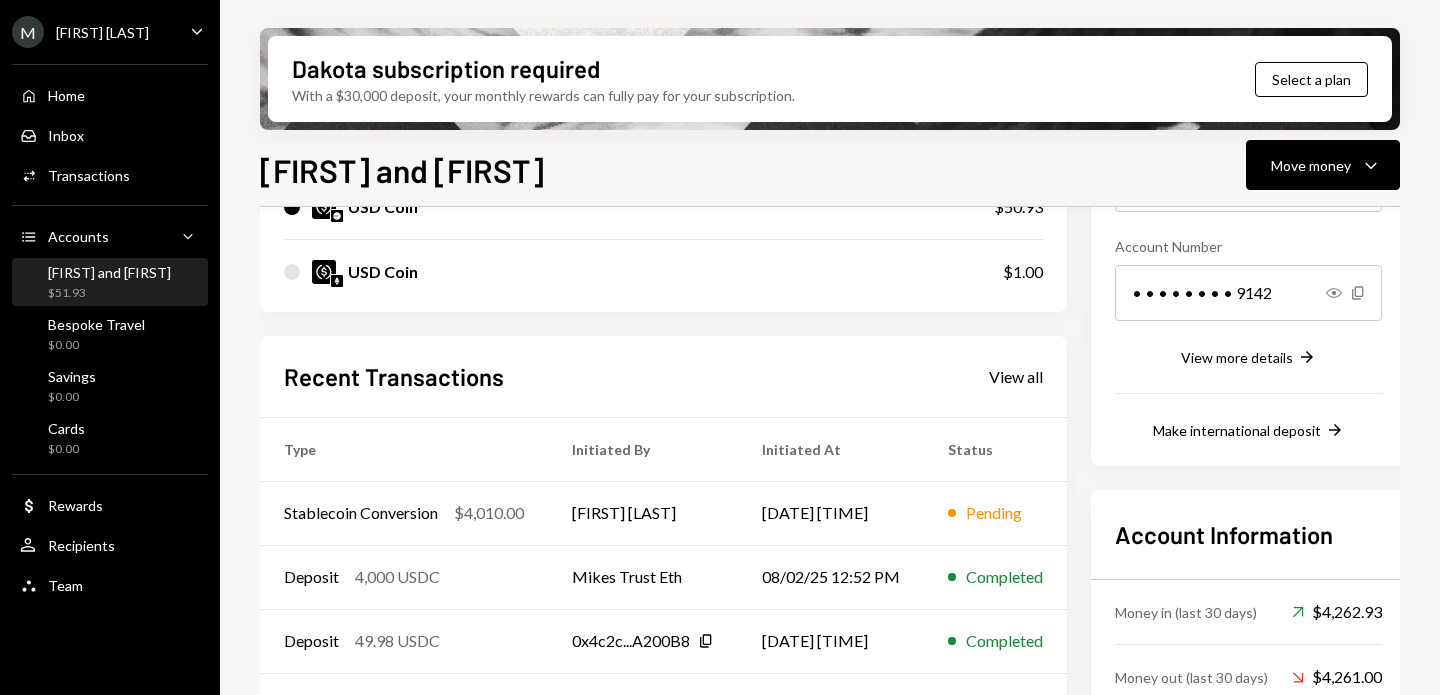 scroll, scrollTop: 289, scrollLeft: 0, axis: vertical 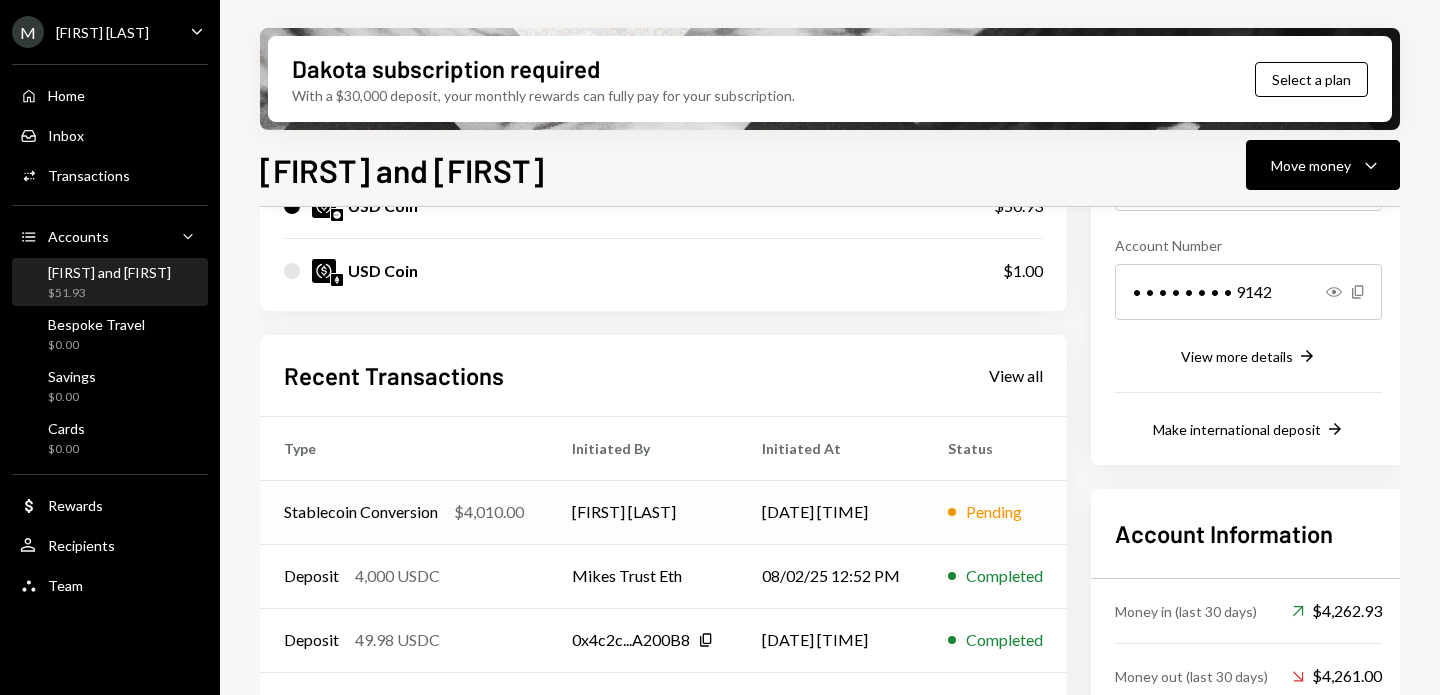 click on "Stablecoin Conversion" at bounding box center [361, 512] 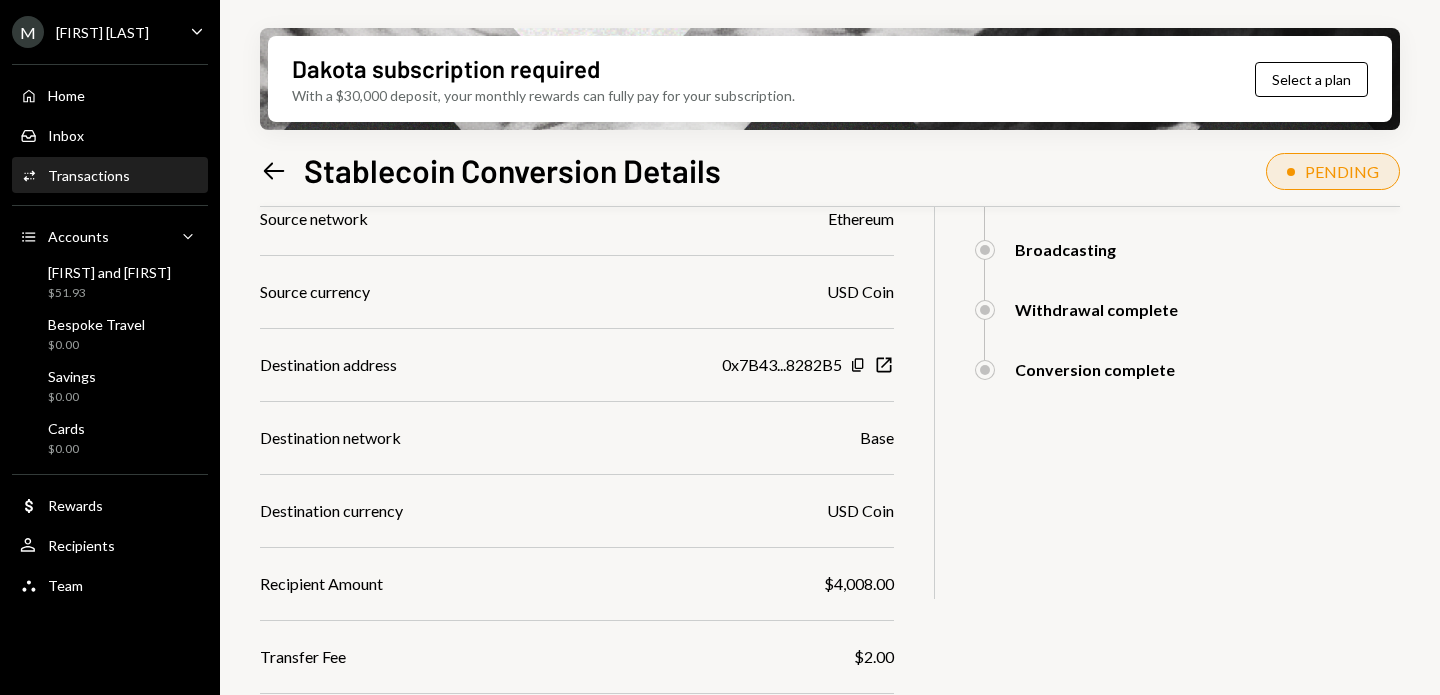 scroll, scrollTop: 0, scrollLeft: 0, axis: both 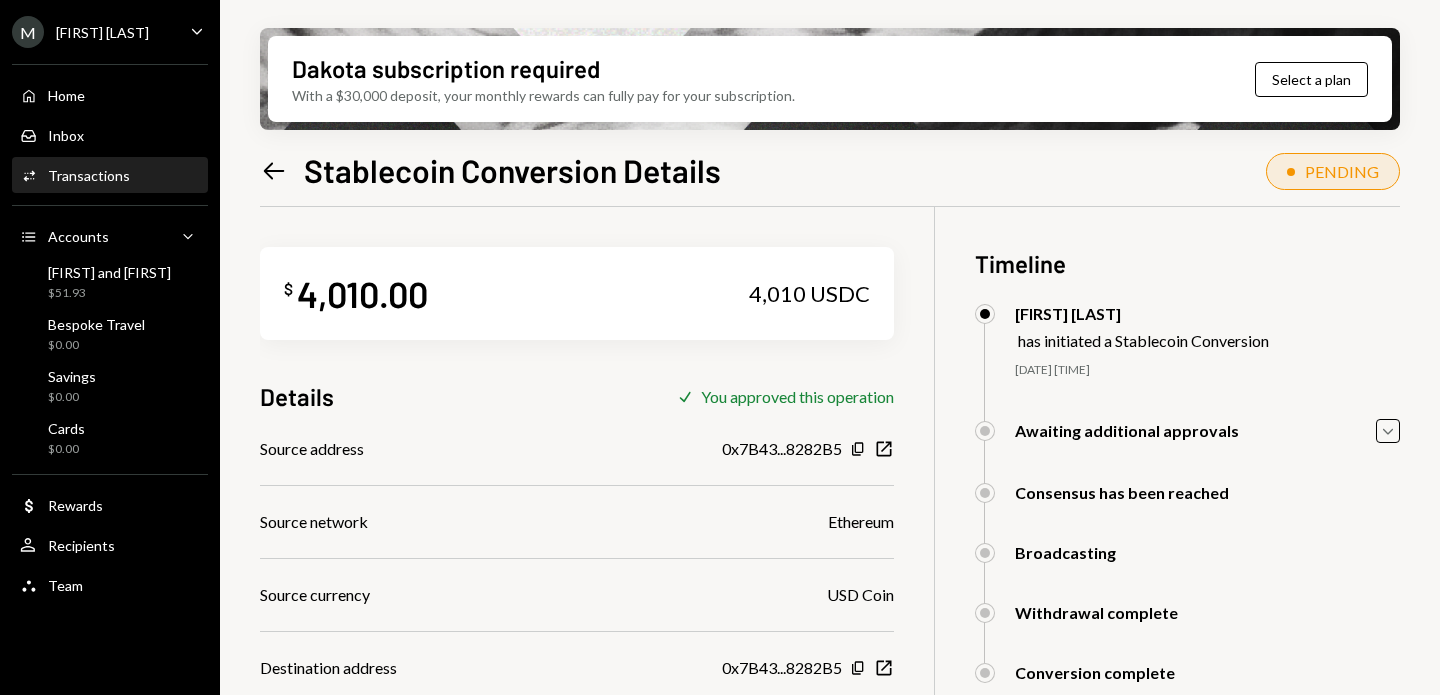 click on "PENDING" at bounding box center (1342, 171) 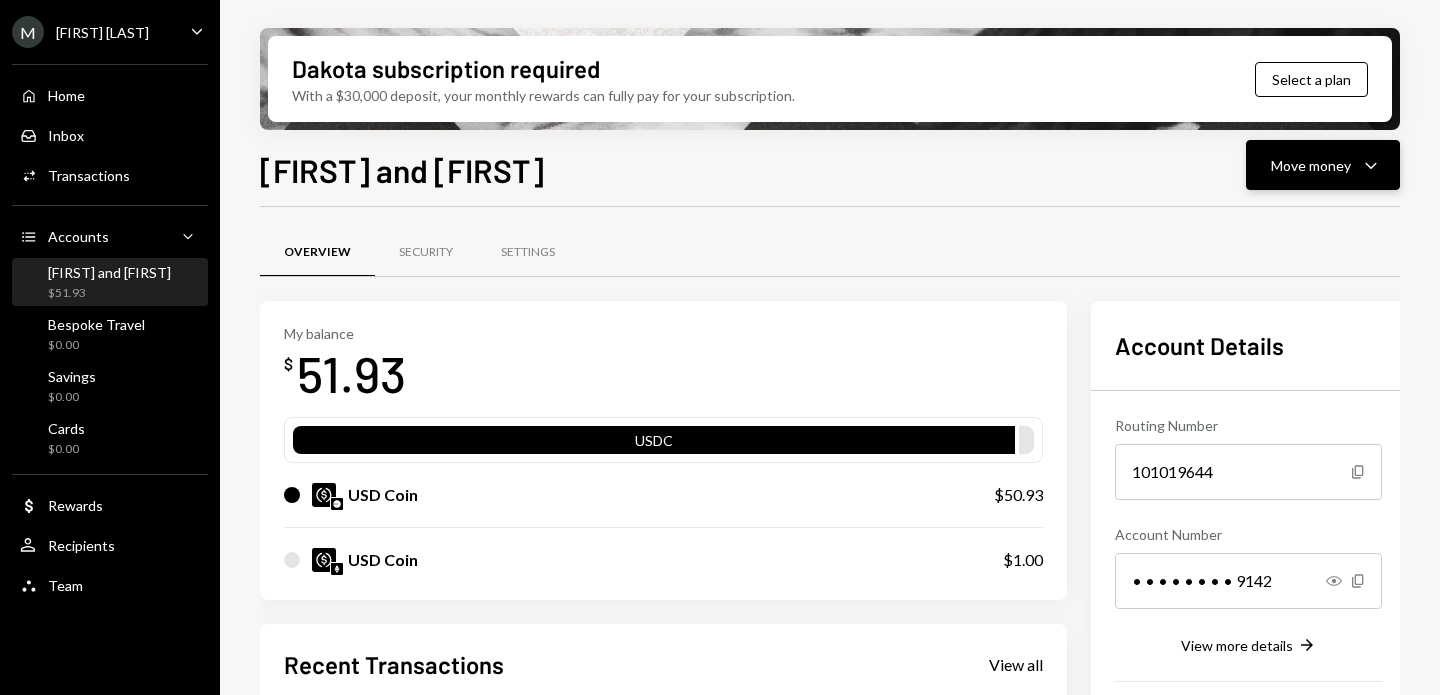 click on "Move money Caret Down" at bounding box center (1323, 165) 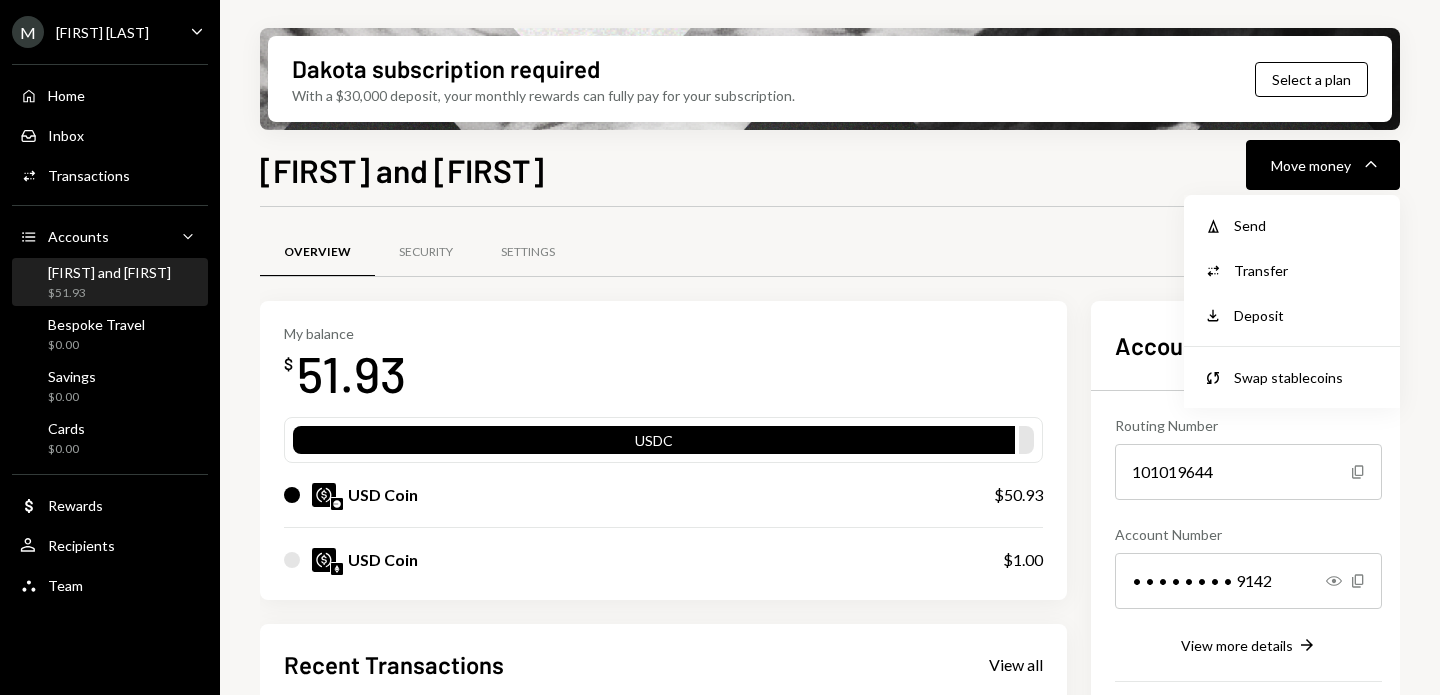 scroll, scrollTop: 0, scrollLeft: 0, axis: both 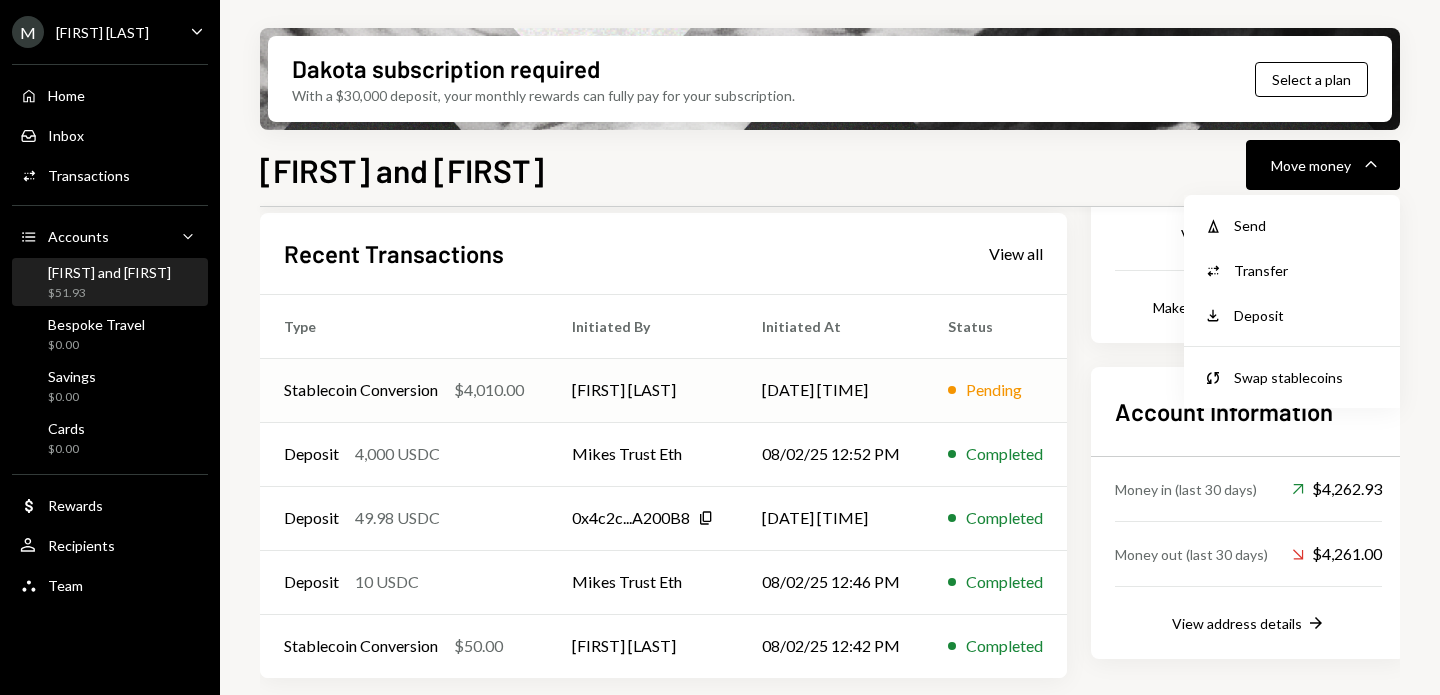 click on "Stablecoin Conversion" at bounding box center [361, 390] 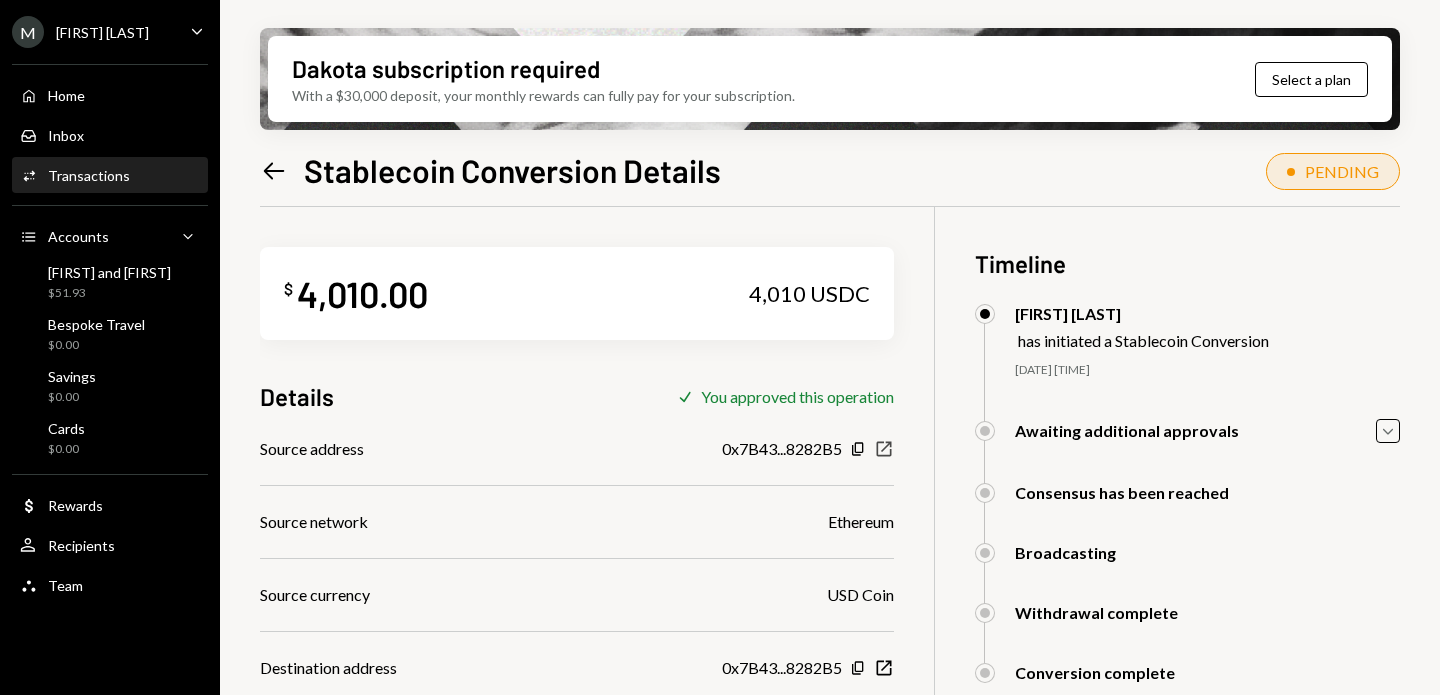 click on "New Window" 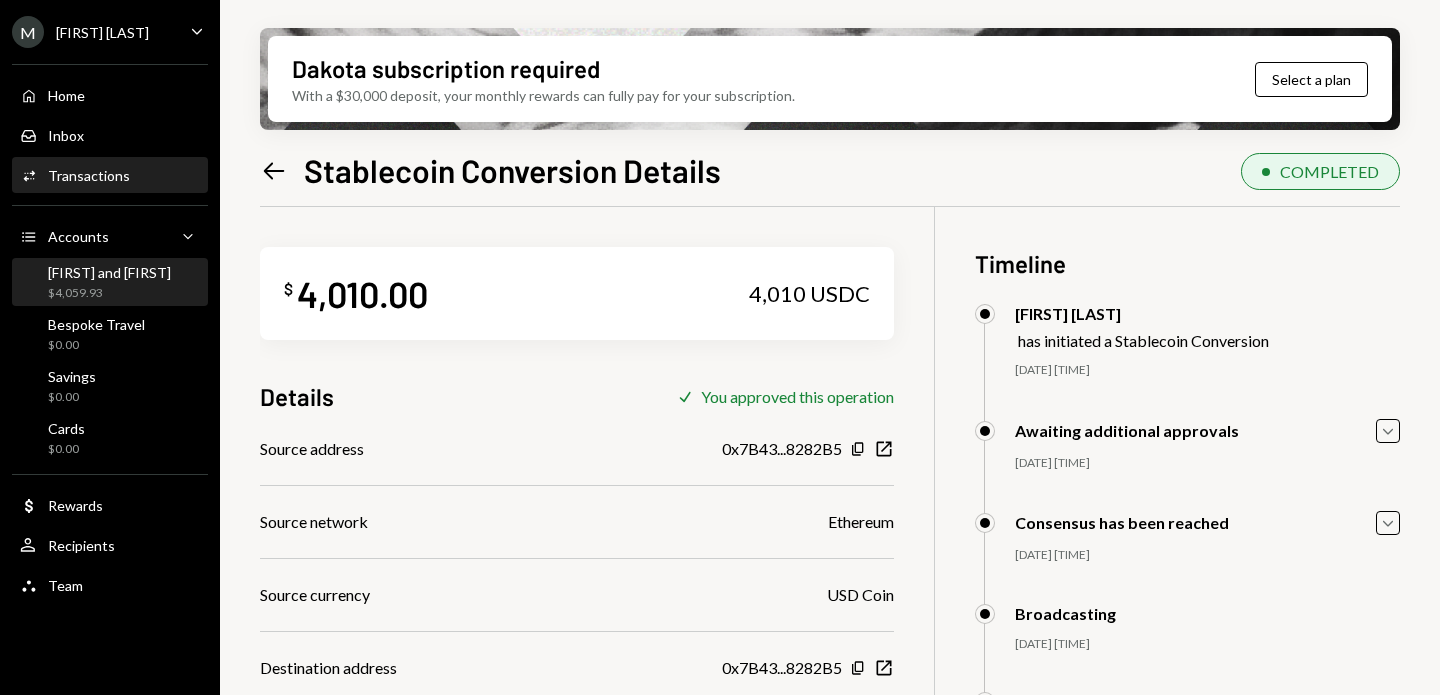 click on "[FIRST] and [FIRST] $4,059.93" at bounding box center [109, 283] 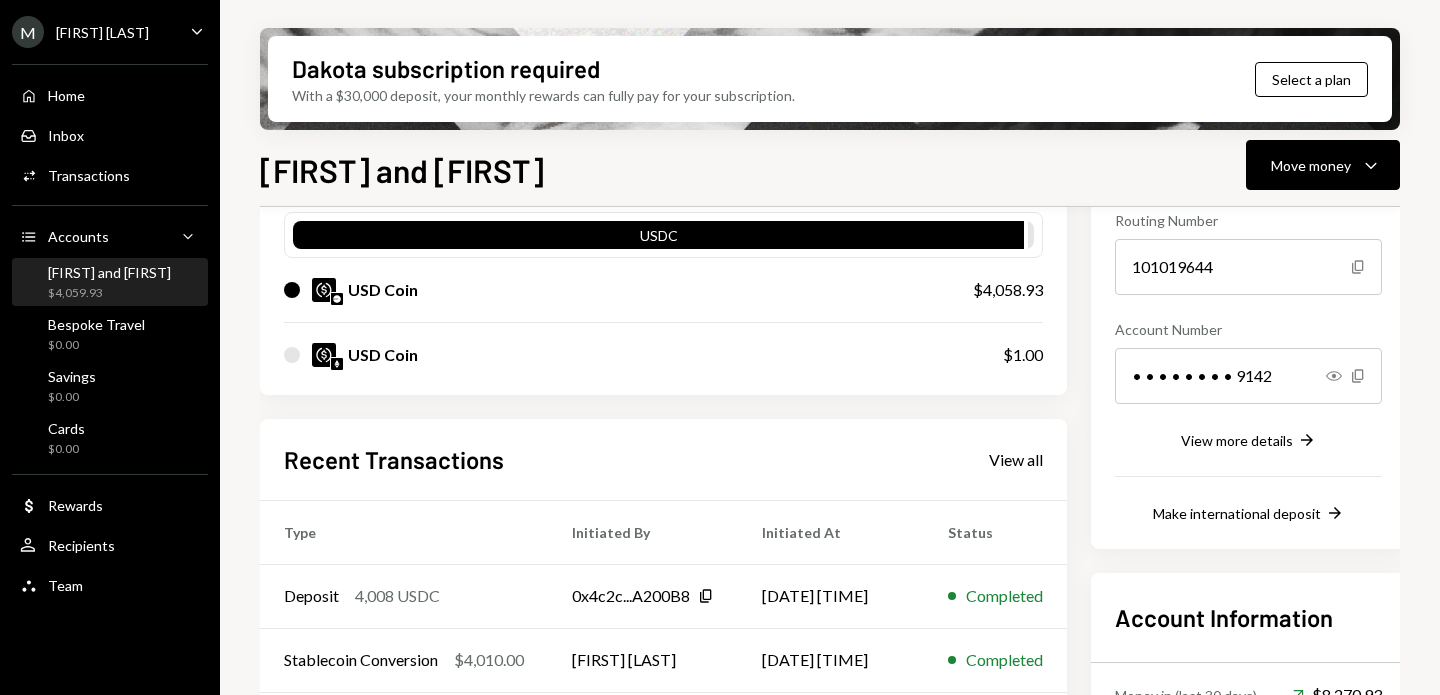 scroll, scrollTop: 0, scrollLeft: 0, axis: both 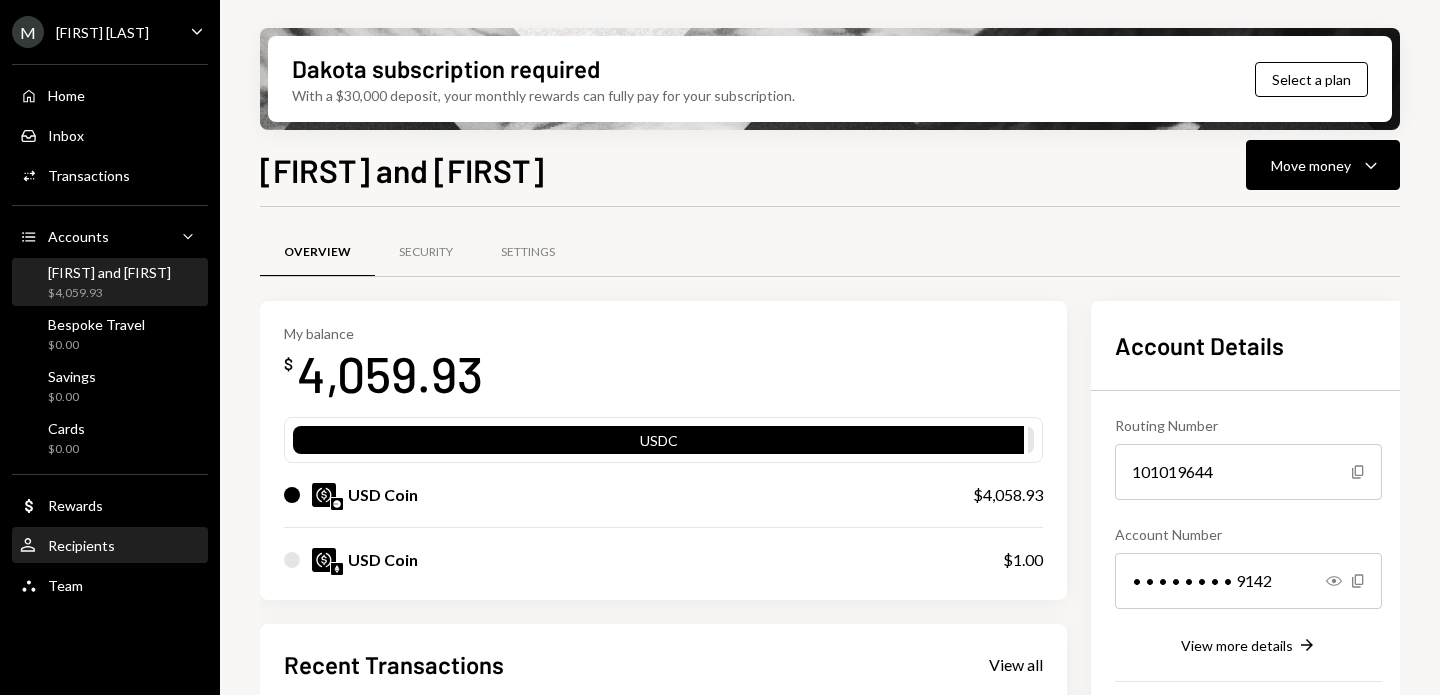 click on "Recipients" at bounding box center [81, 545] 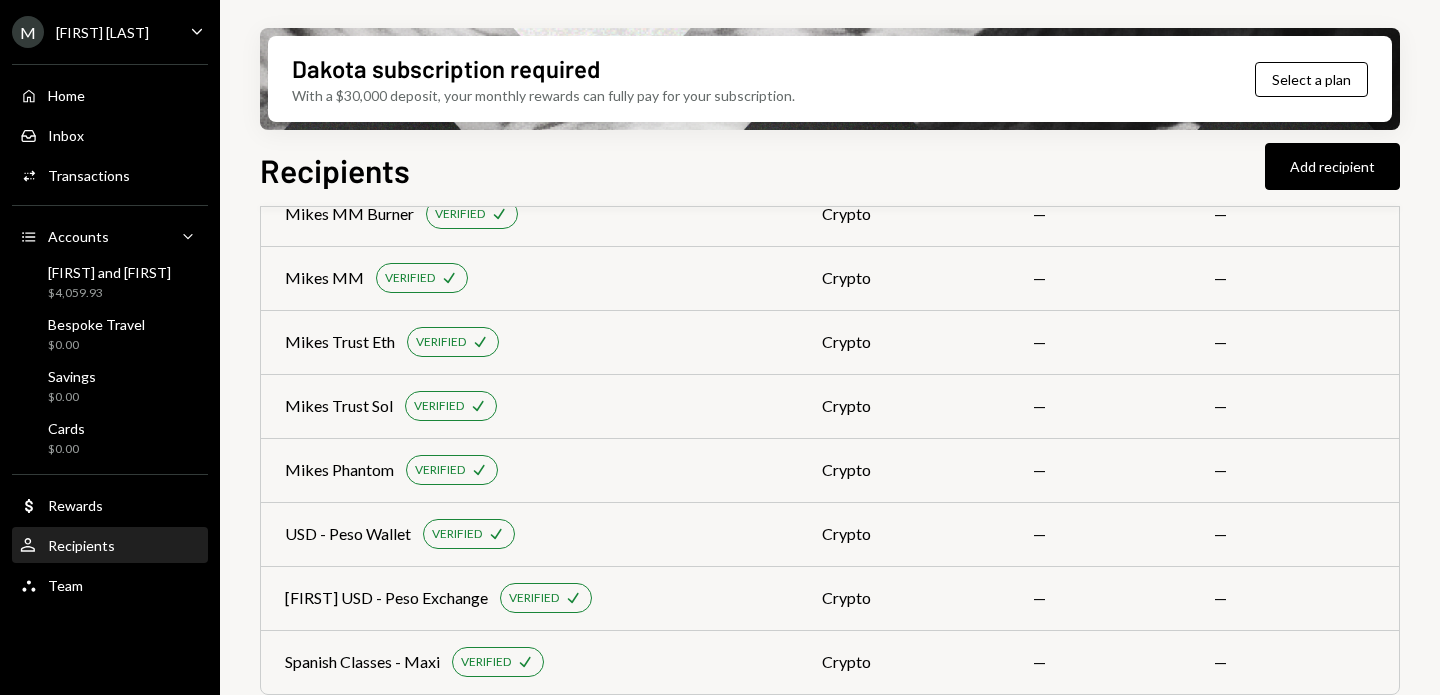 scroll, scrollTop: 331, scrollLeft: 0, axis: vertical 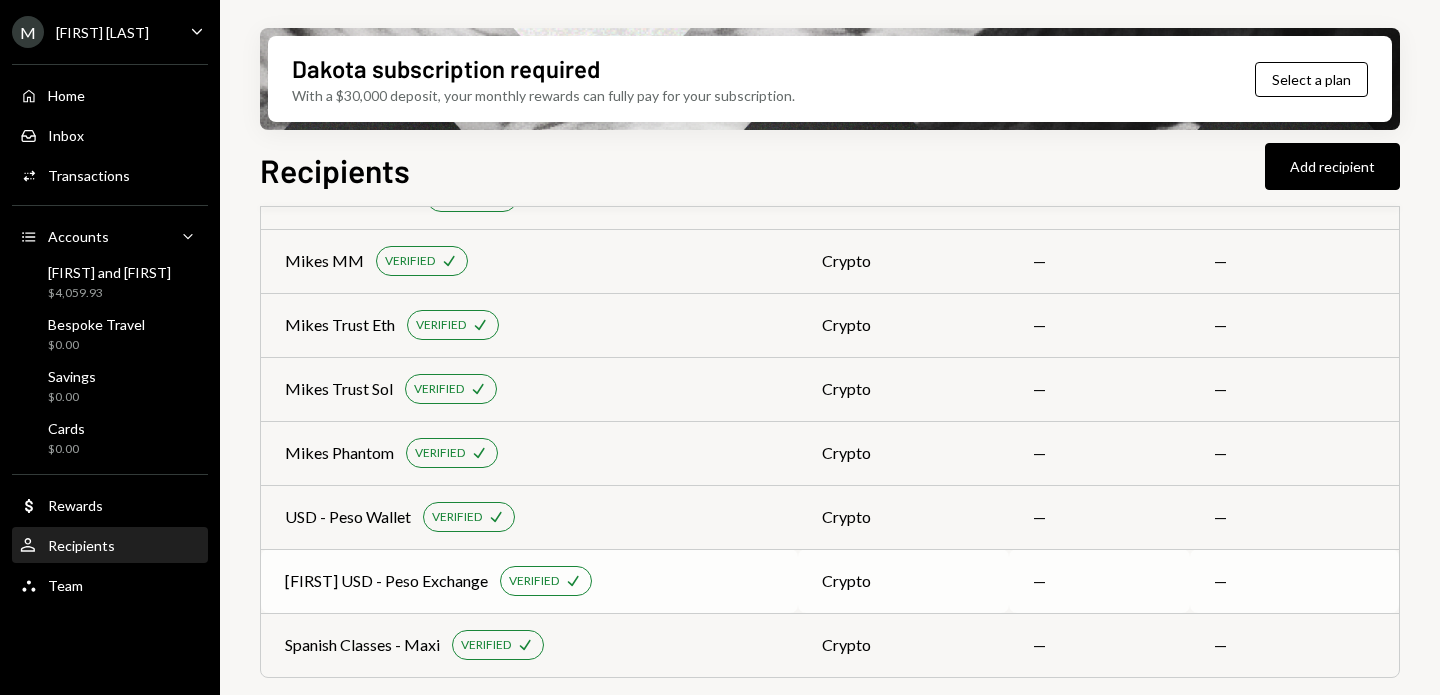 click on "[FIRST] USD - Peso Exchange" at bounding box center (386, 581) 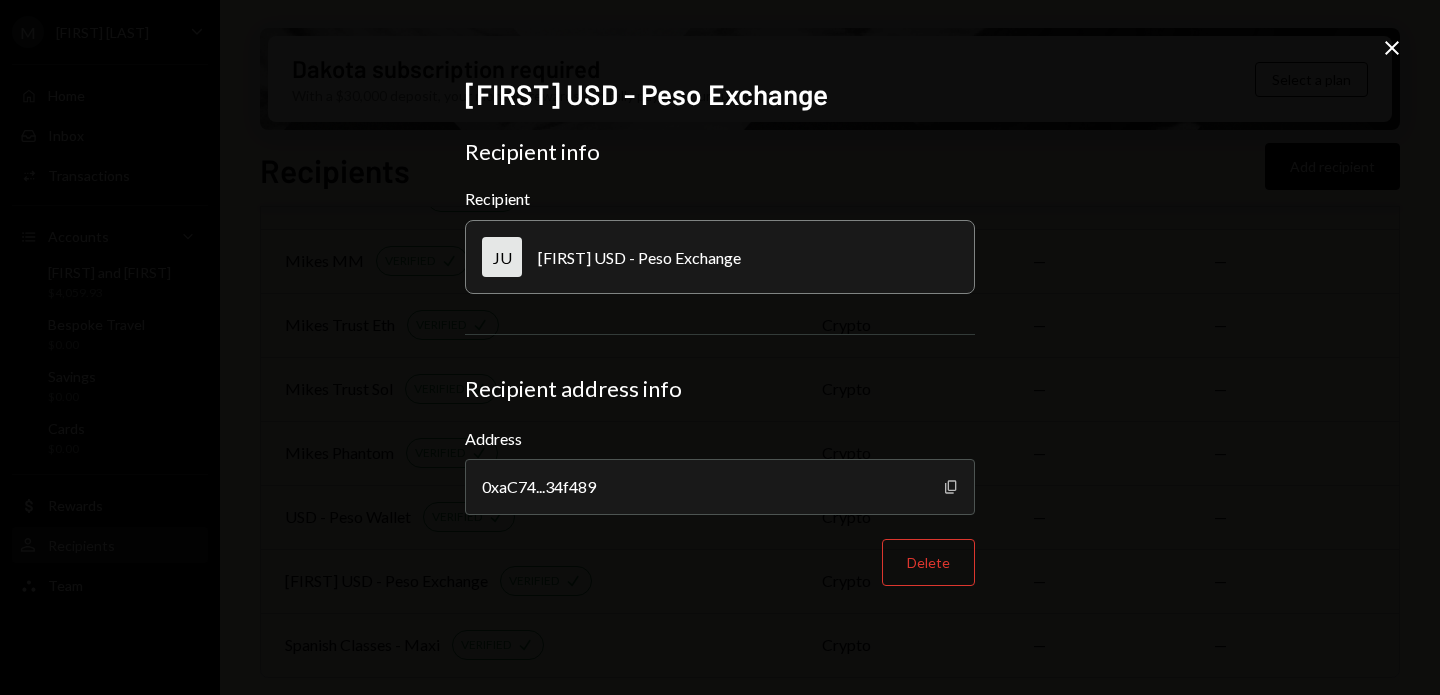 click on "Copy" 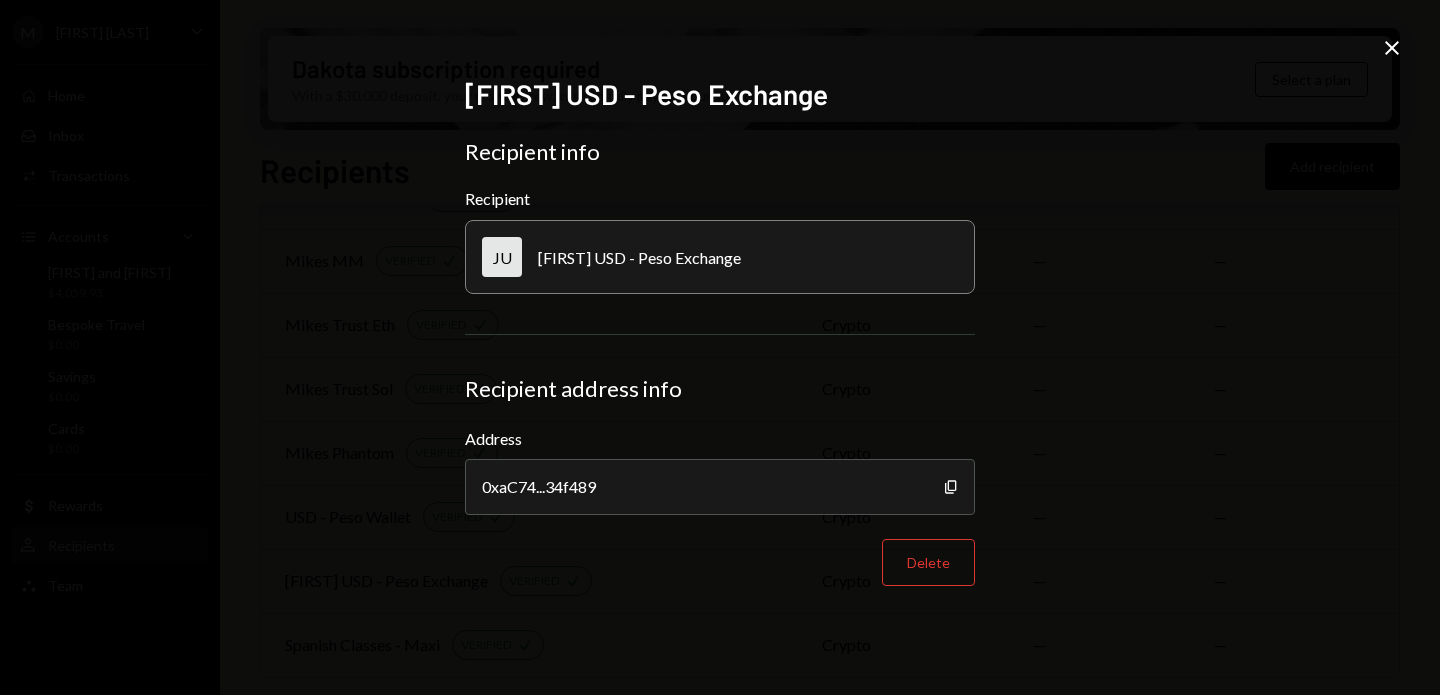 click on "[FIRST] USD - Peso Exchange" at bounding box center (720, 257) 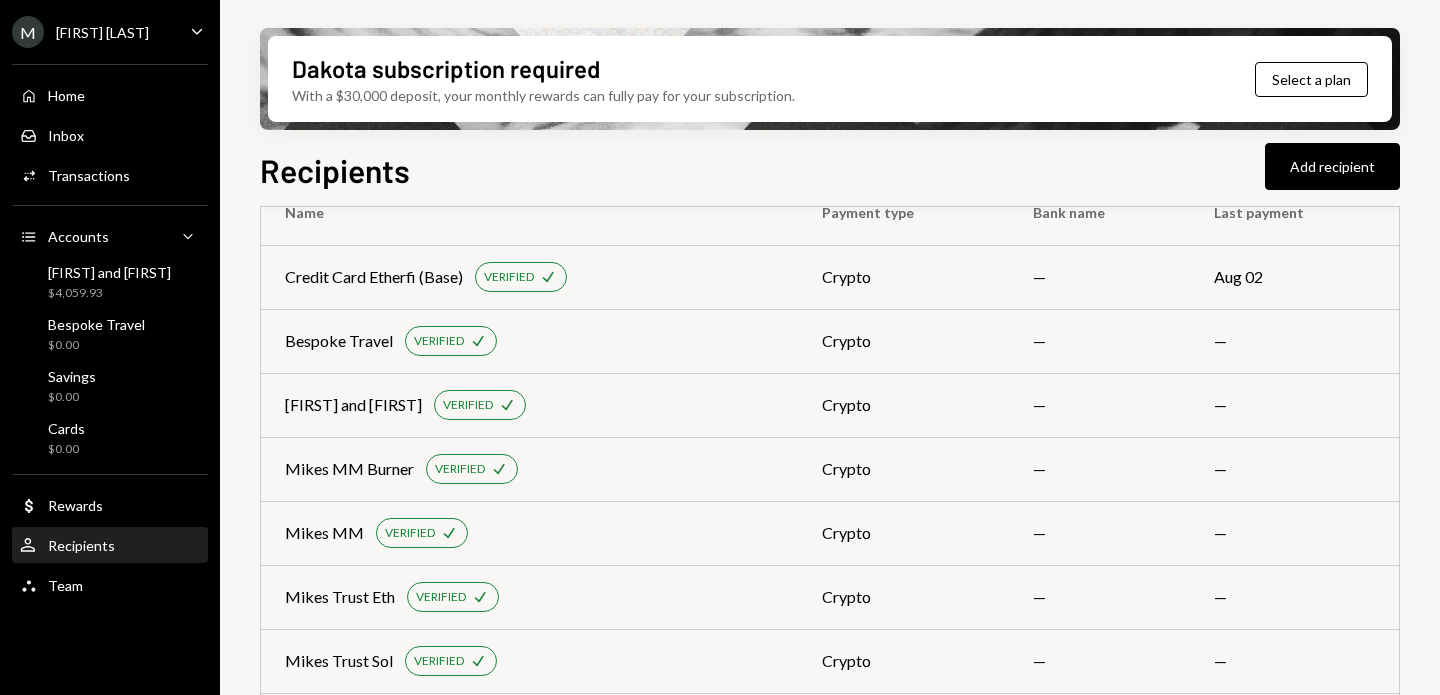 scroll, scrollTop: 0, scrollLeft: 0, axis: both 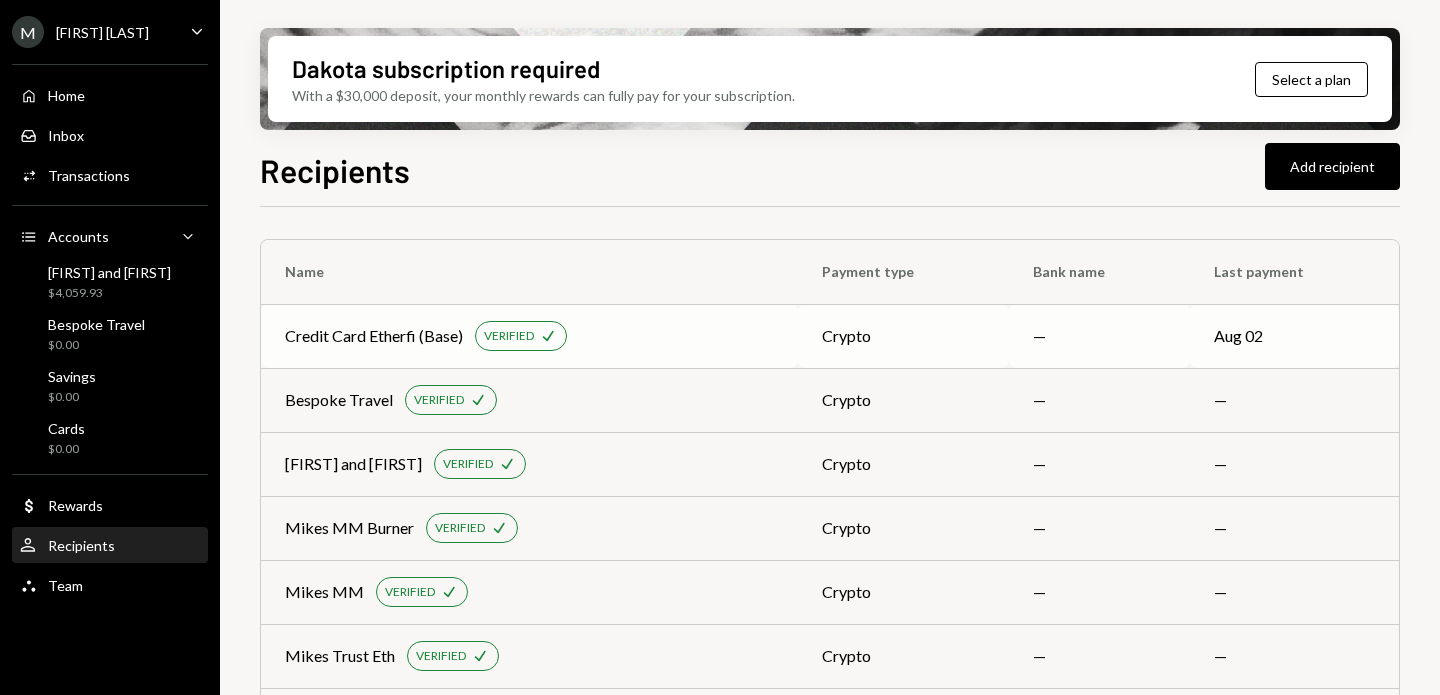 click on "Credit Card Etherfi (Base)" at bounding box center (374, 336) 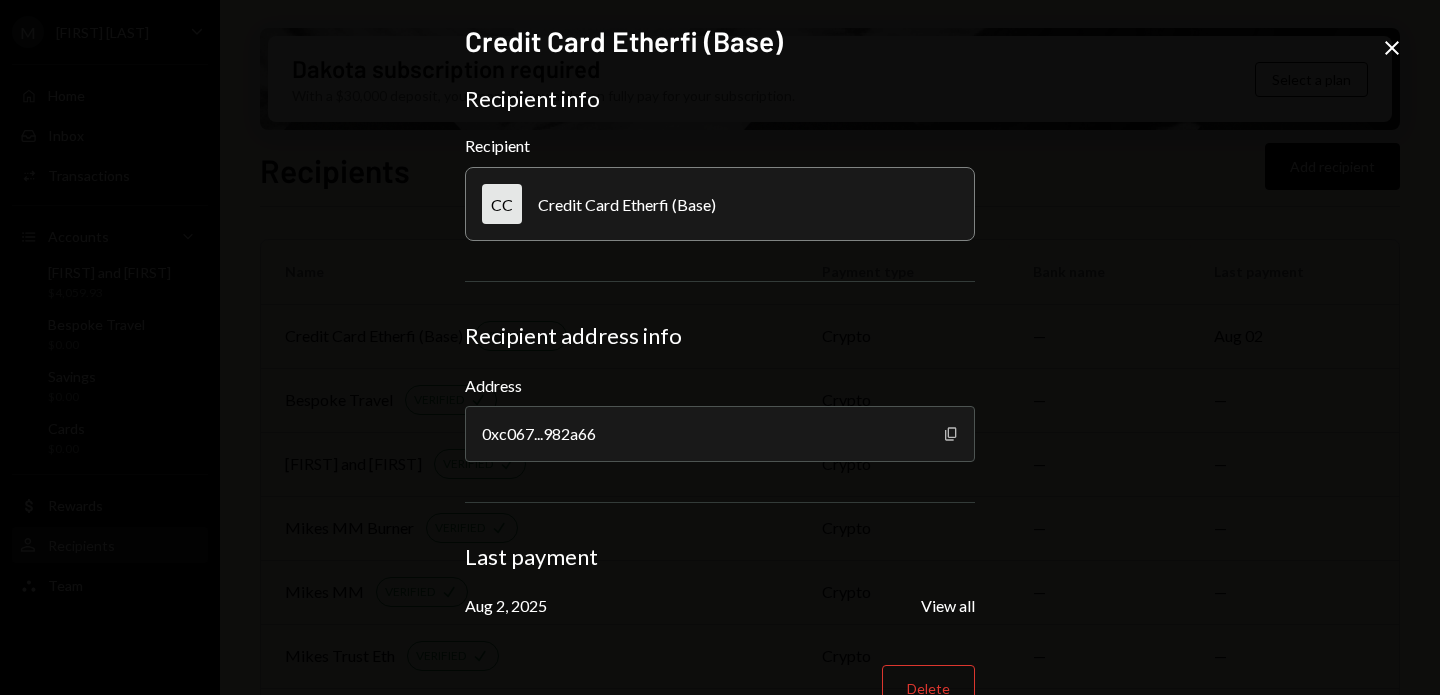click on "Copy" 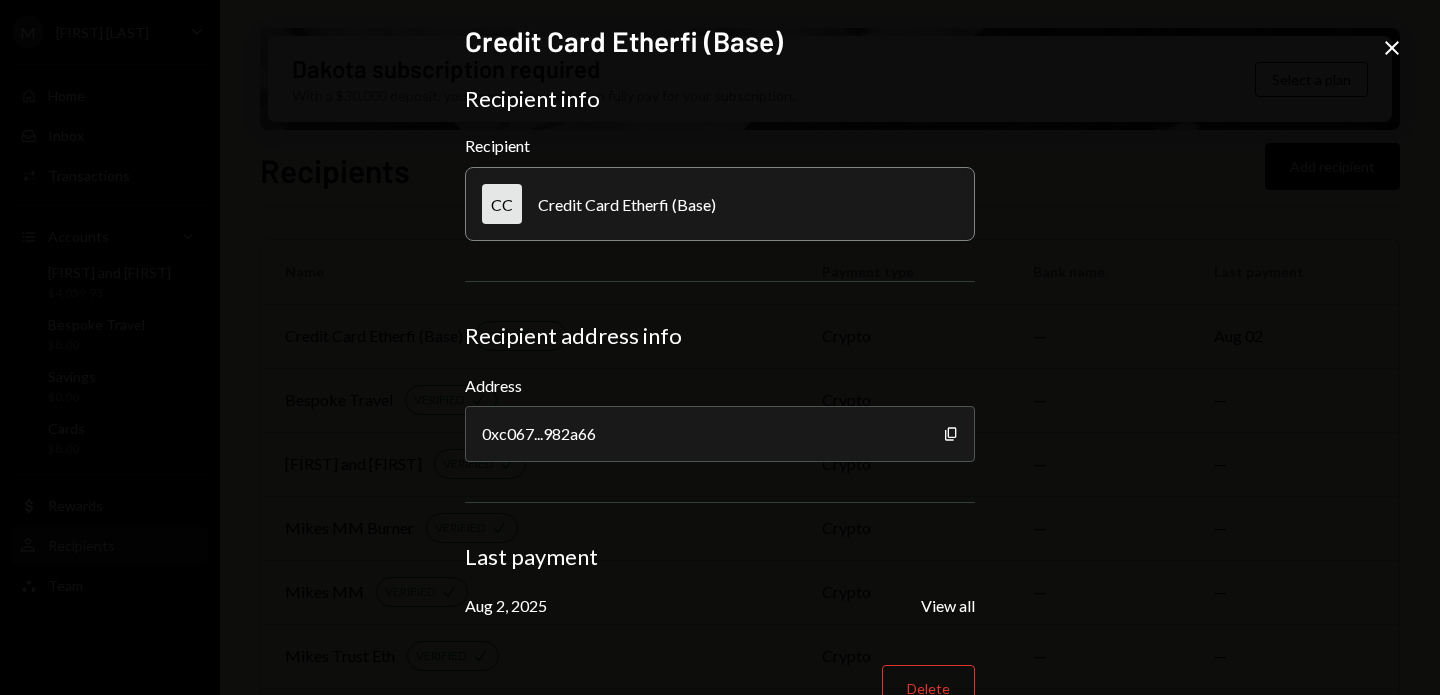 click on "Close" 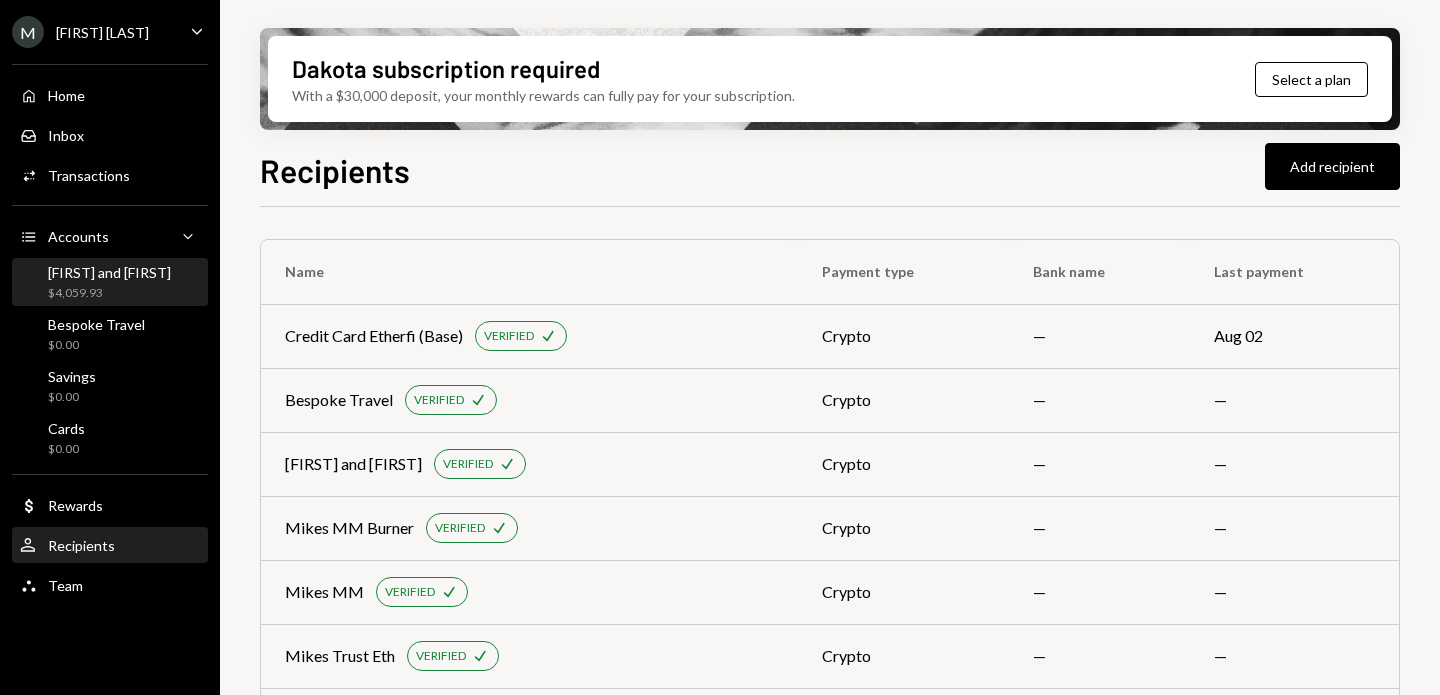 click on "$4,059.93" at bounding box center (109, 293) 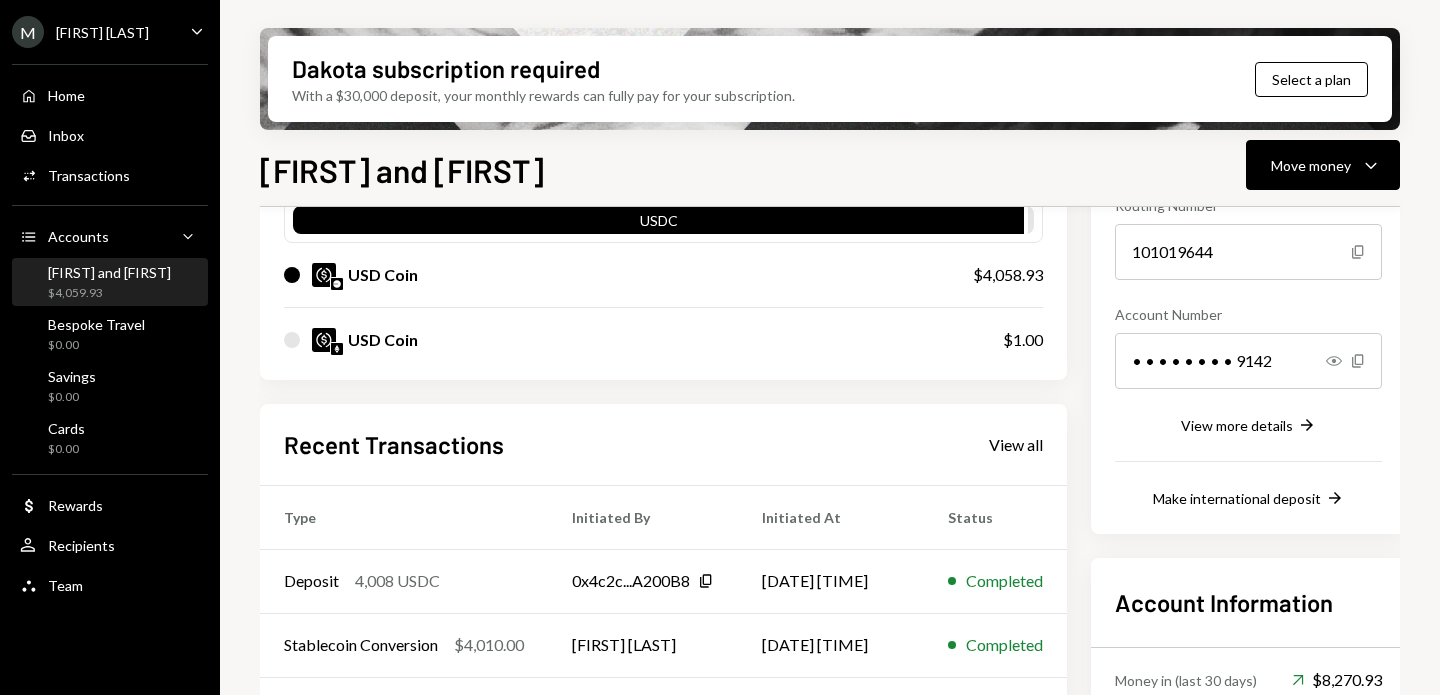 scroll, scrollTop: 237, scrollLeft: 0, axis: vertical 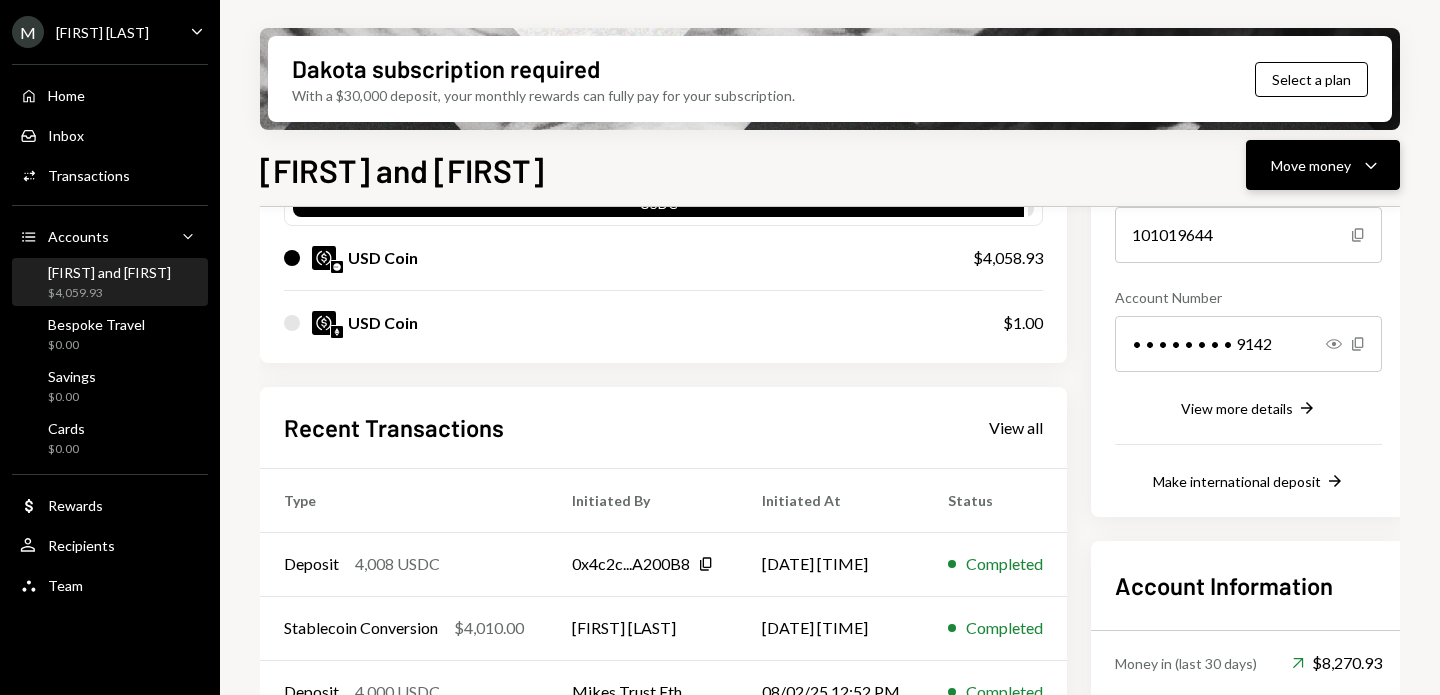 click on "Move money" at bounding box center [1311, 165] 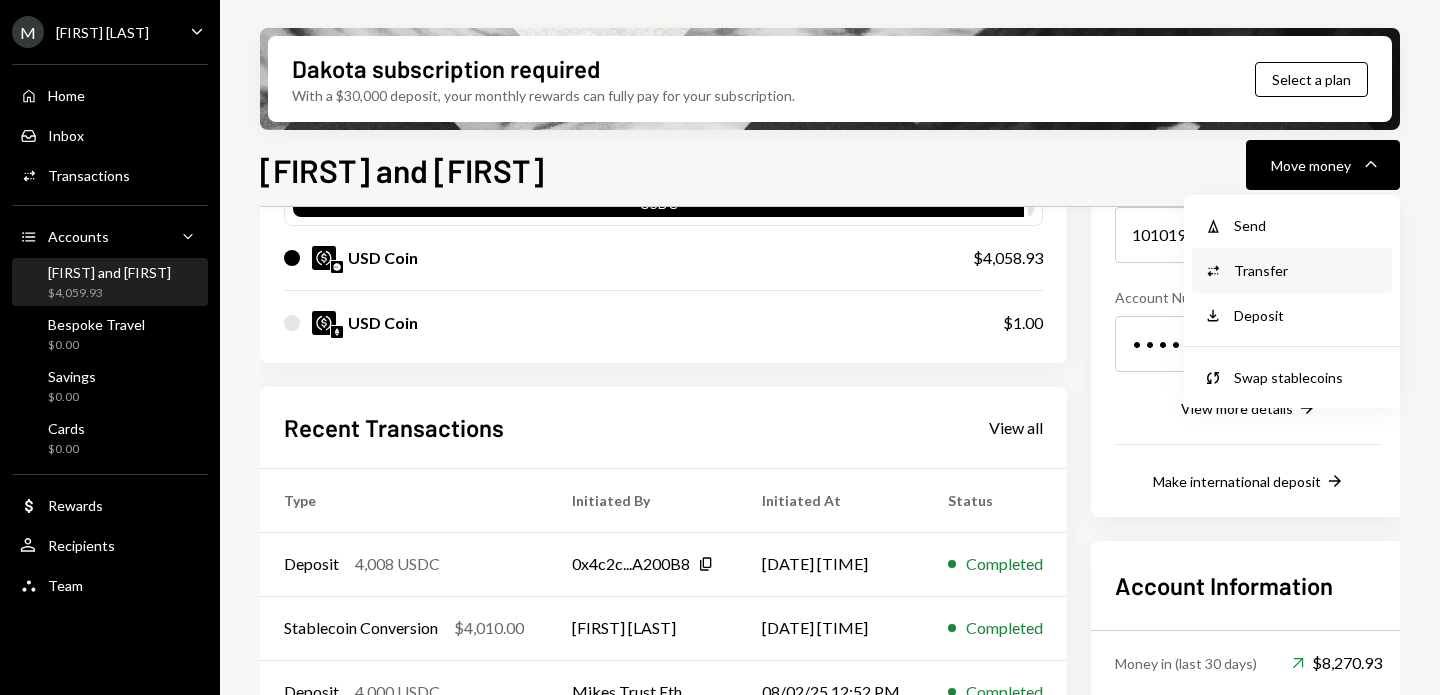 click on "Transfer" at bounding box center (1307, 270) 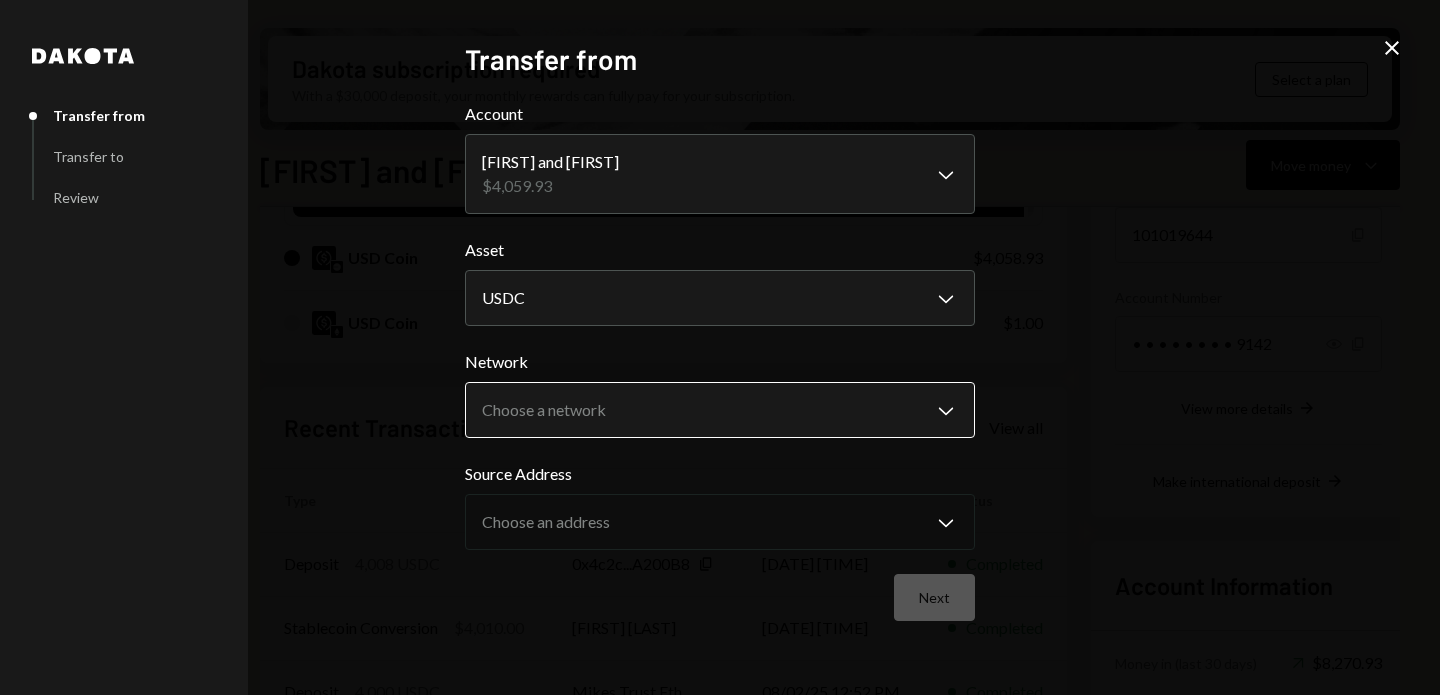 click on "M Michael Preston Caret Down Home Home Inbox Inbox Activities Transactions Accounts Accounts Caret Down Mike and Magui $4,059.93 Bespoke Travel $0.00 Savings $0.00 Cards $0.00 Dollar Rewards User Recipients Team Team Dakota subscription required With a $30,000 deposit, your monthly rewards can fully pay for your subscription. Select a plan Mike and Magui Move money Caret Down Overview Security Settings My balance $ 4,059.93 USDC USD Coin $4,058.93 USD Coin $1.00 Recent Transactions View all Type Initiated By Initiated At Status Deposit 4,008  USDC 0x4c2c...A200B8 Copy 08/02/25 1:01 PM Completed Stablecoin Conversion $4,010.00 Michael Preston 08/02/25 12:56 PM Completed Deposit 4,000  USDC Mikes Trust Eth 08/02/25 12:52 PM Completed Deposit 49.98  USDC 0x4c2c...A200B8 Copy 08/02/25 12:48 PM Completed Deposit 10  USDC Mikes Trust Eth 08/02/25 12:46 PM Completed Account Details Routing Number 101019644 Copy Account Number • • • • • • • •  9142 Show Copy View more details Right Arrow Right Arrow" at bounding box center [720, 347] 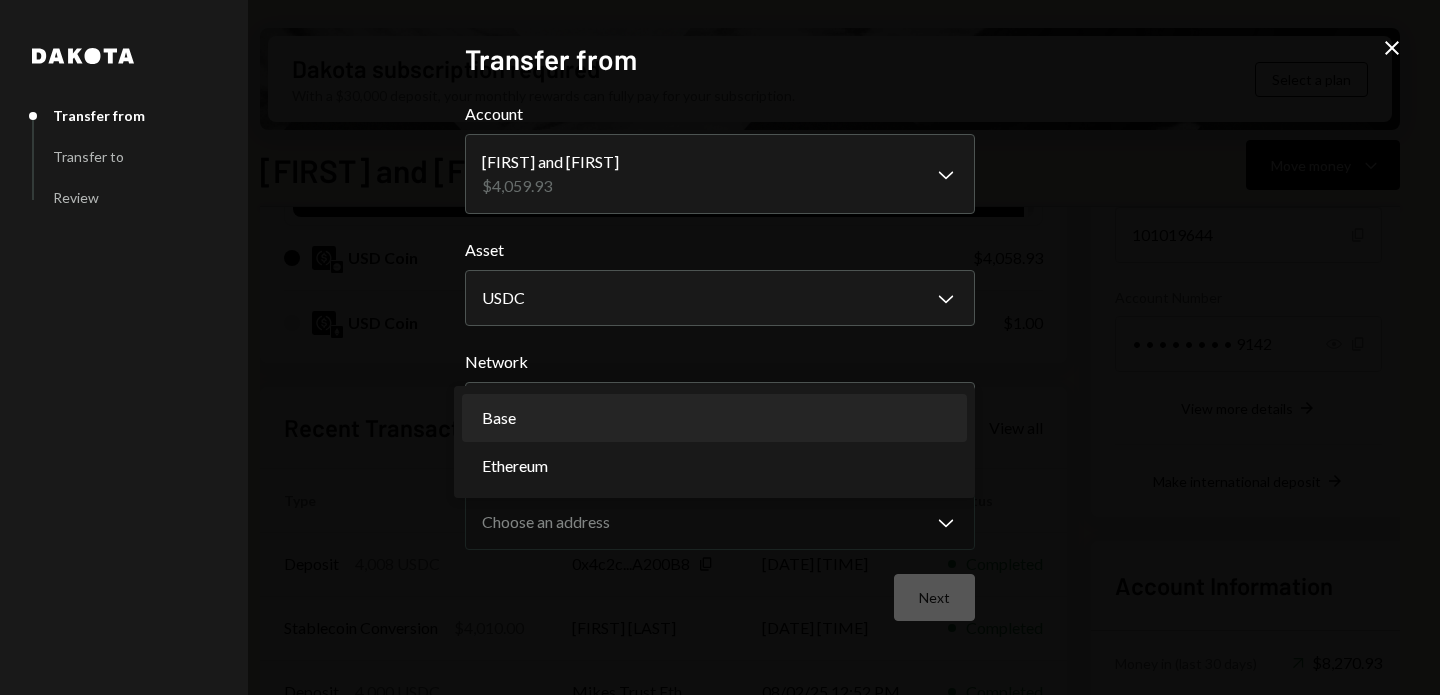 select on "**********" 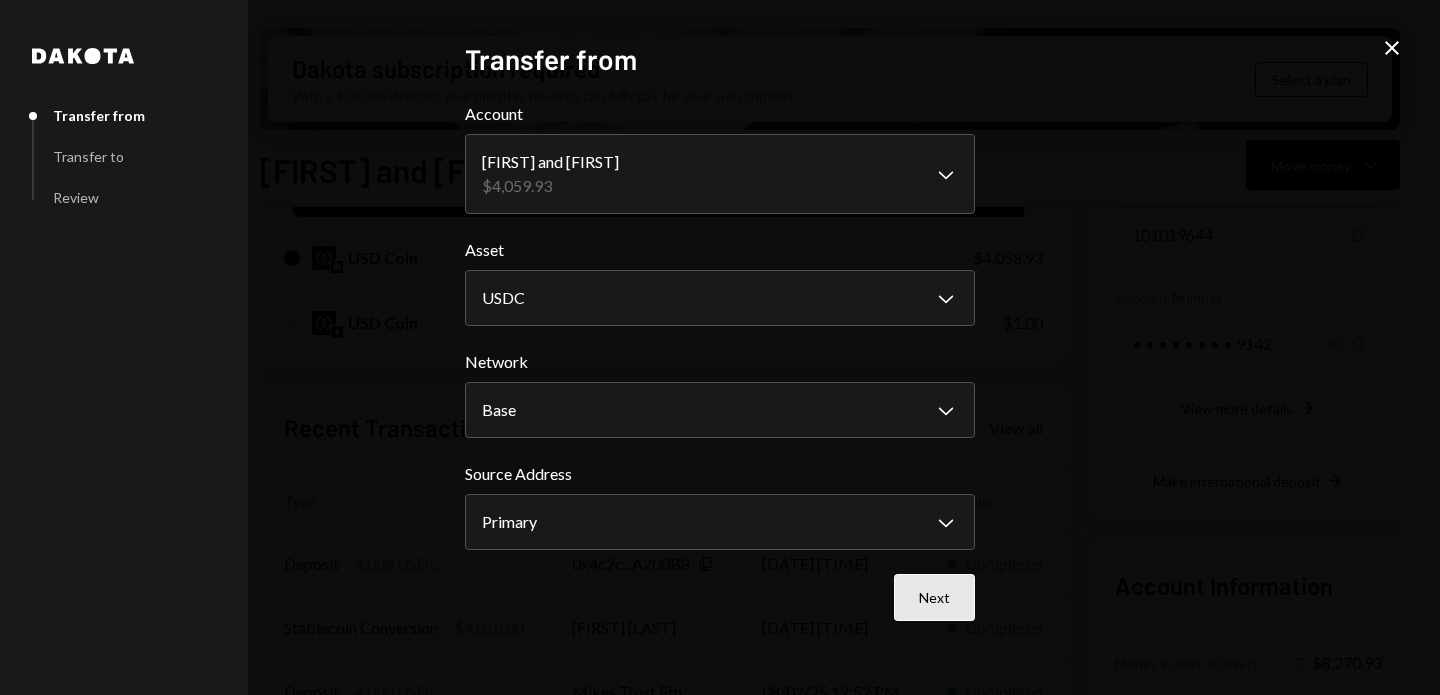 click on "Next" at bounding box center [934, 597] 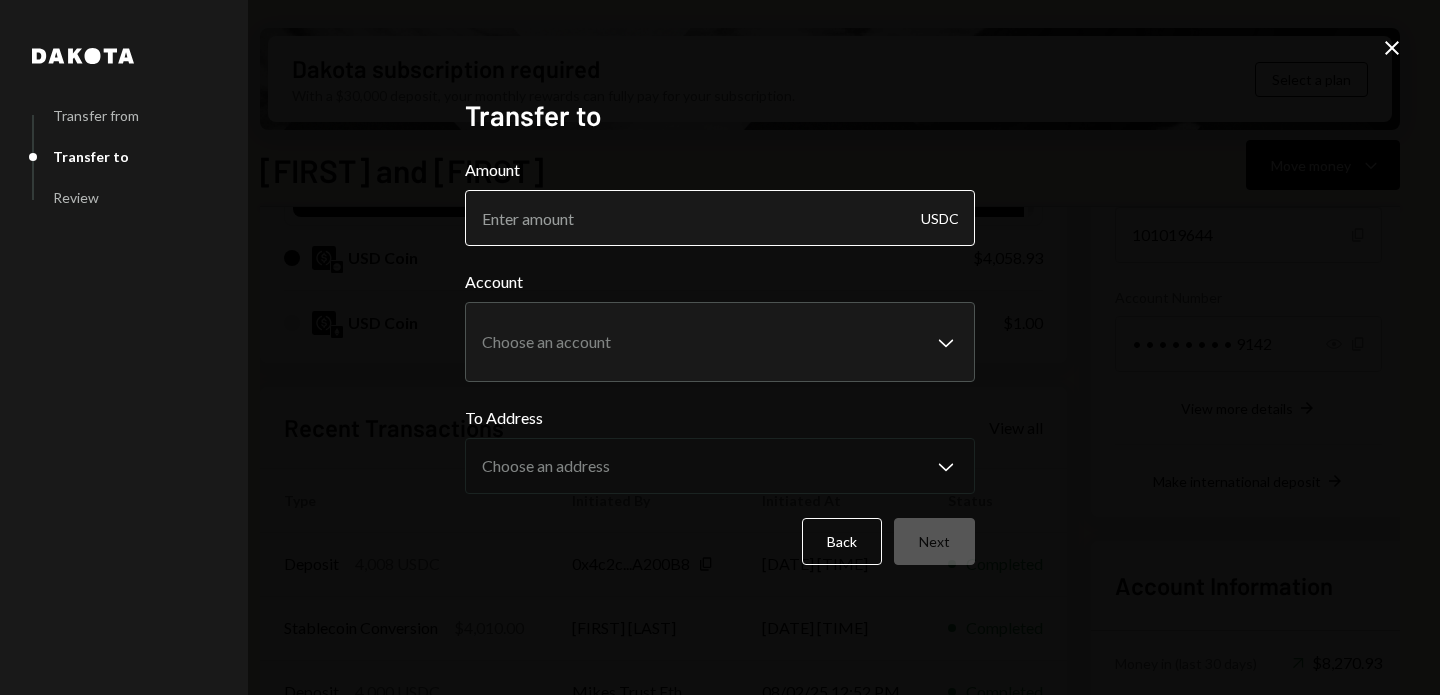 click on "Amount" at bounding box center [720, 218] 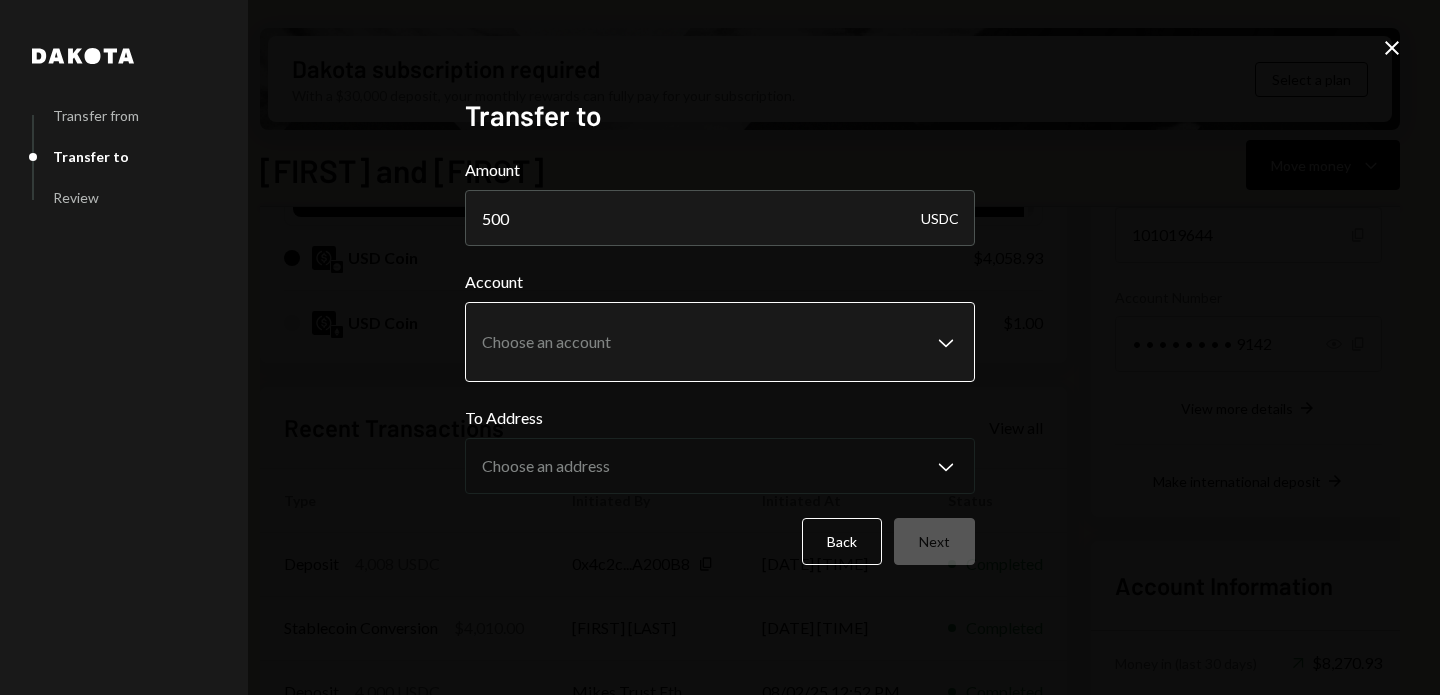 type on "500" 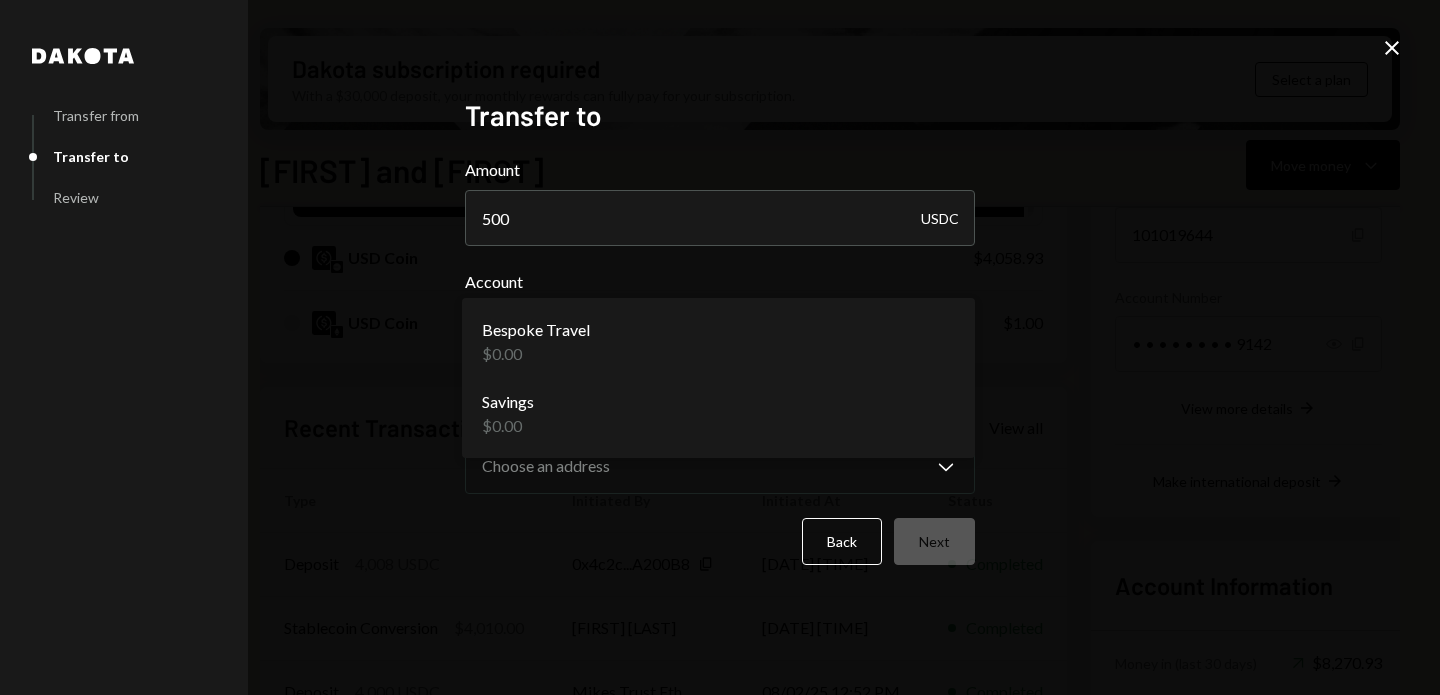 click on "**********" at bounding box center [720, 347] 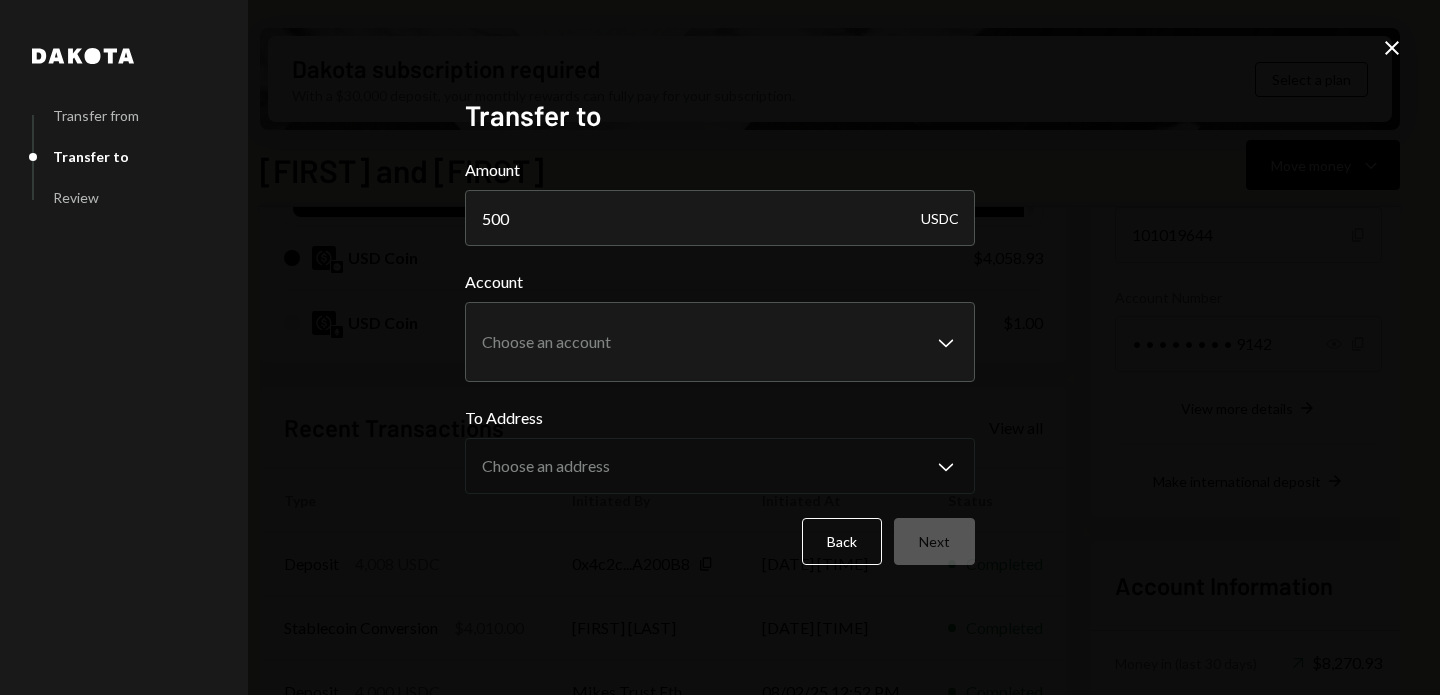 click 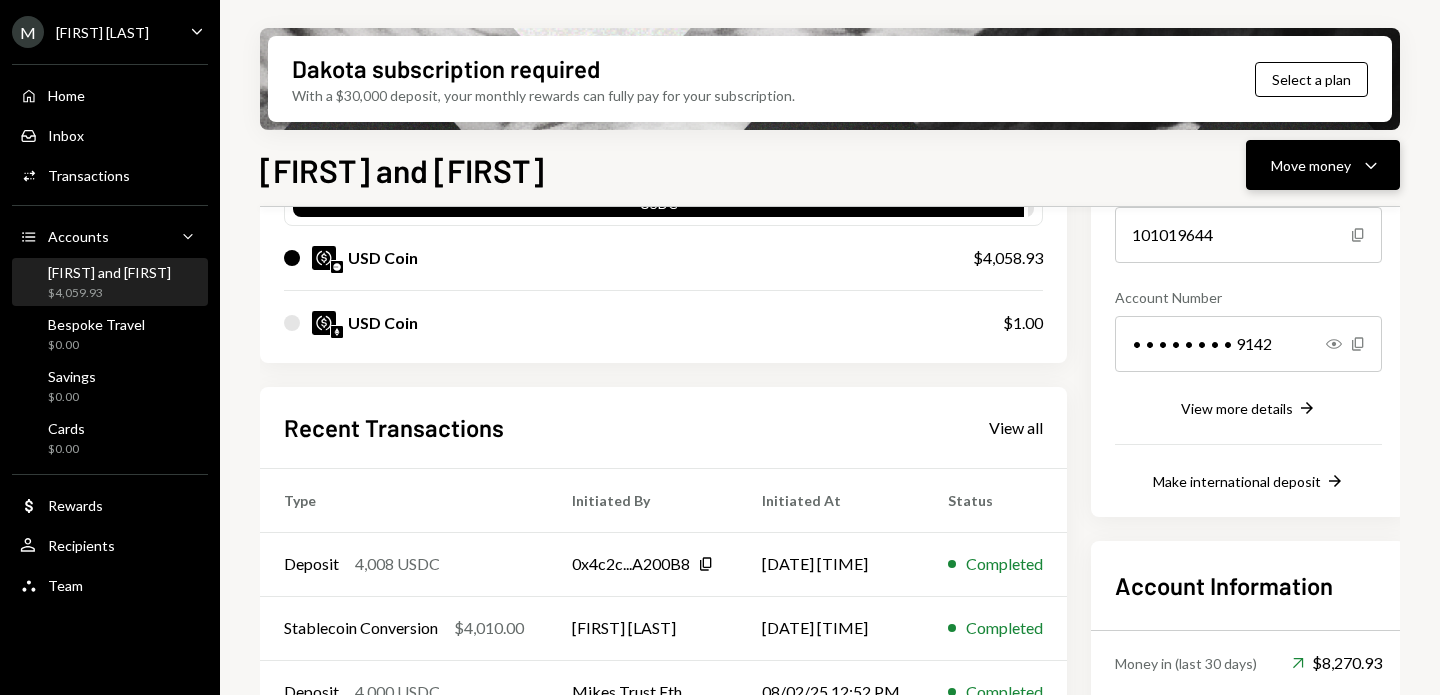 click on "Move money Caret Down" at bounding box center [1323, 165] 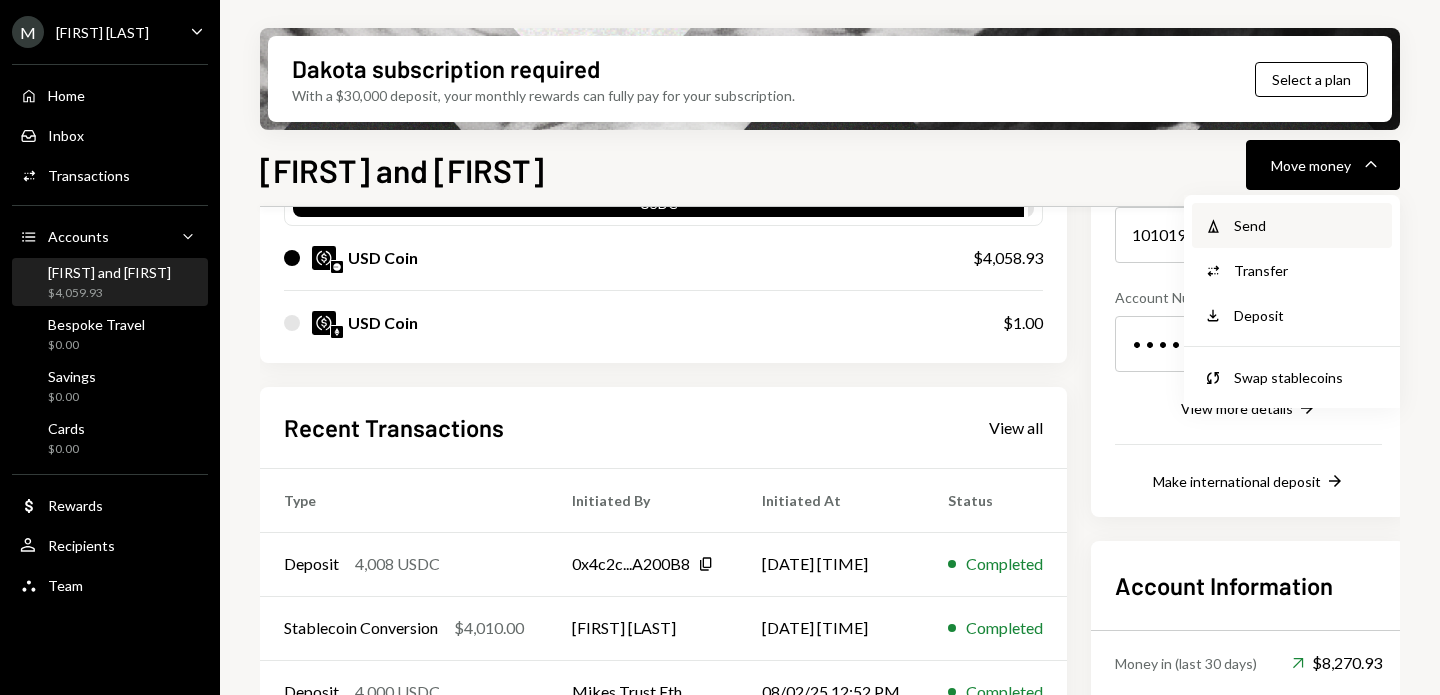 click on "Withdraw Send" at bounding box center [1292, 225] 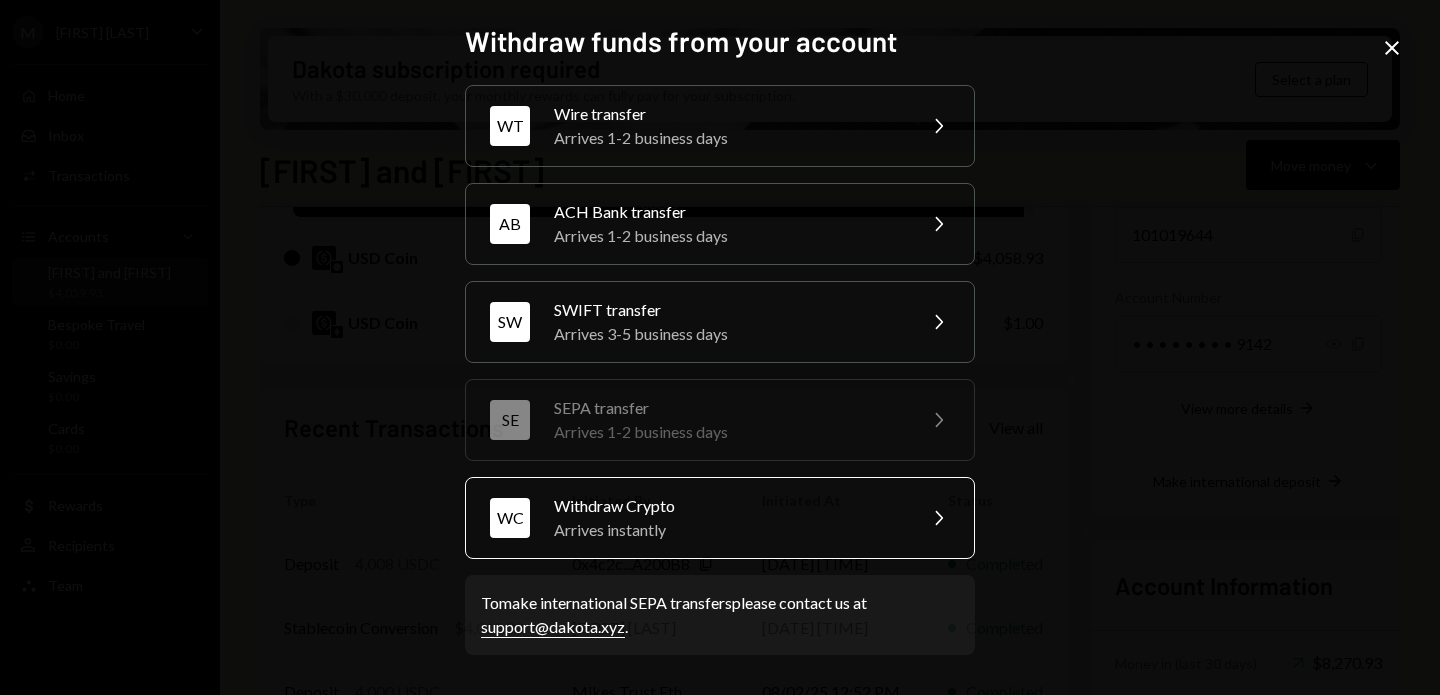 click on "Withdraw Crypto" at bounding box center [728, 506] 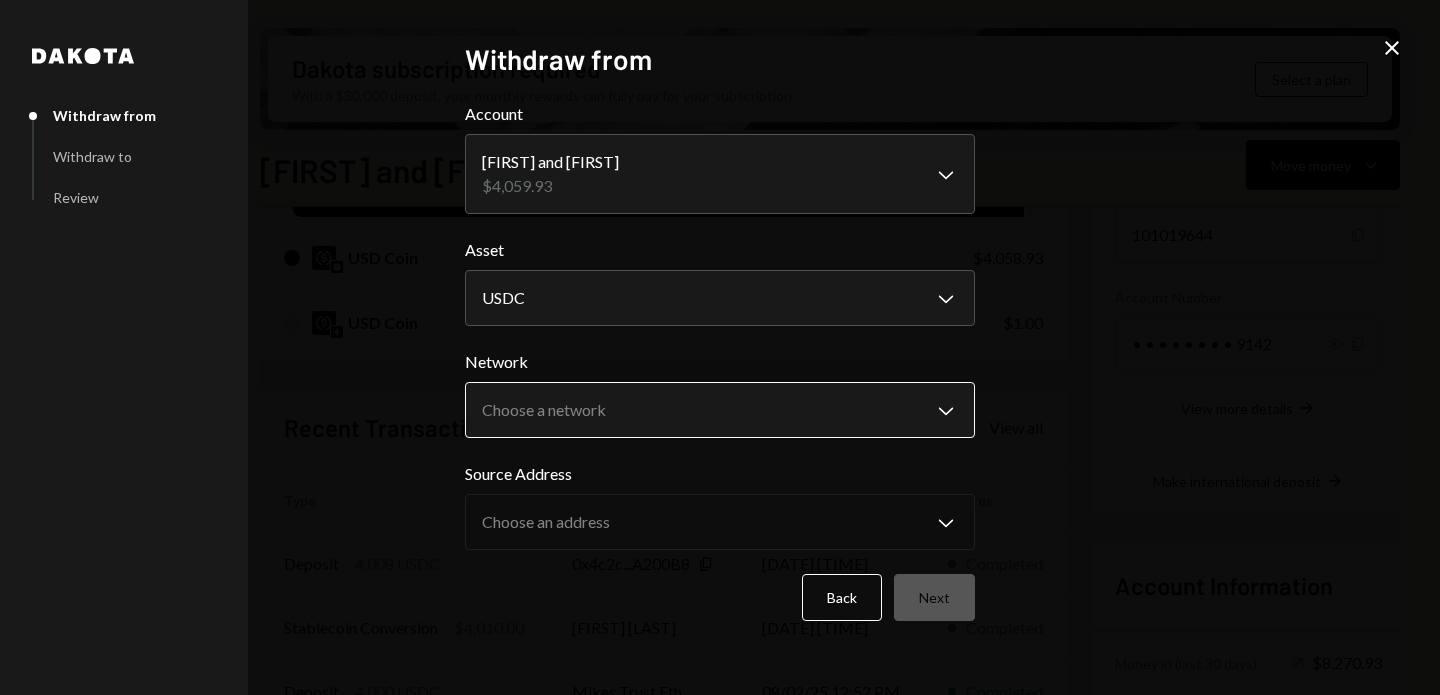 click on "M Michael Preston Caret Down Home Home Inbox Inbox Activities Transactions Accounts Accounts Caret Down Mike and Magui $4,059.93 Bespoke Travel $0.00 Savings $0.00 Cards $0.00 Dollar Rewards User Recipients Team Team Dakota subscription required With a $30,000 deposit, your monthly rewards can fully pay for your subscription. Select a plan Mike and Magui Move money Caret Down Overview Security Settings My balance $ 4,059.93 USDC USD Coin $4,058.93 USD Coin $1.00 Recent Transactions View all Type Initiated By Initiated At Status Deposit 4,008  USDC 0x4c2c...A200B8 Copy 08/02/25 1:01 PM Completed Stablecoin Conversion $4,010.00 Michael Preston 08/02/25 12:56 PM Completed Deposit 4,000  USDC Mikes Trust Eth 08/02/25 12:52 PM Completed Deposit 49.98  USDC 0x4c2c...A200B8 Copy 08/02/25 12:48 PM Completed Deposit 10  USDC Mikes Trust Eth 08/02/25 12:46 PM Completed Account Details Routing Number 101019644 Copy Account Number • • • • • • • •  9142 Show Copy View more details Right Arrow Right Arrow" at bounding box center (720, 347) 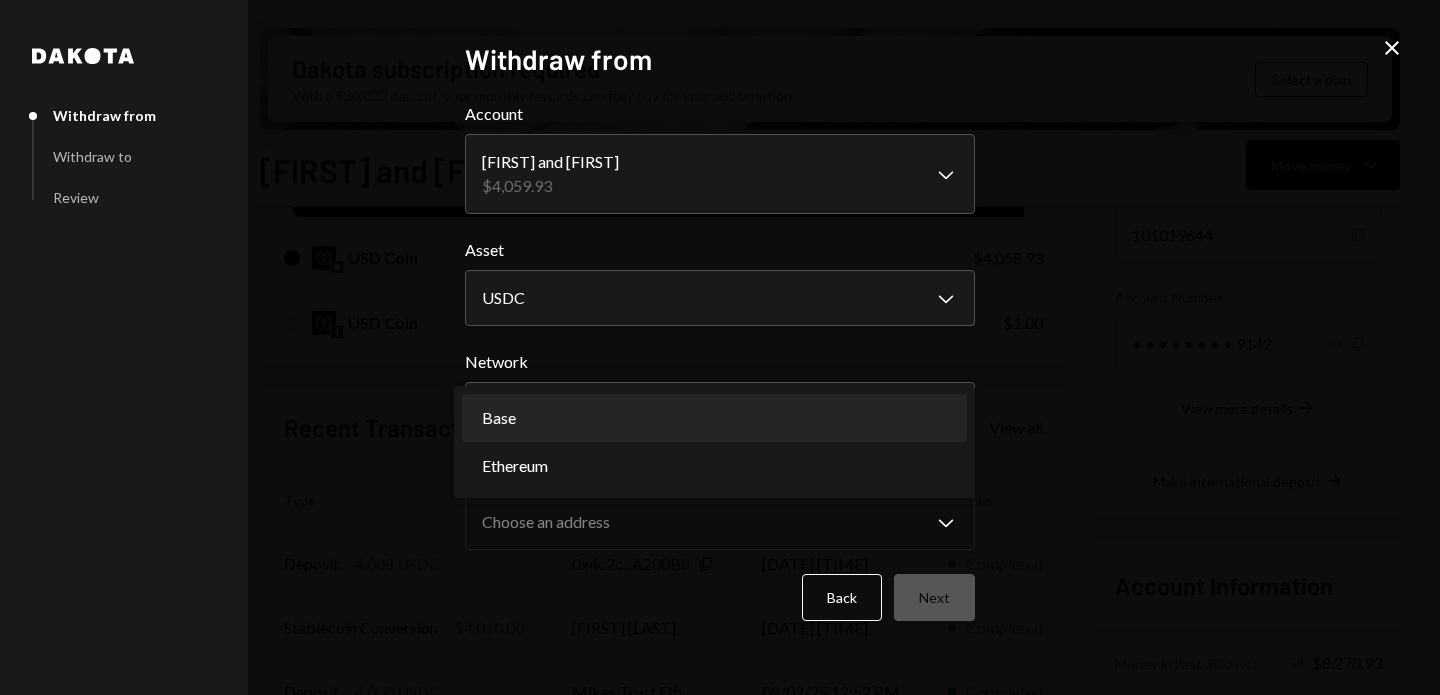 select on "**********" 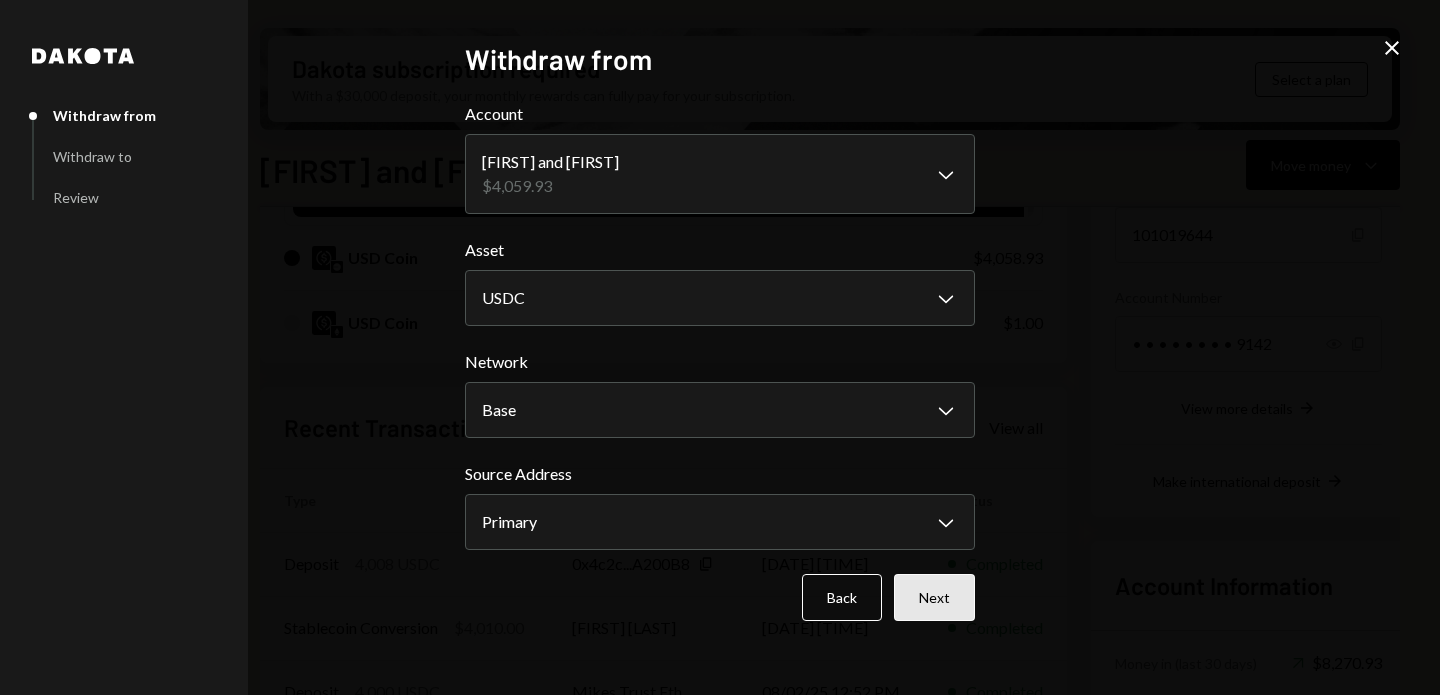 click on "Next" at bounding box center [934, 597] 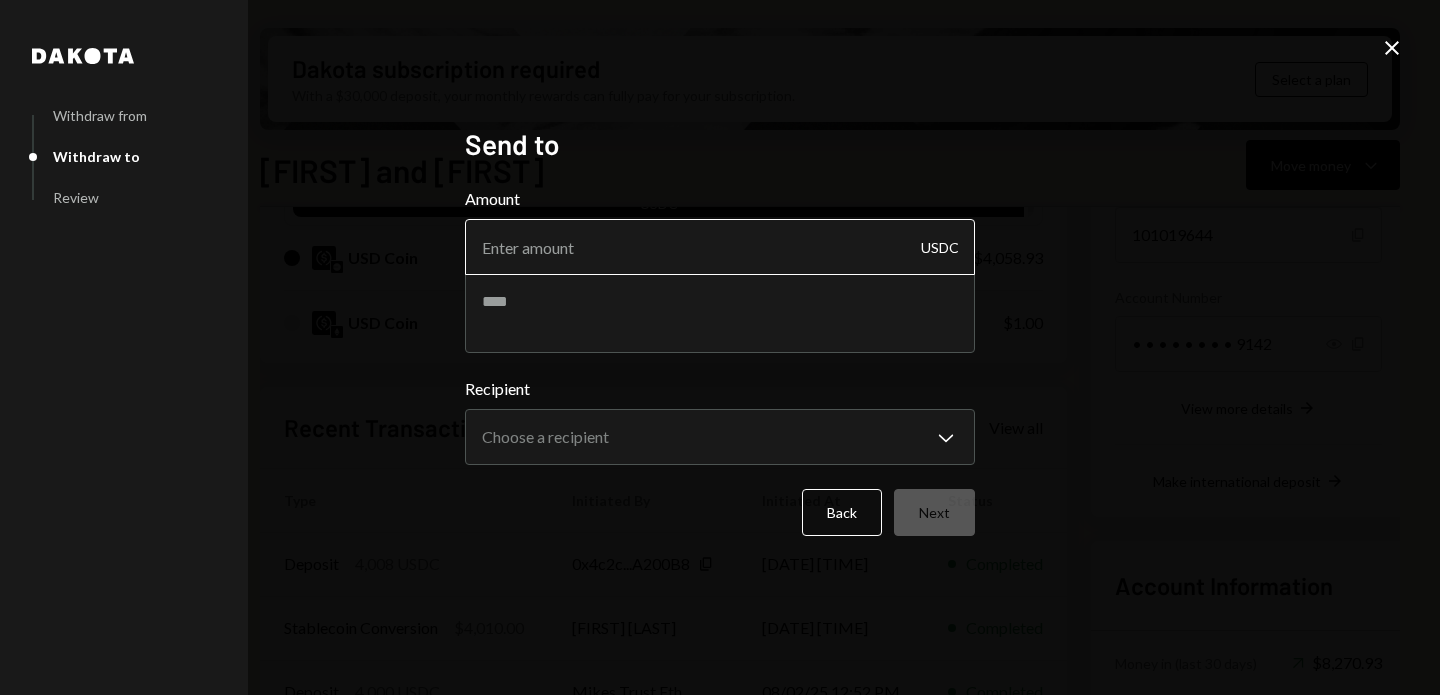 click on "Amount" at bounding box center [720, 247] 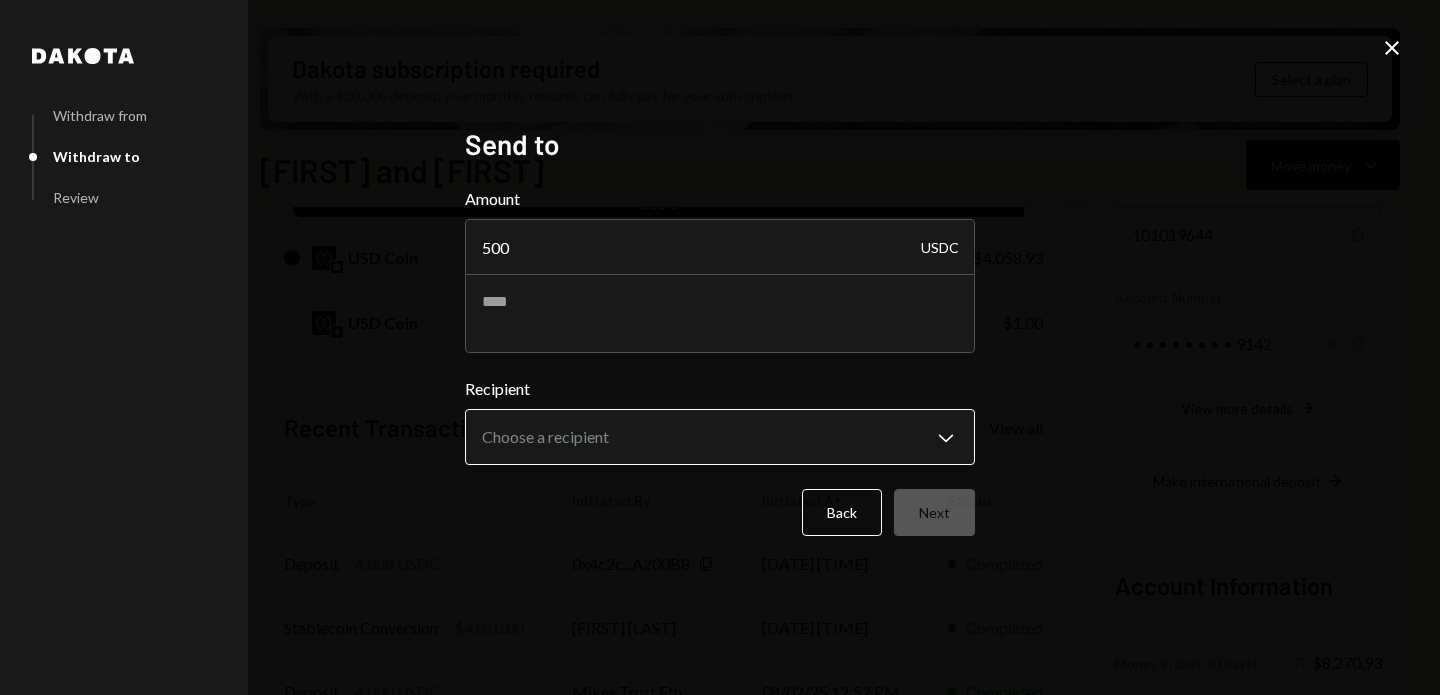 type on "500" 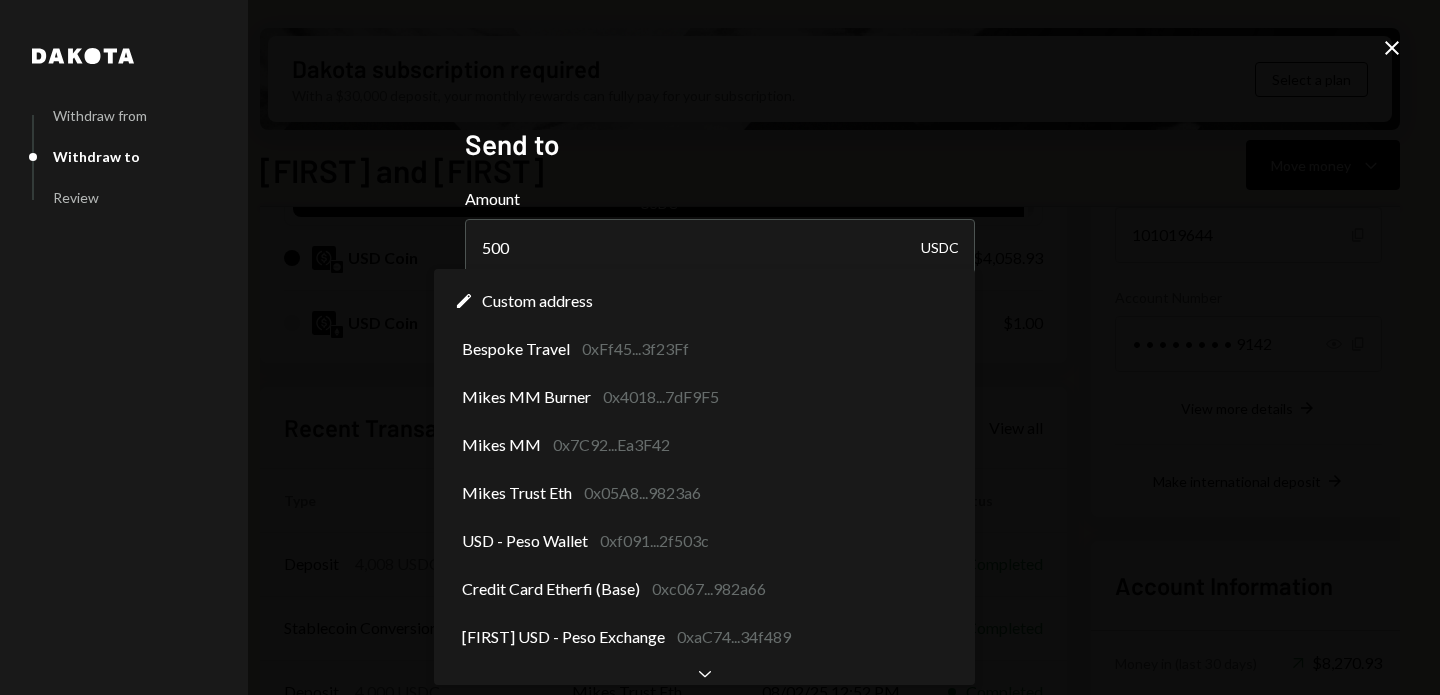 scroll, scrollTop: 0, scrollLeft: 0, axis: both 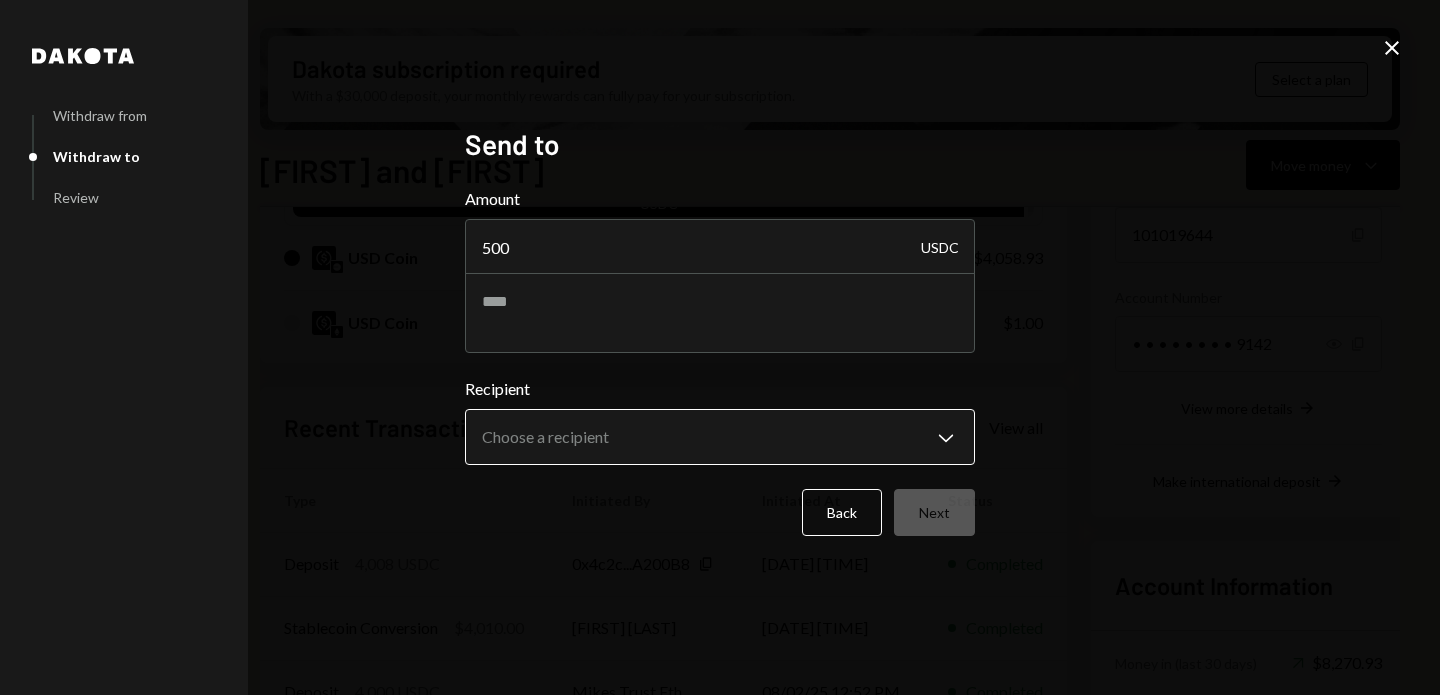 click on "M Michael Preston Caret Down Home Home Inbox Inbox Activities Transactions Accounts Accounts Caret Down Mike and Magui $4,059.93 Bespoke Travel $0.00 Savings $0.00 Cards $0.00 Dollar Rewards User Recipients Team Team Dakota subscription required With a $30,000 deposit, your monthly rewards can fully pay for your subscription. Select a plan Mike and Magui Move money Caret Down Overview Security Settings My balance $ 4,059.93 USDC USD Coin $4,058.93 USD Coin $1.00 Recent Transactions View all Type Initiated By Initiated At Status Deposit 4,008  USDC 0x4c2c...A200B8 Copy 08/02/25 1:01 PM Completed Stablecoin Conversion $4,010.00 Michael Preston 08/02/25 12:56 PM Completed Deposit 4,000  USDC Mikes Trust Eth 08/02/25 12:52 PM Completed Deposit 49.98  USDC 0x4c2c...A200B8 Copy 08/02/25 12:48 PM Completed Deposit 10  USDC Mikes Trust Eth 08/02/25 12:46 PM Completed Account Details Routing Number 101019644 Copy Account Number • • • • • • • •  9142 Show Copy View more details Right Arrow Right Arrow" at bounding box center [720, 347] 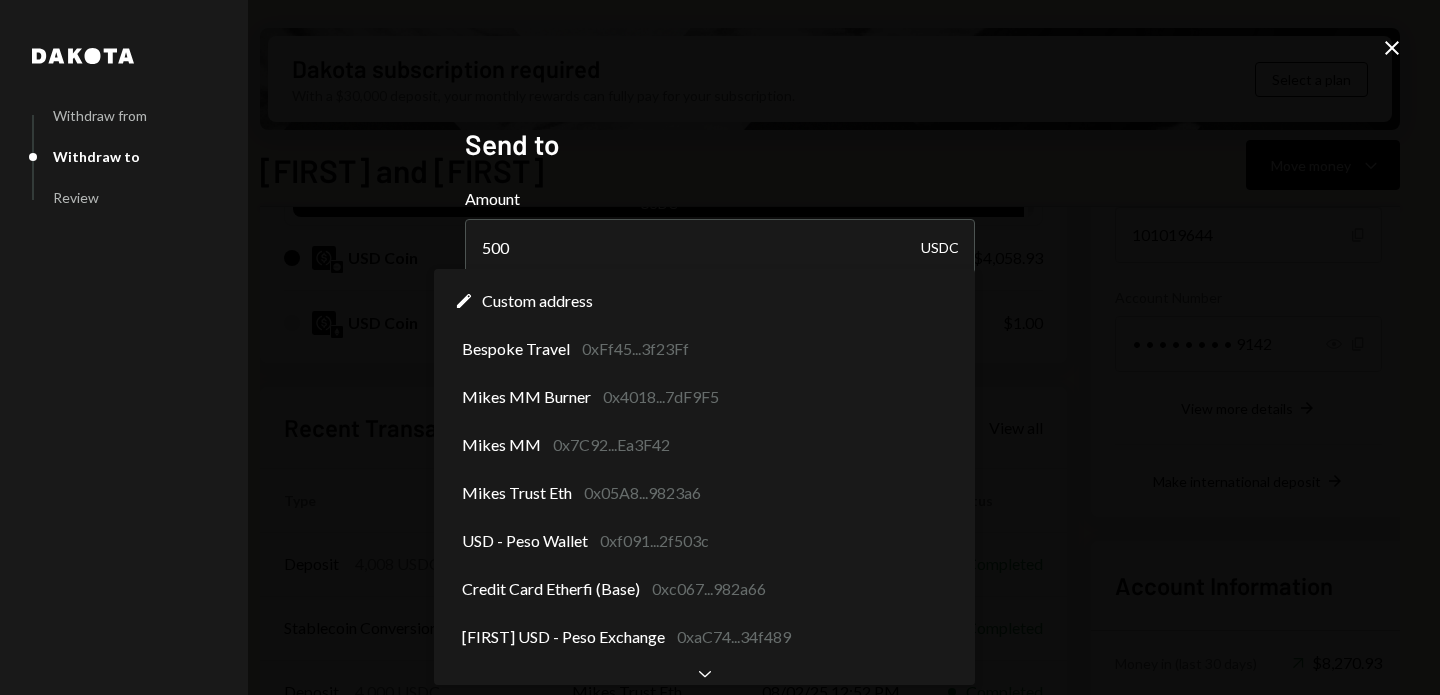 scroll, scrollTop: 0, scrollLeft: 0, axis: both 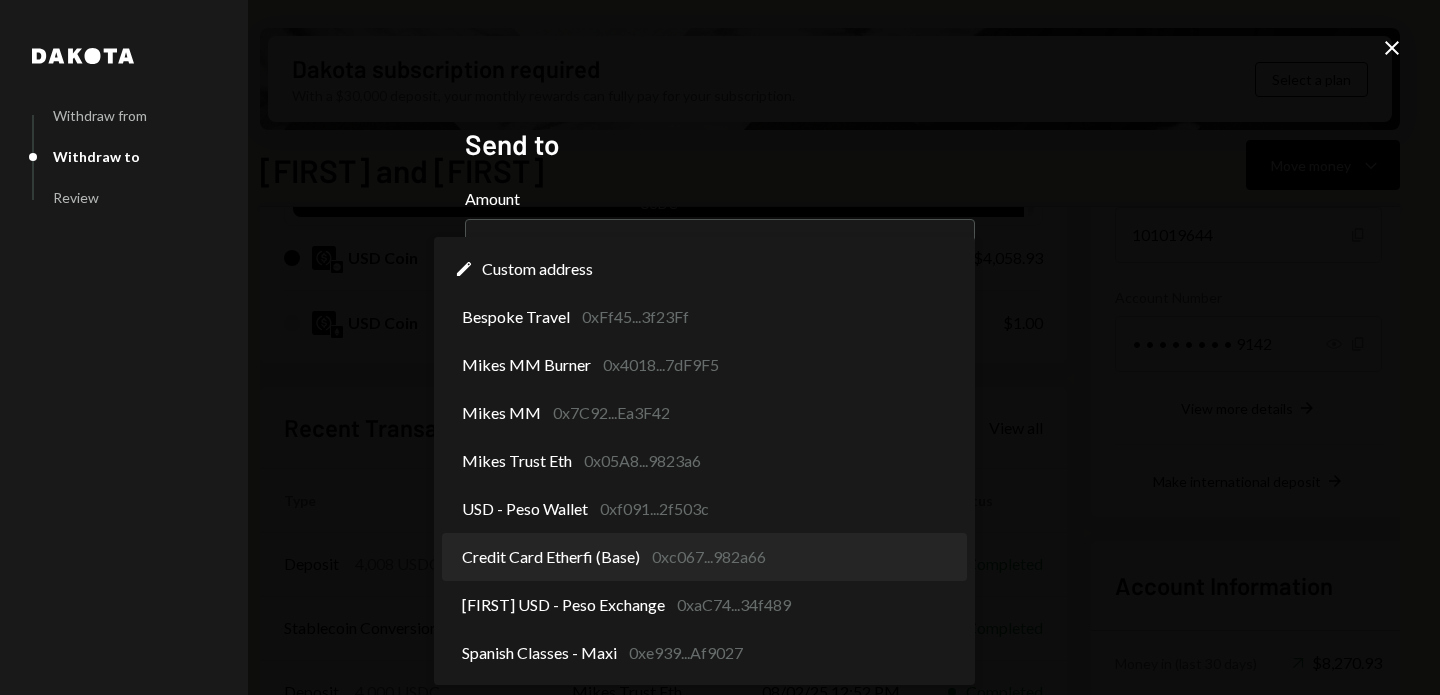 select on "**********" 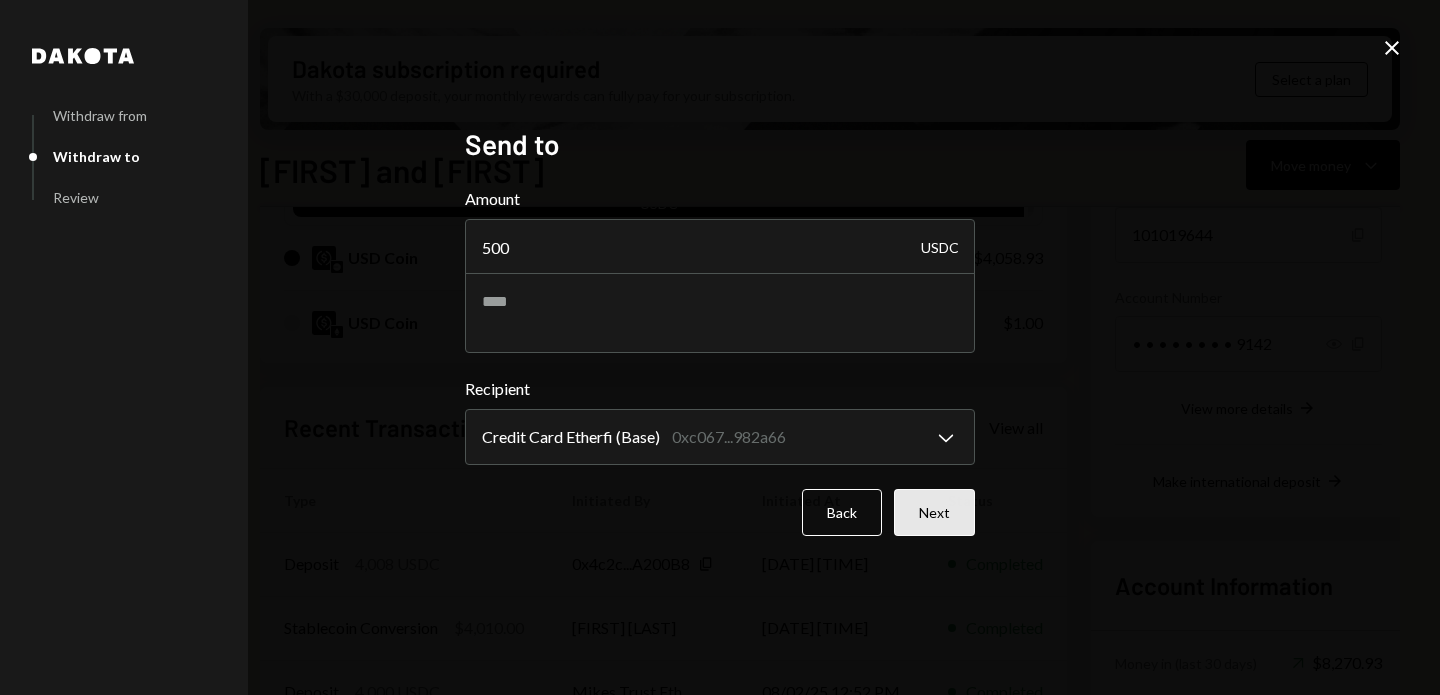 click on "Next" at bounding box center (934, 512) 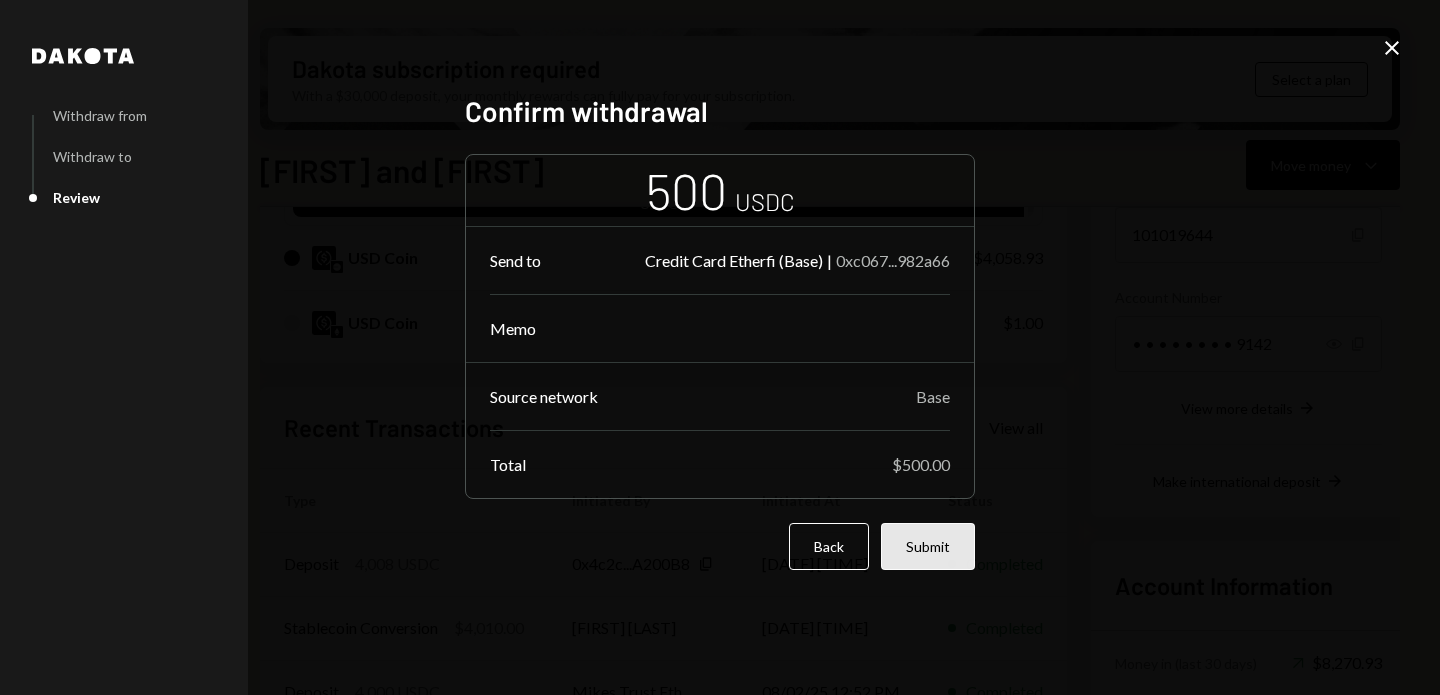 click on "Submit" at bounding box center [928, 546] 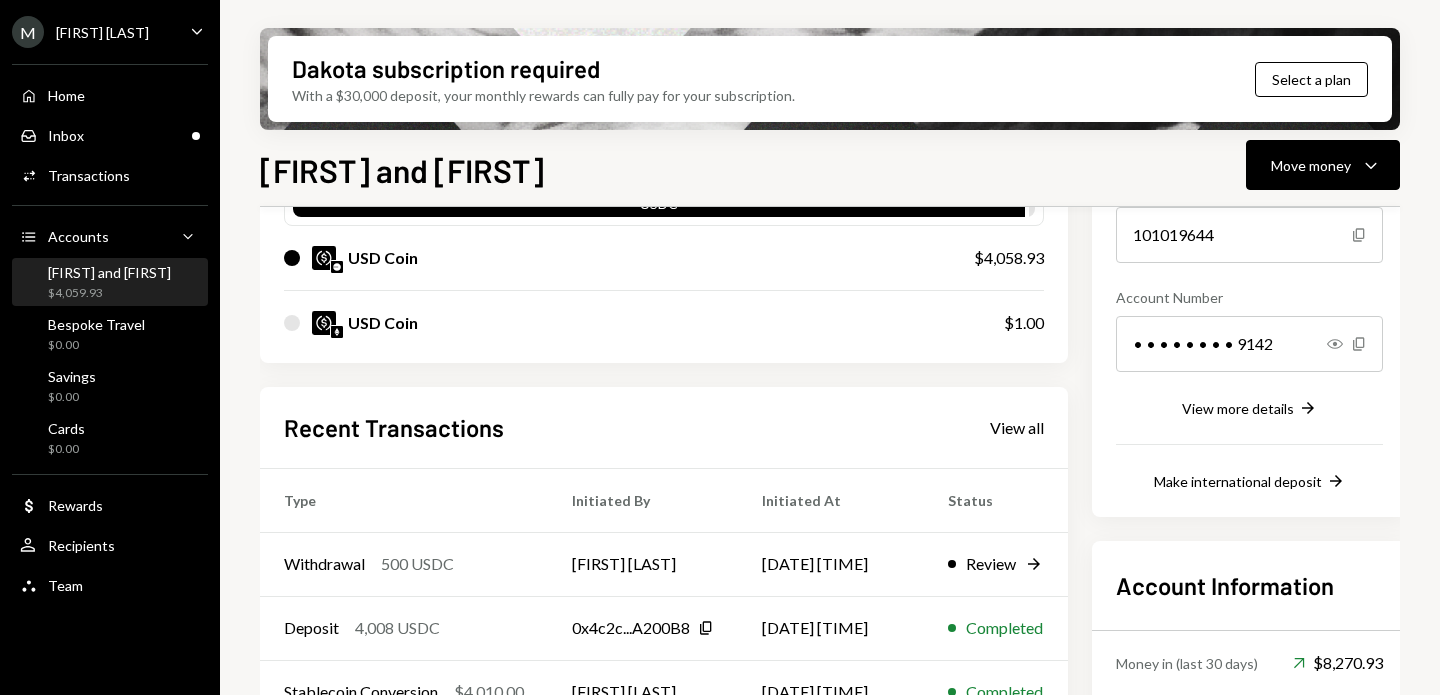 scroll, scrollTop: 0, scrollLeft: 0, axis: both 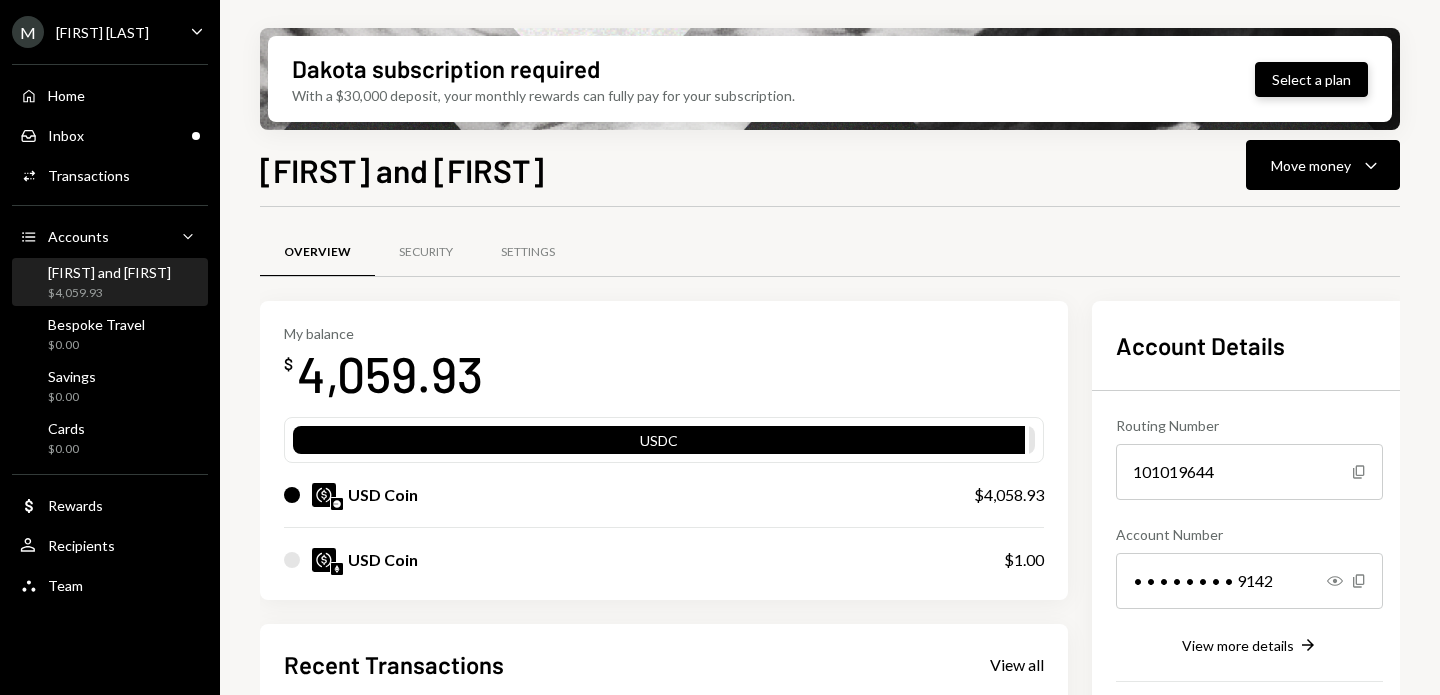 click on "Select a plan" at bounding box center (1311, 79) 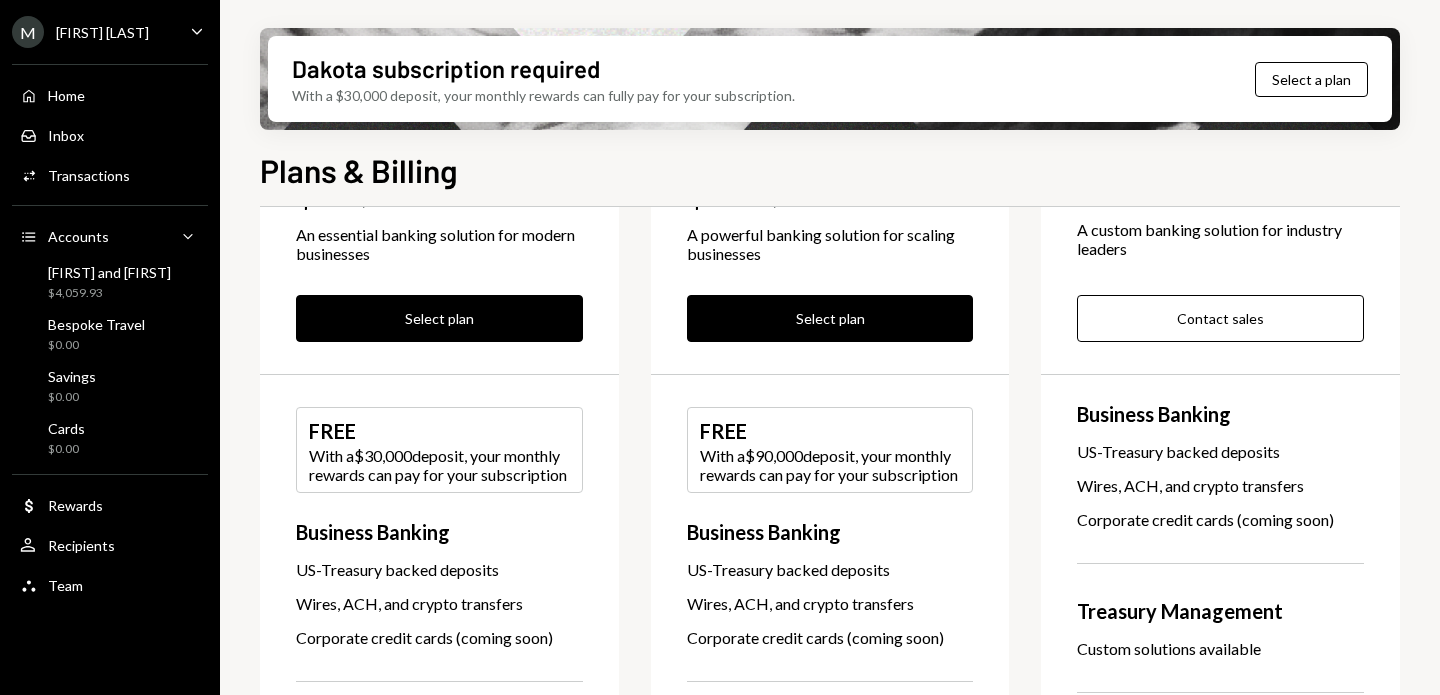 scroll, scrollTop: 0, scrollLeft: 0, axis: both 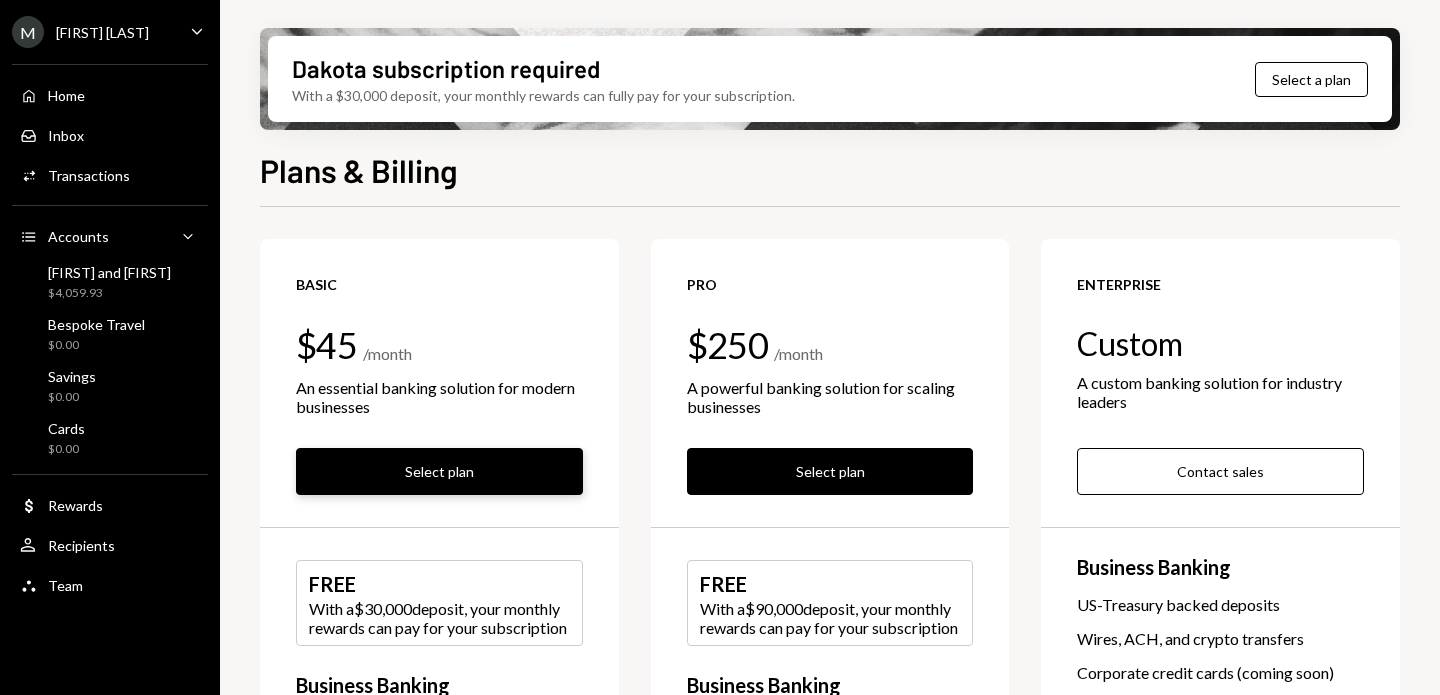 click on "Select plan" at bounding box center (439, 471) 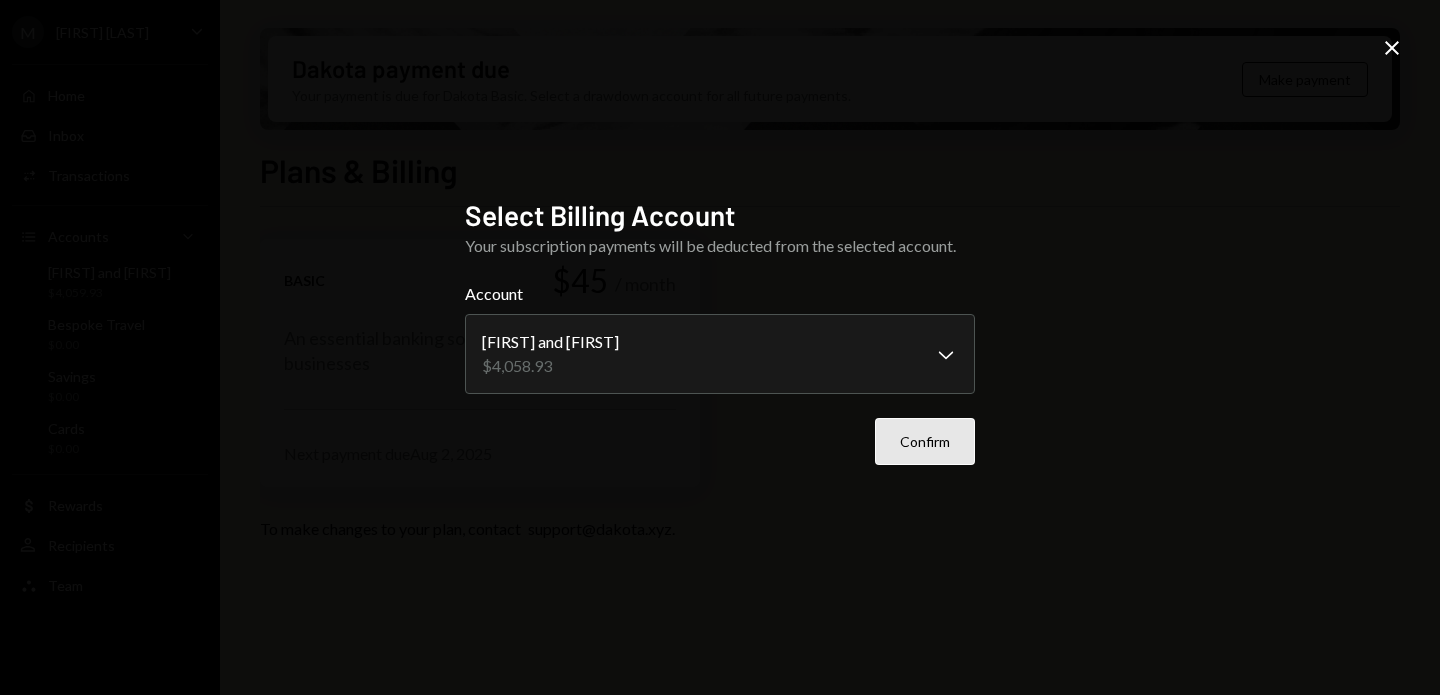 click on "Confirm" at bounding box center (925, 441) 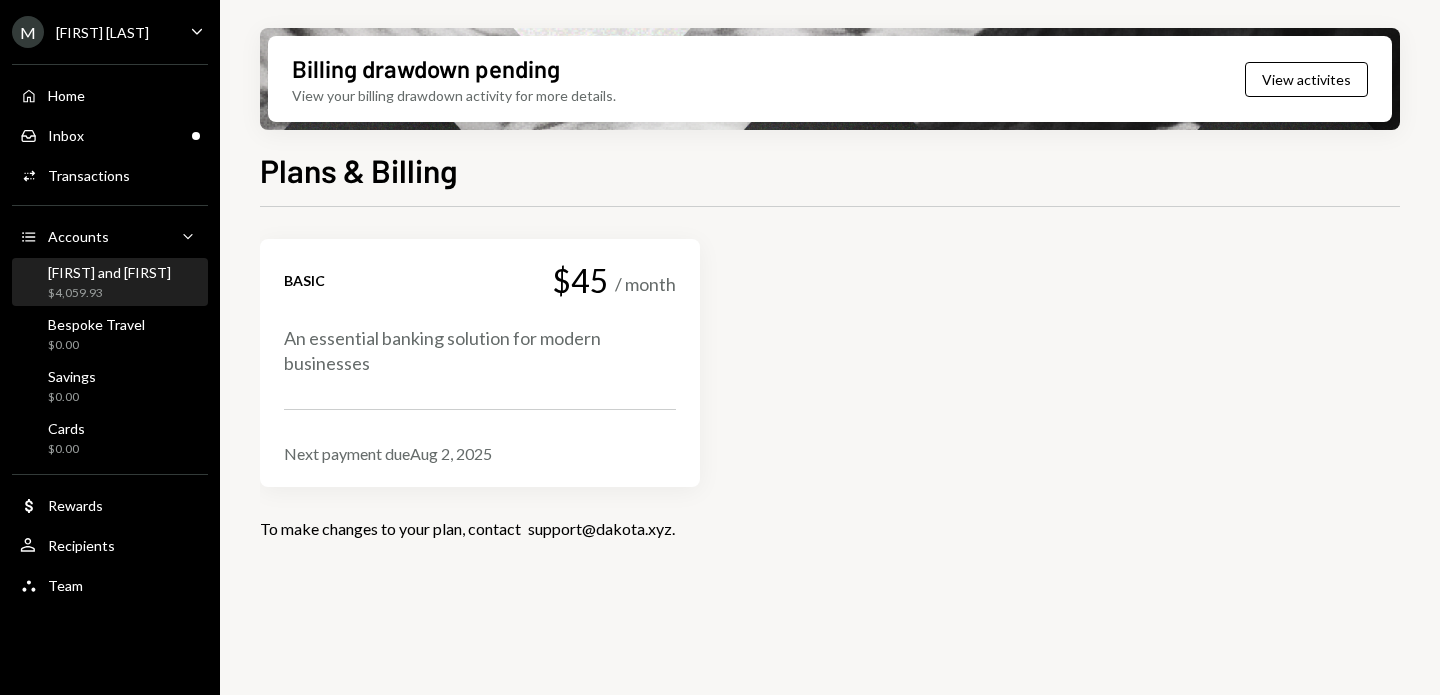 click on "[PERSON] and [PERSON]" at bounding box center [109, 272] 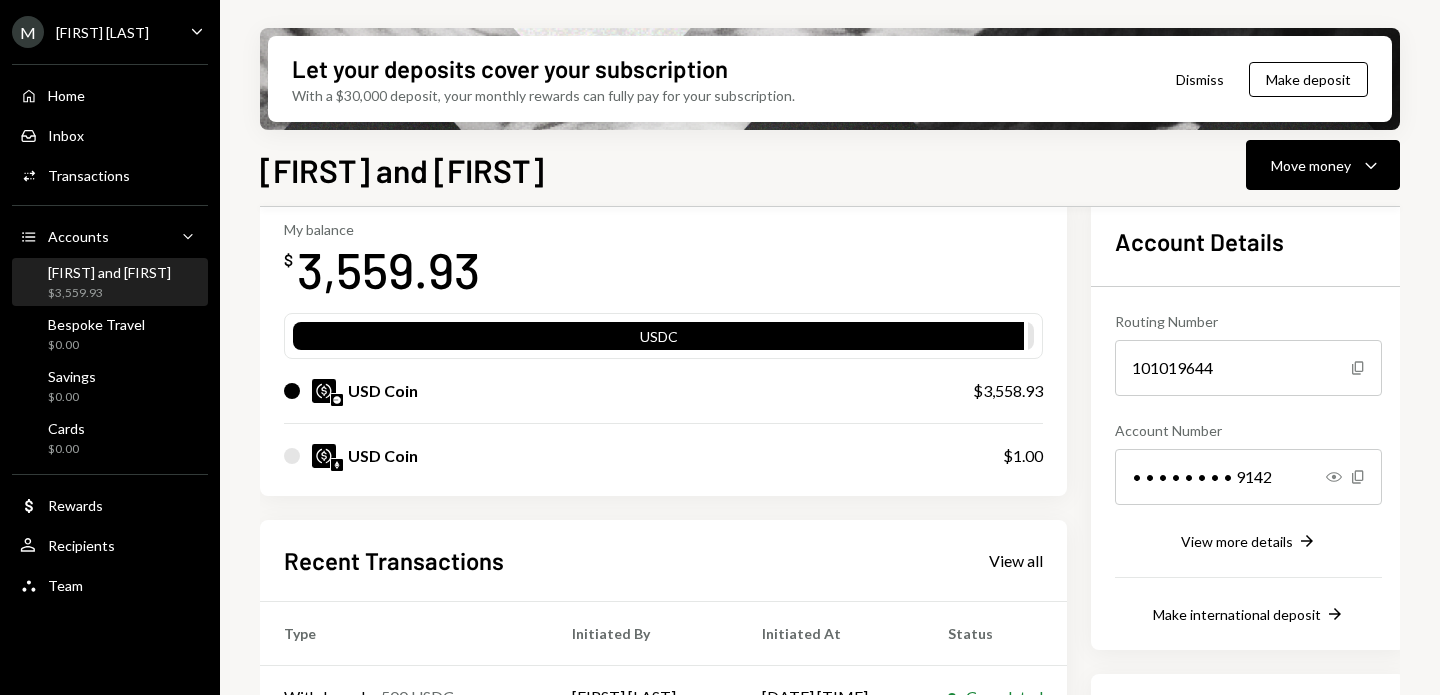 scroll, scrollTop: 0, scrollLeft: 0, axis: both 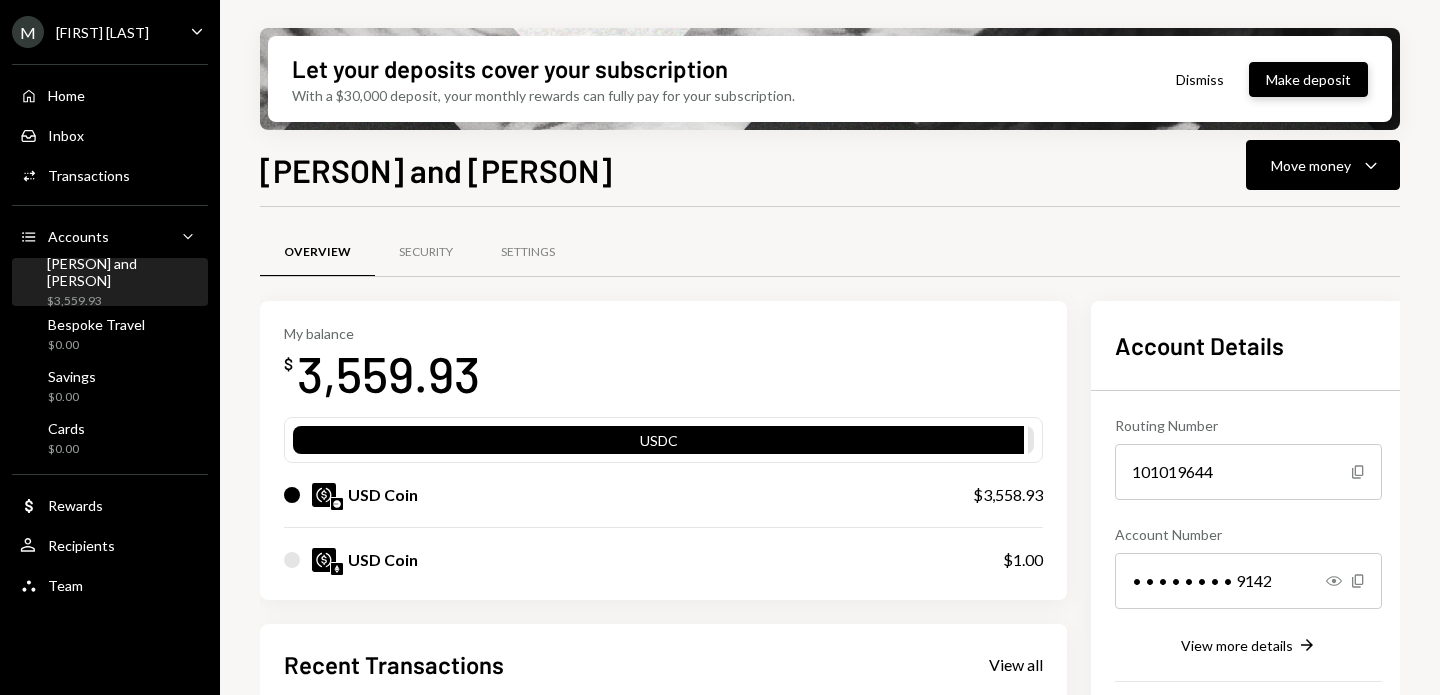 click on "Make deposit" at bounding box center [1308, 79] 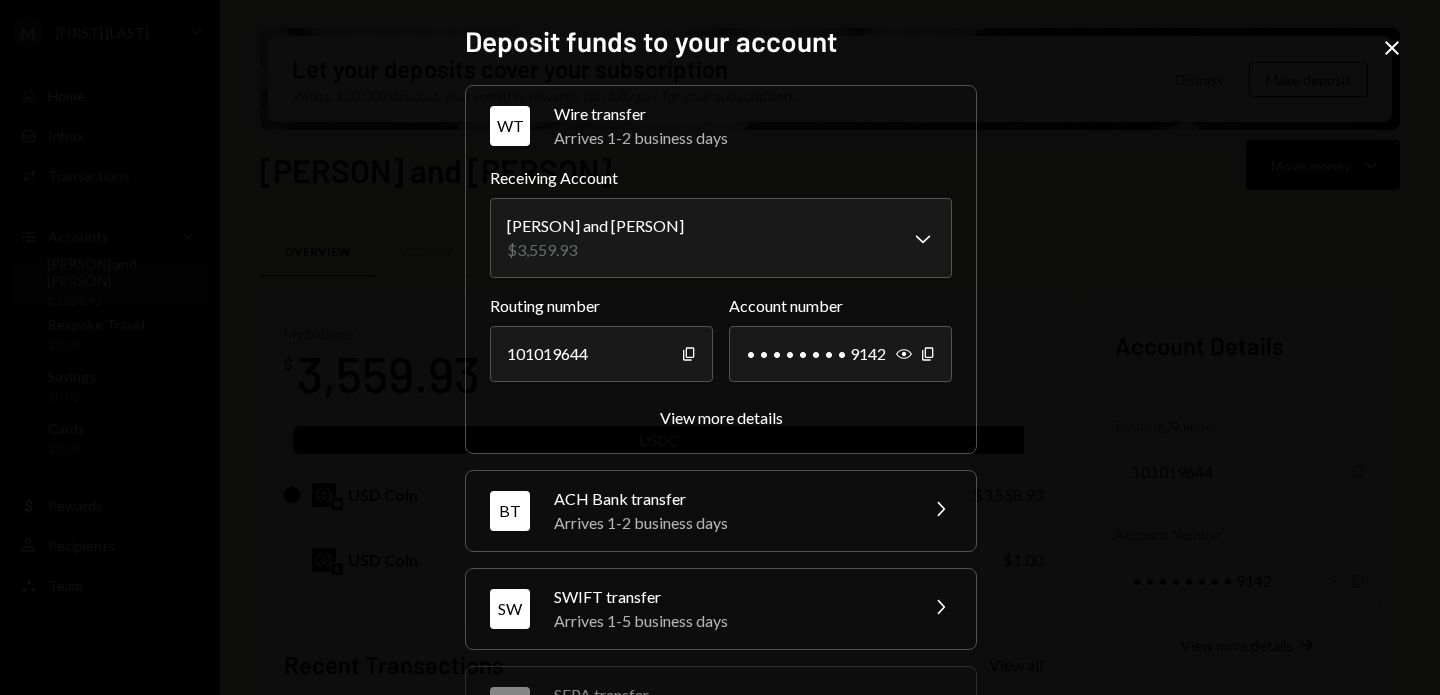 click on "Close" 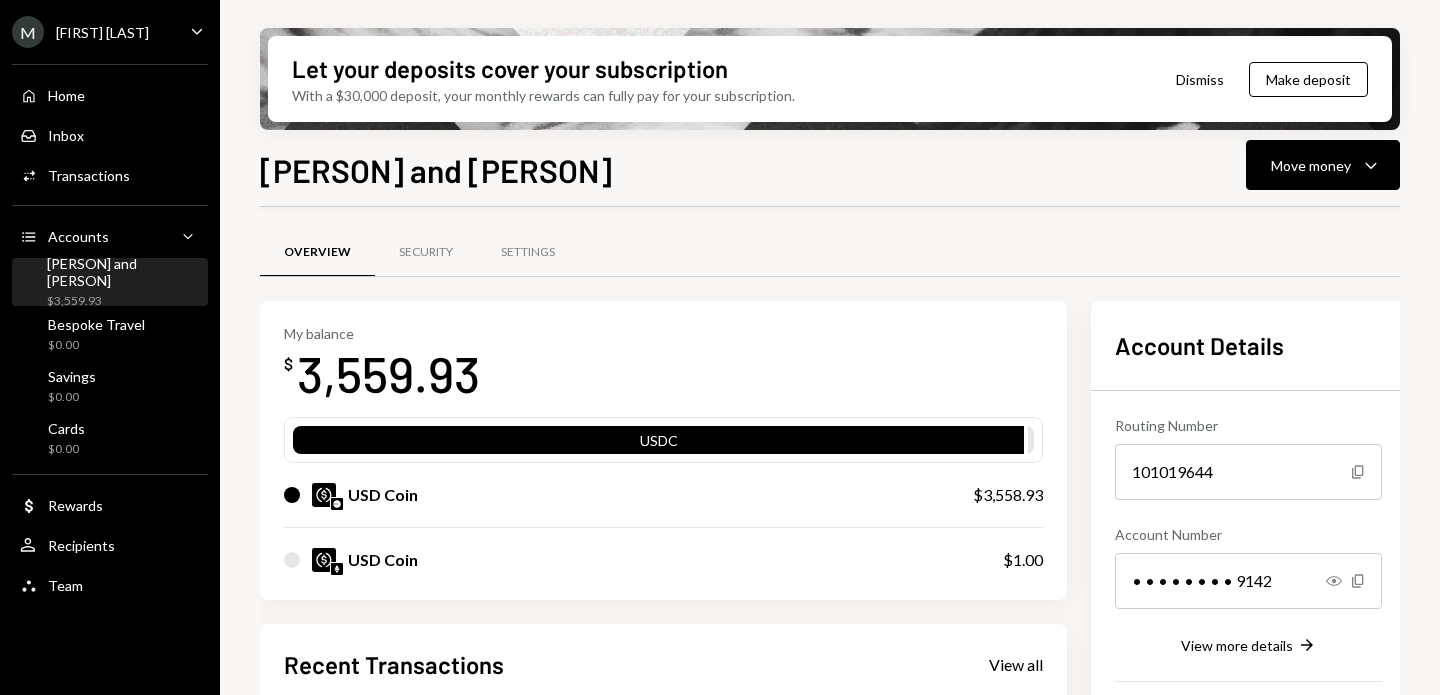 scroll, scrollTop: 411, scrollLeft: 0, axis: vertical 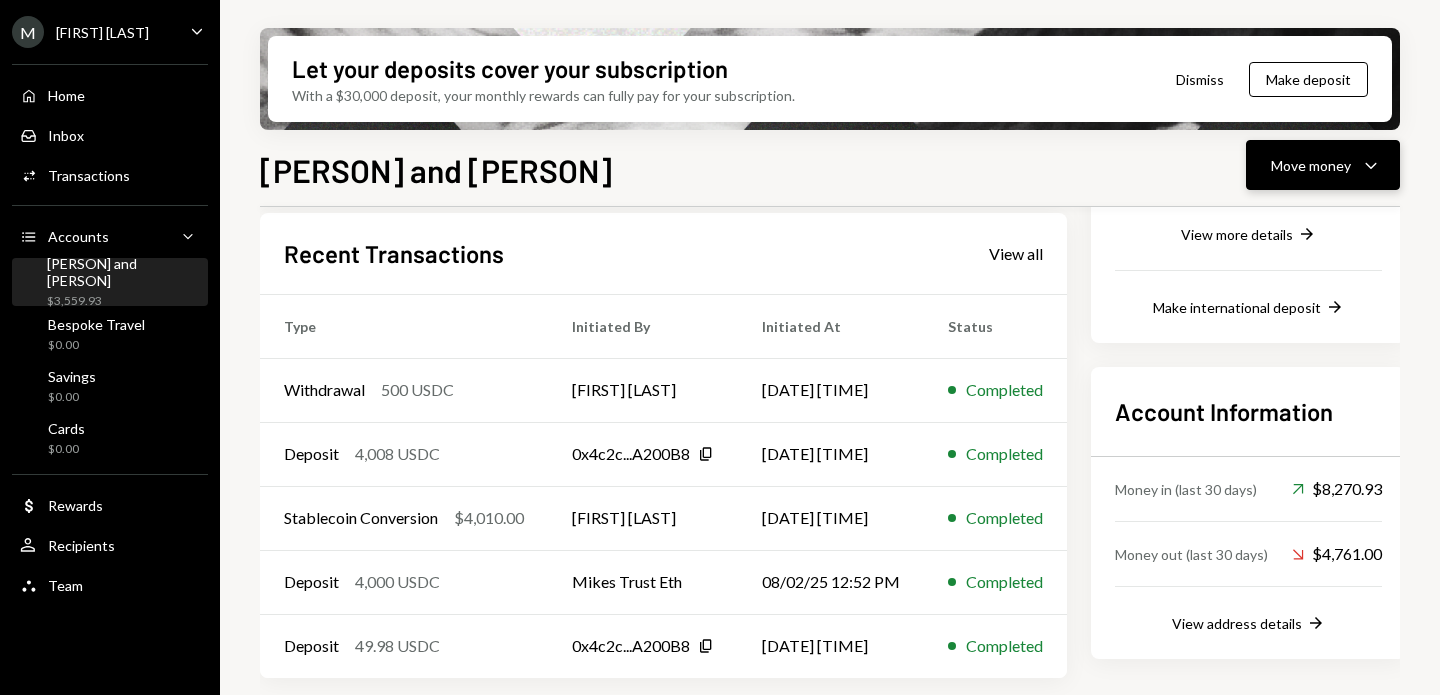 click on "Move money Caret Down" at bounding box center [1323, 165] 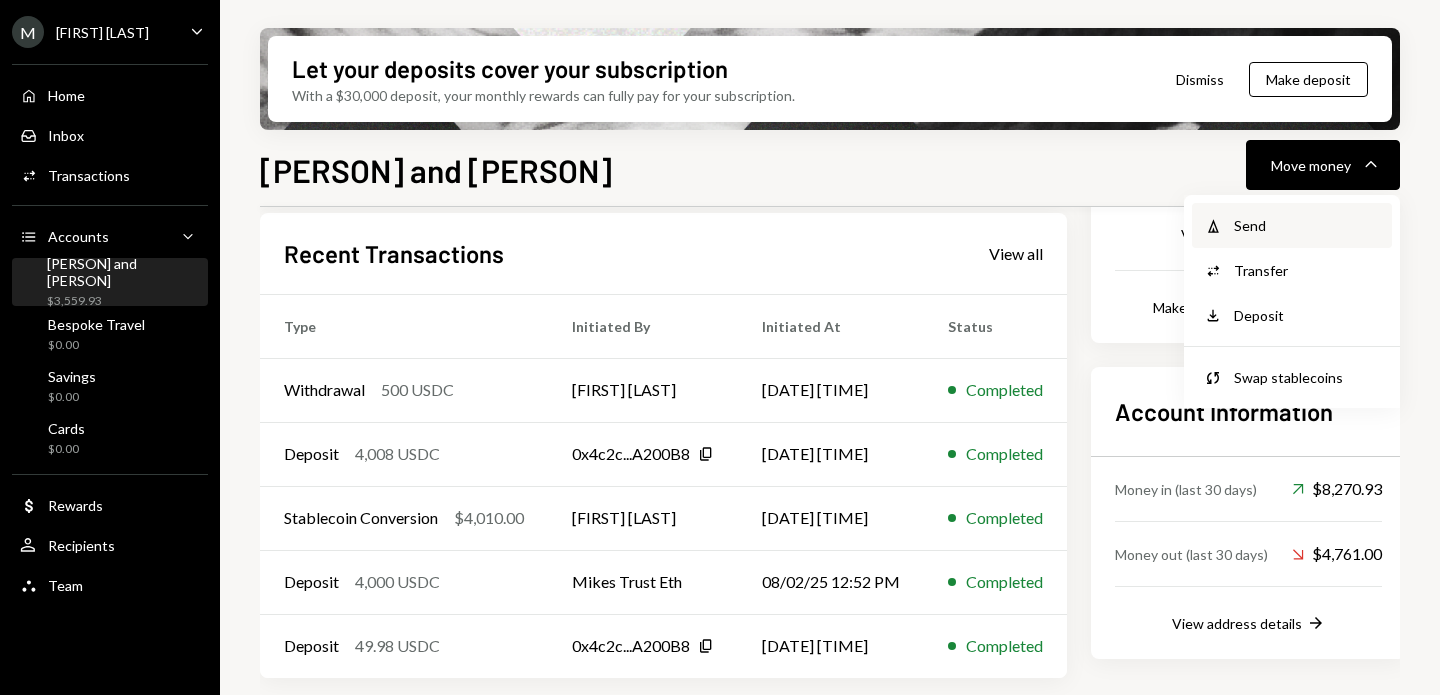 click on "Send" at bounding box center (1307, 225) 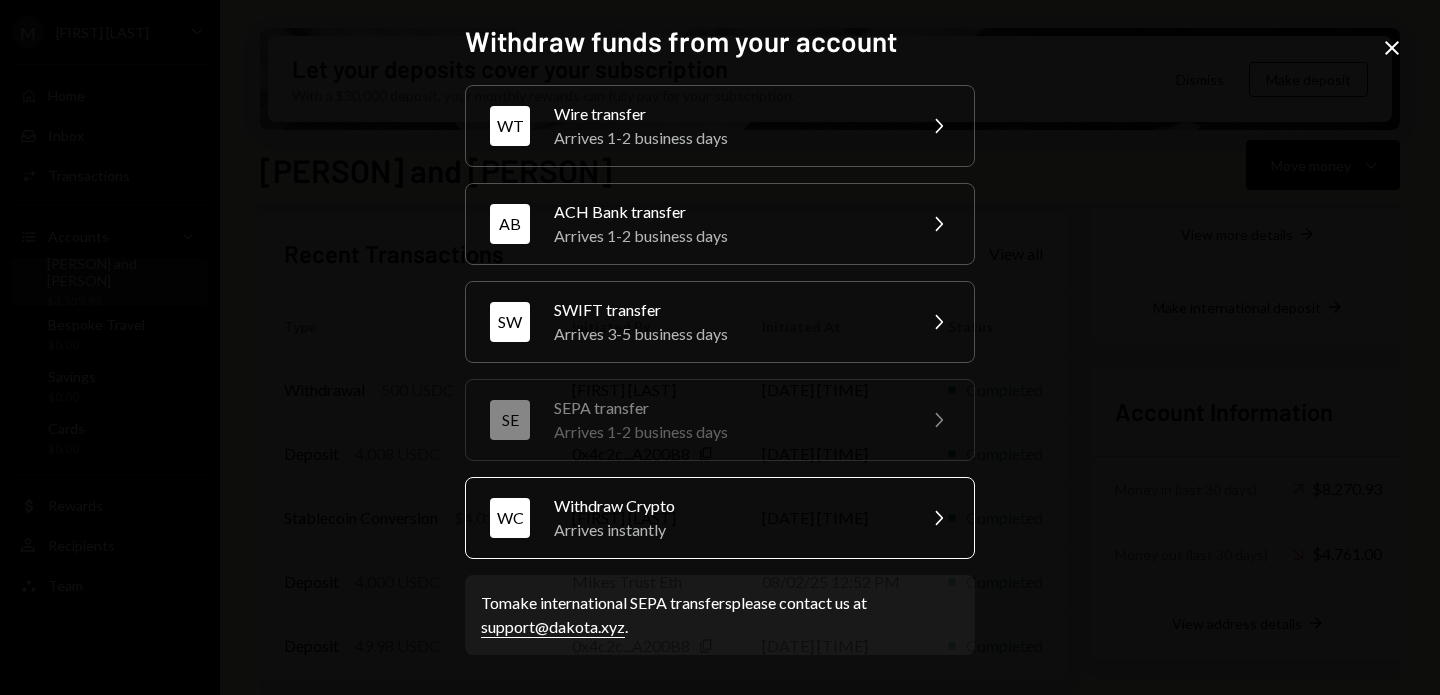 click on "Arrives instantly" at bounding box center [728, 530] 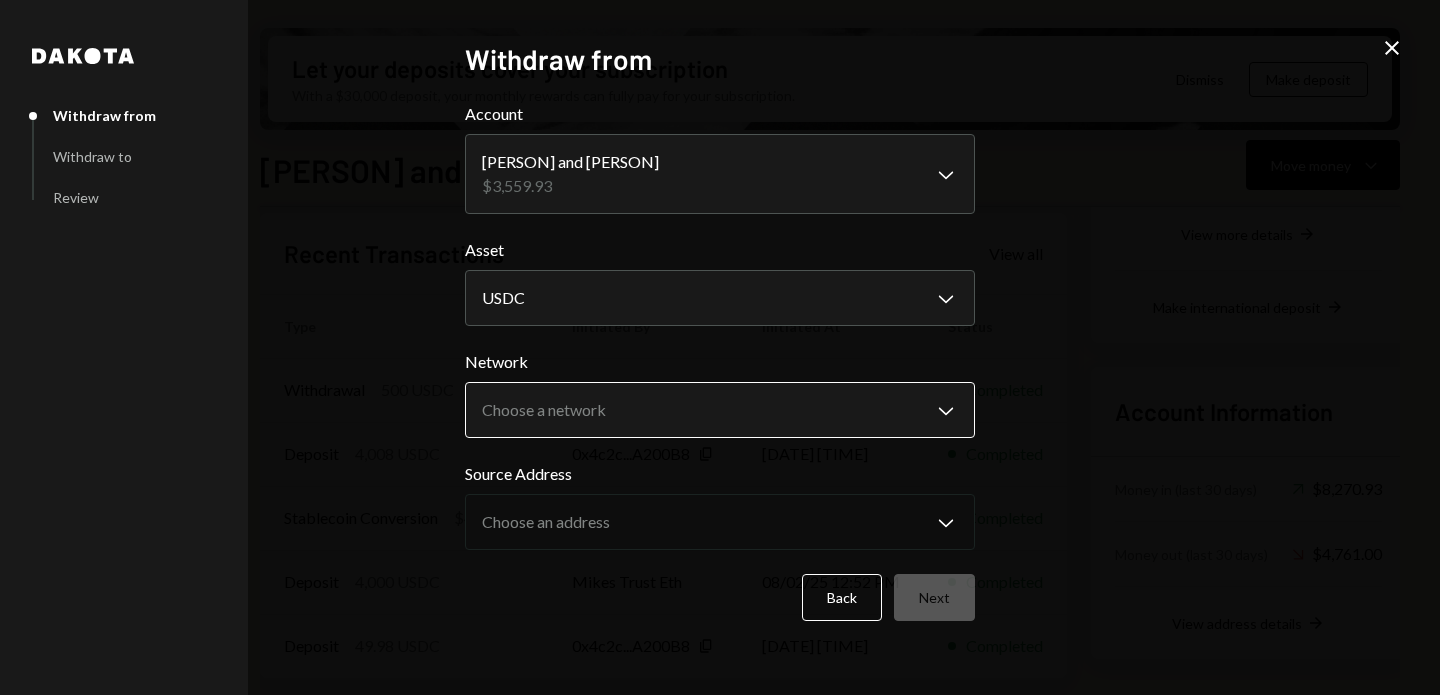 click on "M [FIRST] [LAST] Caret Down Home Home Inbox Inbox Activities Transactions Accounts Accounts Caret Down [PERSON] and [PERSON] $[AMOUNT] Bespoke Travel $0.00 Savings $0.00 Cards $0.00 Dollar Rewards User Recipients Team Team Let your deposits cover your subscription With a $30,000 deposit, your monthly rewards can fully pay for your subscription. Dismiss Make deposit [PERSON] and [PERSON] Move money Caret Down Overview Security Settings My balance $ [AMOUNT] USDC USD Coin $3,558.93 USD Coin $1.00 Recent Transactions View all Type Initiated By Initiated At Status Withdrawal 500  USDC [FIRST] [LAST] [DATE] [TIME] Completed Deposit 4,008  USDC 0x4c2c...A200B8 Copy [DATE] [TIME] Completed Stablecoin Conversion $4,010.00 [FIRST] [LAST] [DATE] [TIME] Completed Deposit 4,000  USDC [PERSON]'s Trust Eth [DATE] [TIME] Completed Deposit 49.98  USDC 0x4c2c...A200B8 Copy [DATE] [TIME] Completed Account Details Routing Number 101019644 Copy Account Number • • • • • • • •  9142 Show Copy View more details" at bounding box center (720, 347) 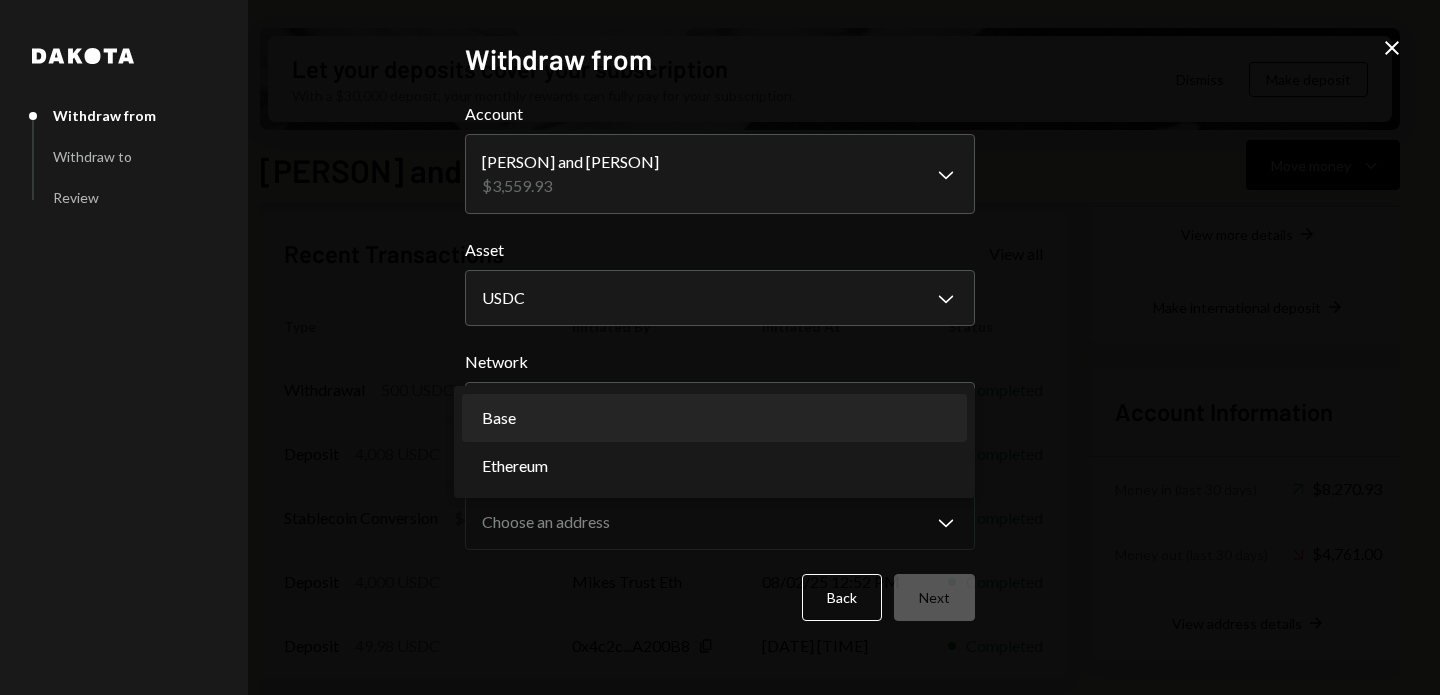 select on "**********" 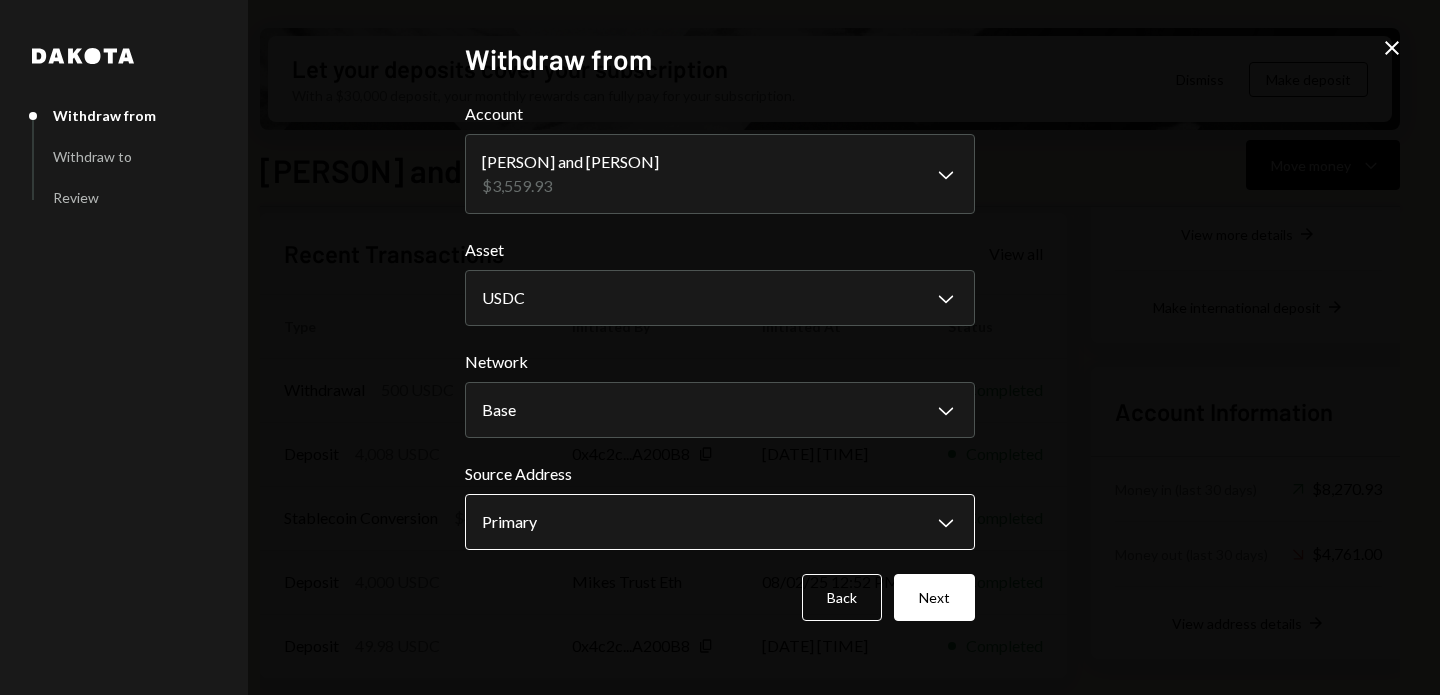 click on "M [FIRST] [LAST] Caret Down Home Home Inbox Inbox Activities Transactions Accounts Accounts Caret Down [PERSON] and [PERSON] $[AMOUNT] Bespoke Travel $0.00 Savings $0.00 Cards $0.00 Dollar Rewards User Recipients Team Team Let your deposits cover your subscription With a $30,000 deposit, your monthly rewards can fully pay for your subscription. Dismiss Make deposit [PERSON] and [PERSON] Move money Caret Down Overview Security Settings My balance $ [AMOUNT] USDC USD Coin $3,558.93 USD Coin $1.00 Recent Transactions View all Type Initiated By Initiated At Status Withdrawal 500  USDC [FIRST] [LAST] [DATE] [TIME] Completed Deposit 4,008  USDC 0x4c2c...A200B8 Copy [DATE] [TIME] Completed Stablecoin Conversion $4,010.00 [FIRST] [LAST] [DATE] [TIME] Completed Deposit 4,000  USDC [PERSON]'s Trust Eth [DATE] [TIME] Completed Deposit 49.98  USDC 0x4c2c...A200B8 Copy [DATE] [TIME] Completed Account Details Routing Number 101019644 Copy Account Number • • • • • • • •  9142 Show Copy View more details" at bounding box center (720, 347) 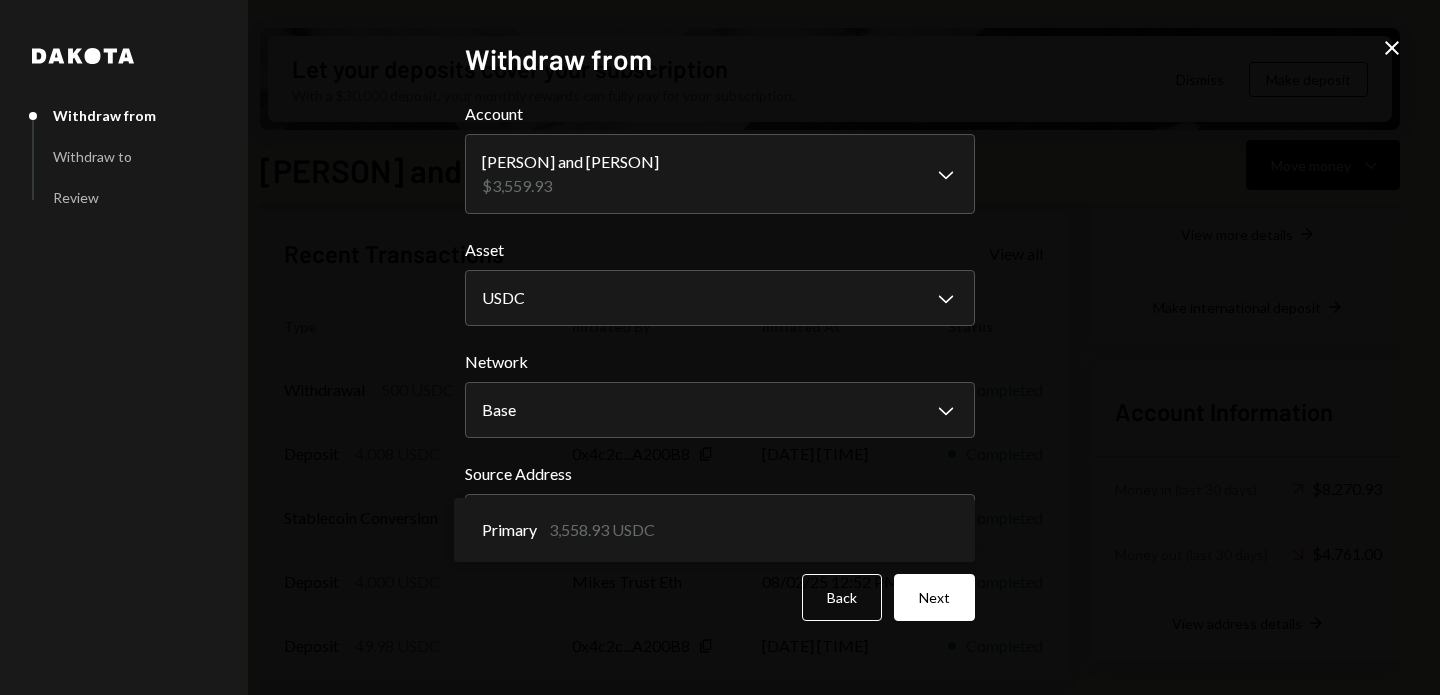 click on "**********" at bounding box center (720, 347) 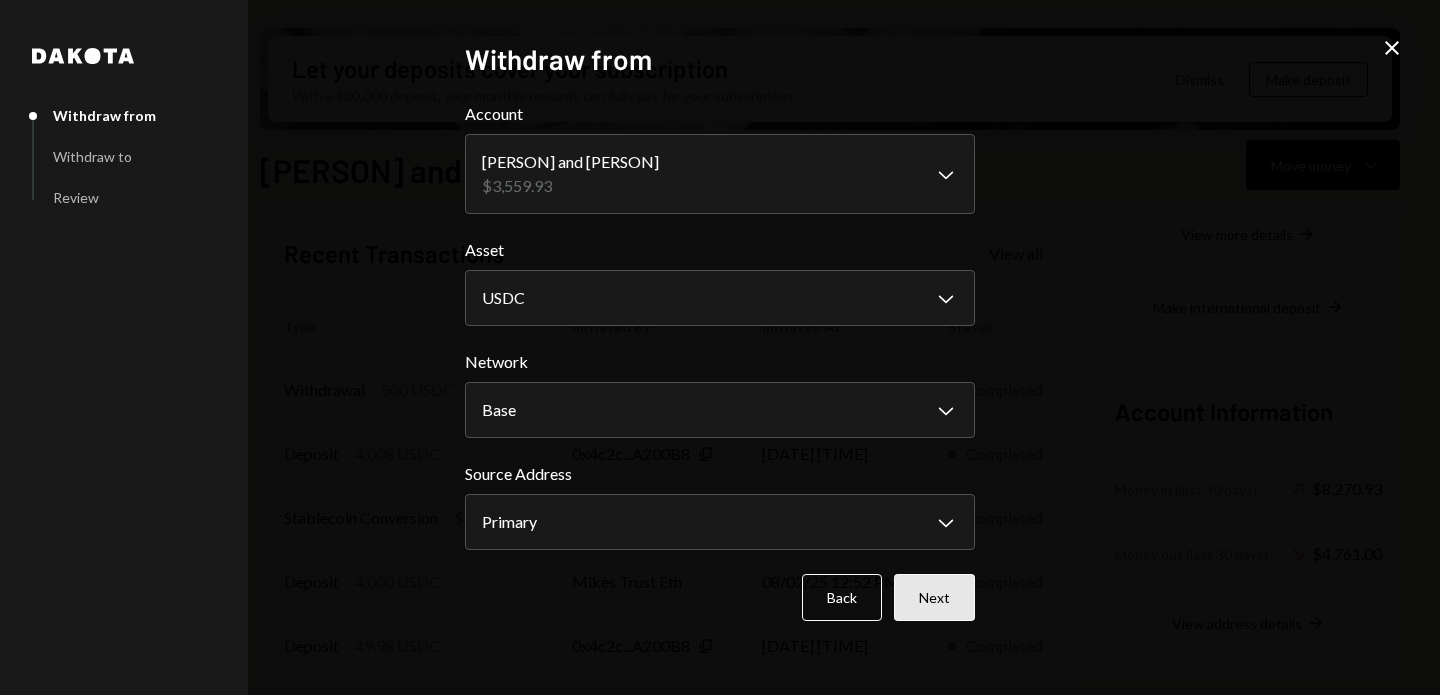 click on "Next" at bounding box center [934, 597] 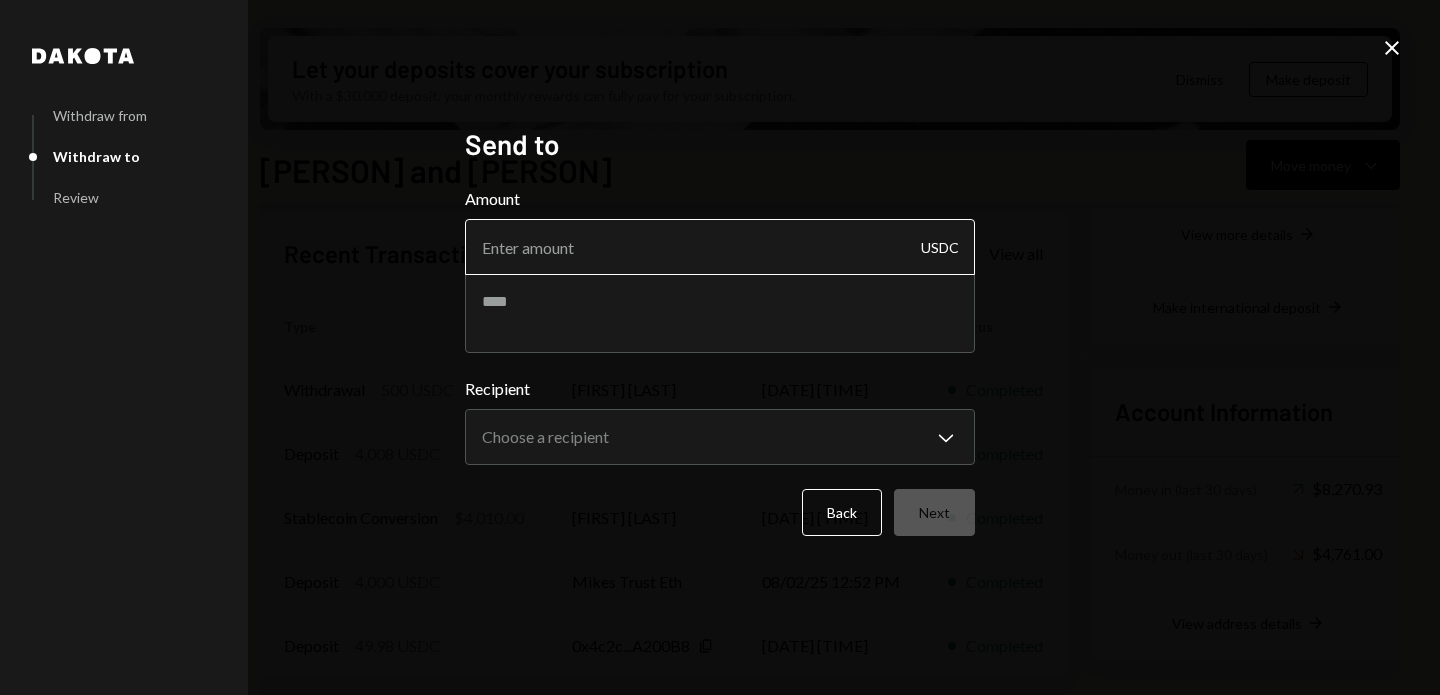 click on "Amount" at bounding box center [720, 247] 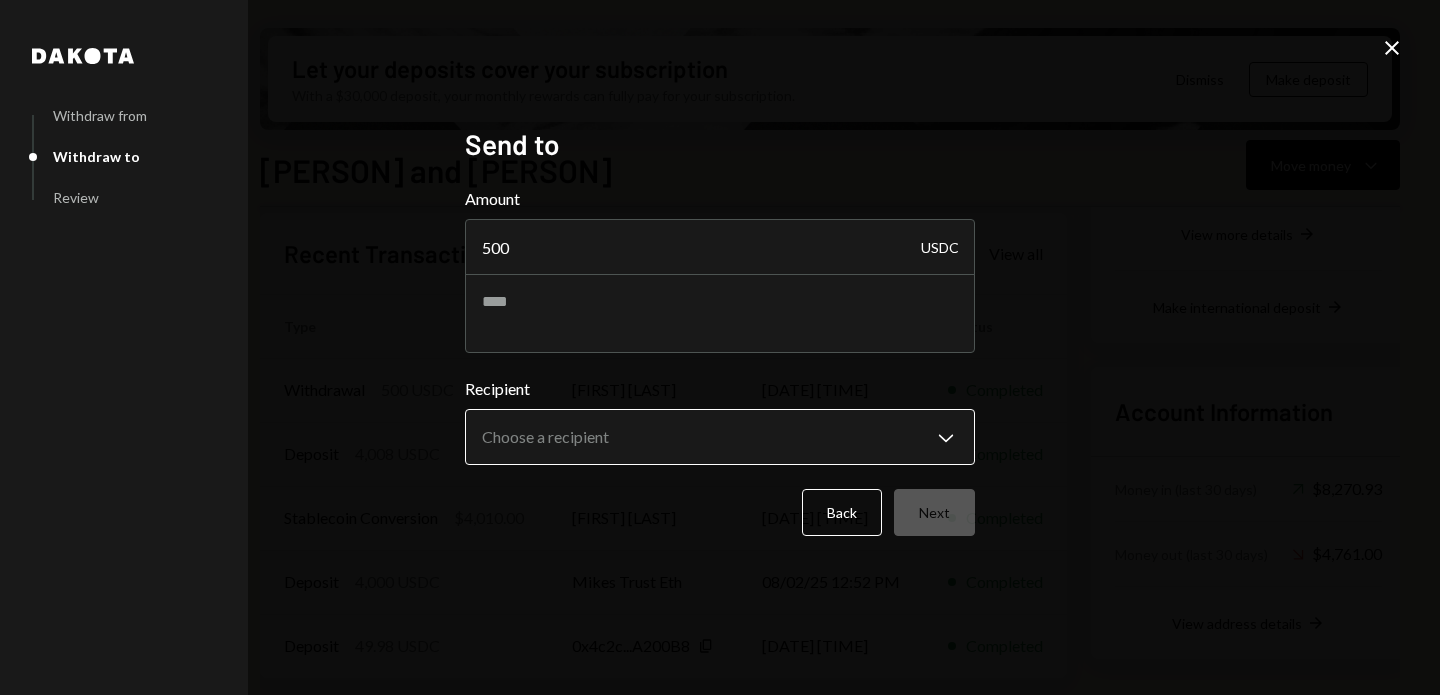 type on "500" 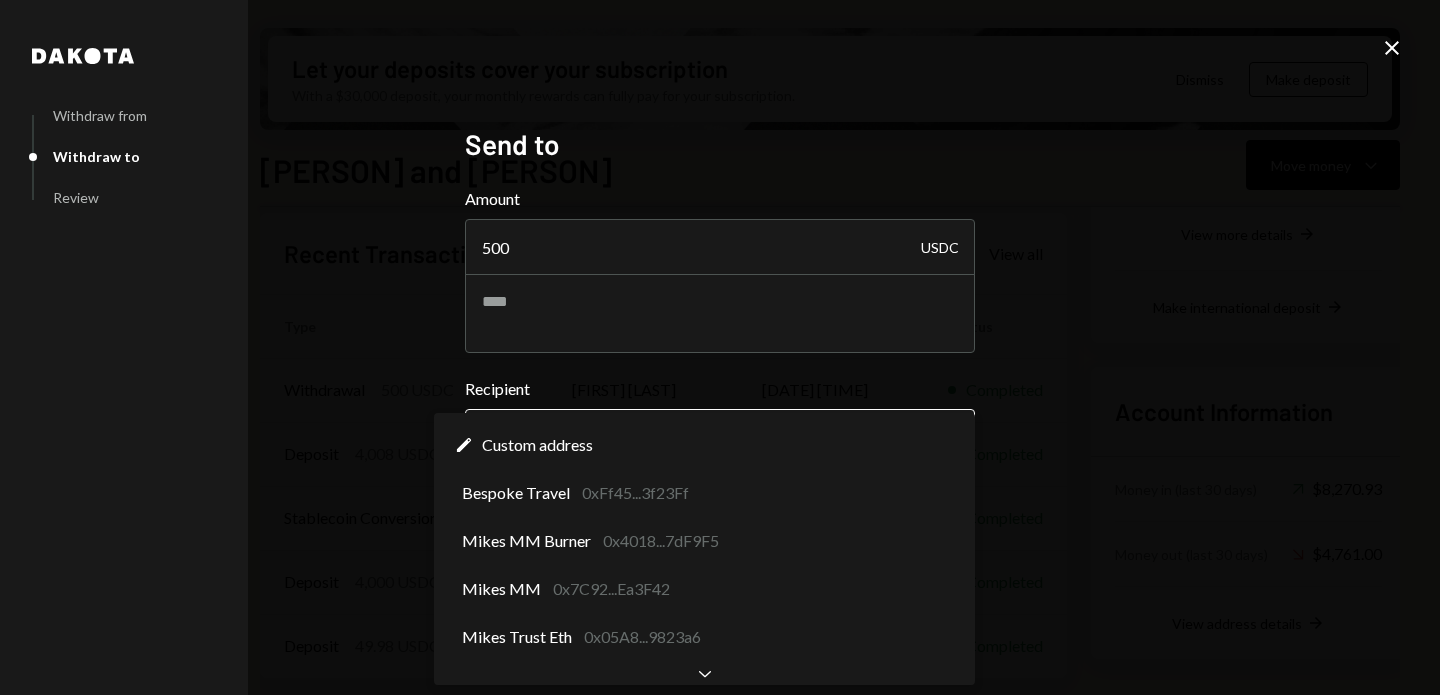 click on "M [FIRST] [LAST] Caret Down Home Home Inbox Inbox Activities Transactions Accounts Accounts Caret Down [PERSON] and [PERSON] $[AMOUNT] Bespoke Travel $0.00 Savings $0.00 Cards $0.00 Dollar Rewards User Recipients Team Team Let your deposits cover your subscription With a $30,000 deposit, your monthly rewards can fully pay for your subscription. Dismiss Make deposit [PERSON] and [PERSON] Move money Caret Down Overview Security Settings My balance $ [AMOUNT] USDC USD Coin $3,558.93 USD Coin $1.00 Recent Transactions View all Type Initiated By Initiated At Status Withdrawal 500  USDC [FIRST] [LAST] [DATE] [TIME] Completed Deposit 4,008  USDC 0x4c2c...A200B8 Copy [DATE] [TIME] Completed Stablecoin Conversion $4,010.00 [FIRST] [LAST] [DATE] [TIME] Completed Deposit 4,000  USDC [PERSON]'s Trust Eth [DATE] [TIME] Completed Deposit 49.98  USDC 0x4c2c...A200B8 Copy [DATE] [TIME] Completed Account Details Routing Number 101019644 Copy Account Number • • • • • • • •  9142 Show Copy View more details" at bounding box center (720, 347) 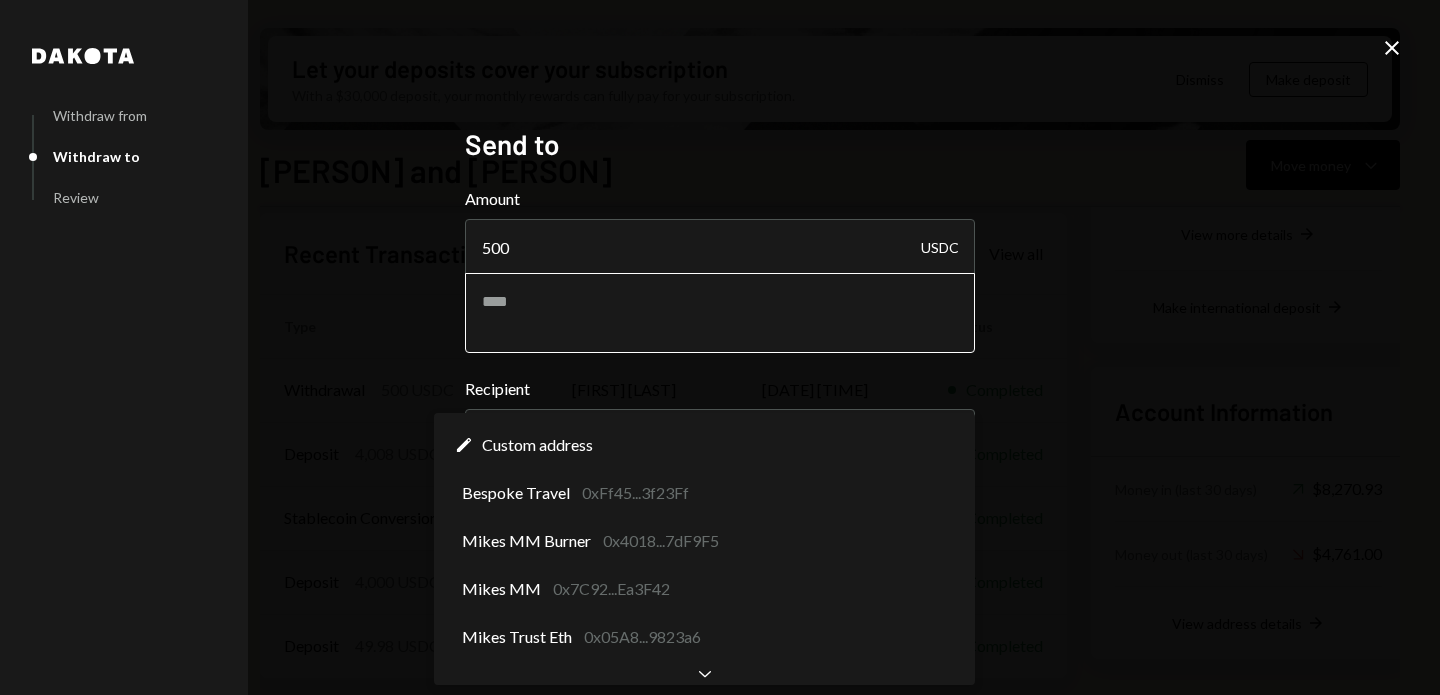 click at bounding box center (720, 313) 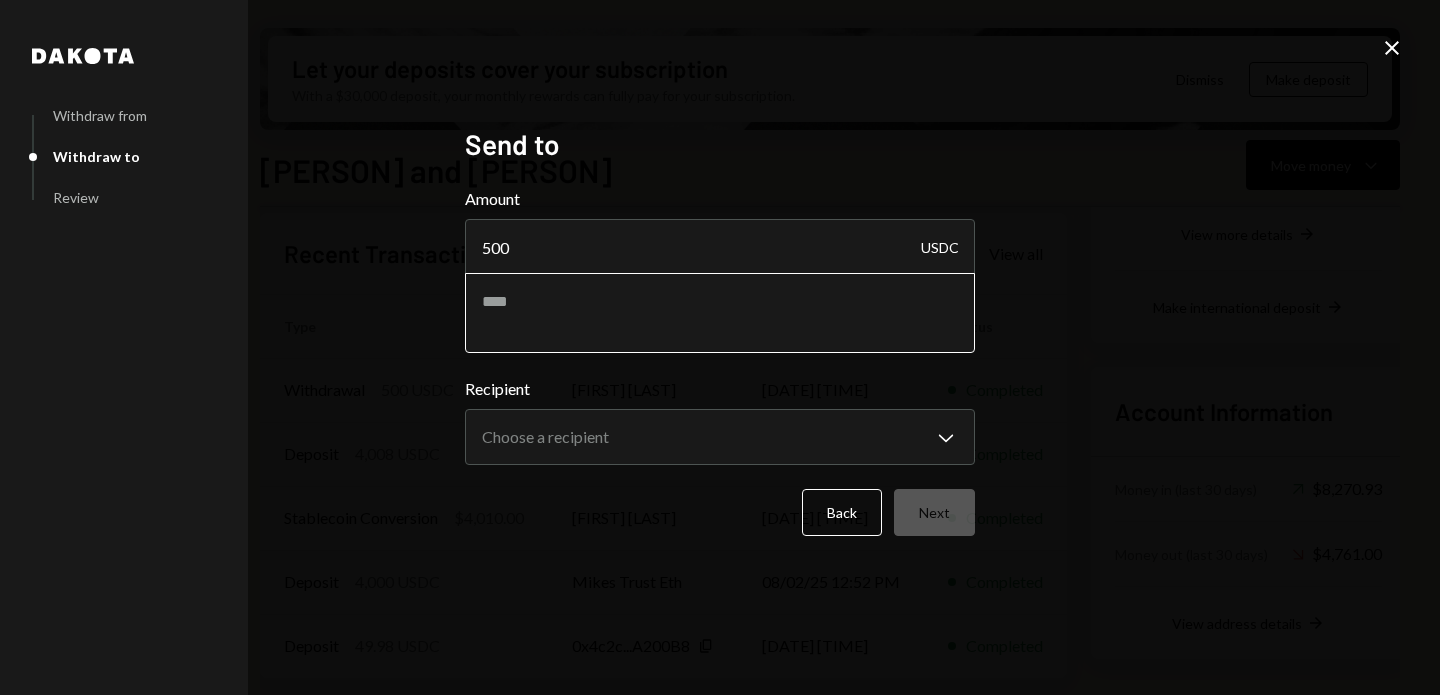 type 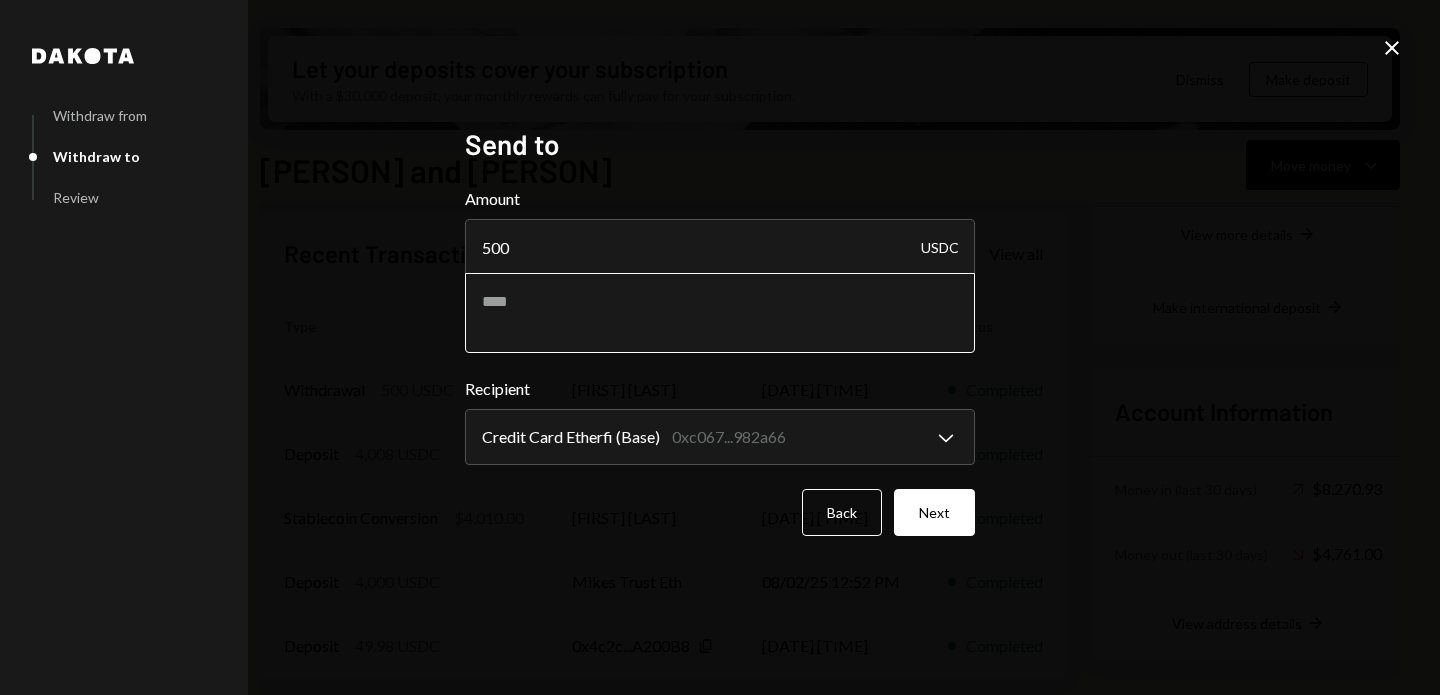 click at bounding box center (720, 313) 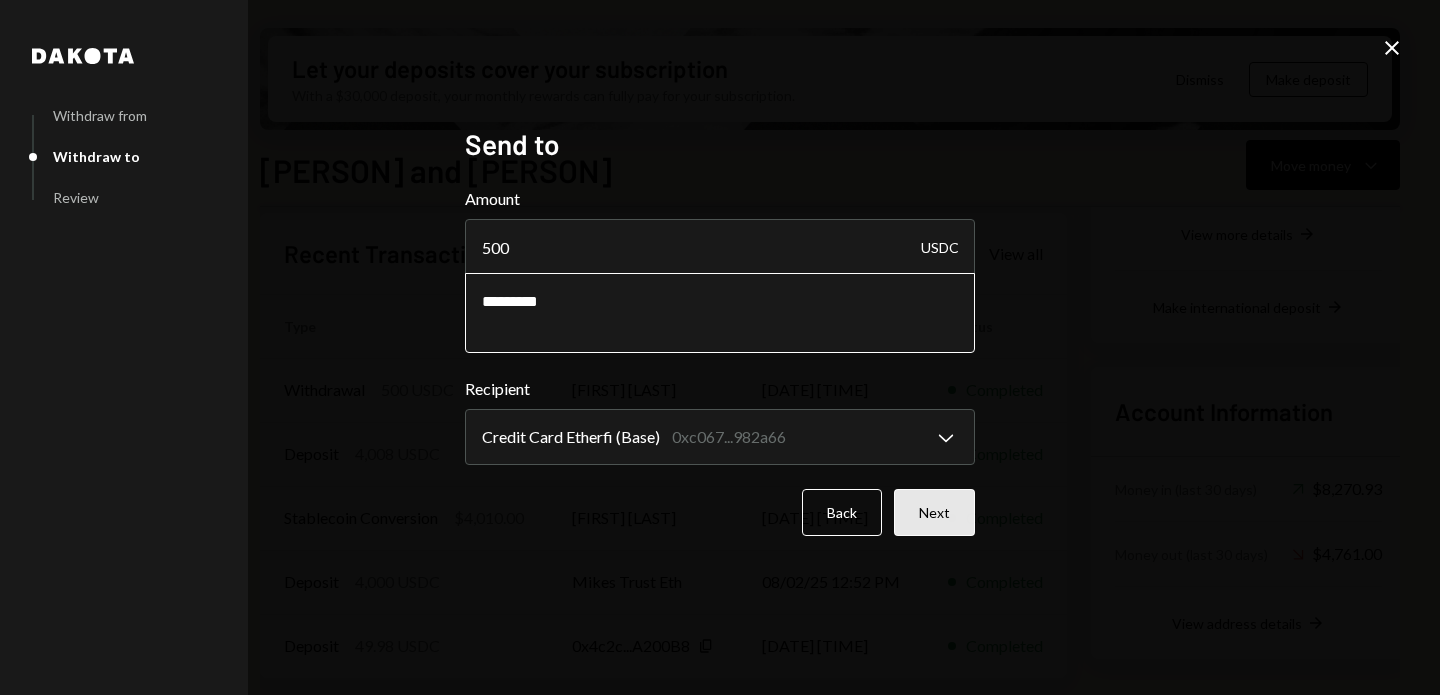 type on "*********" 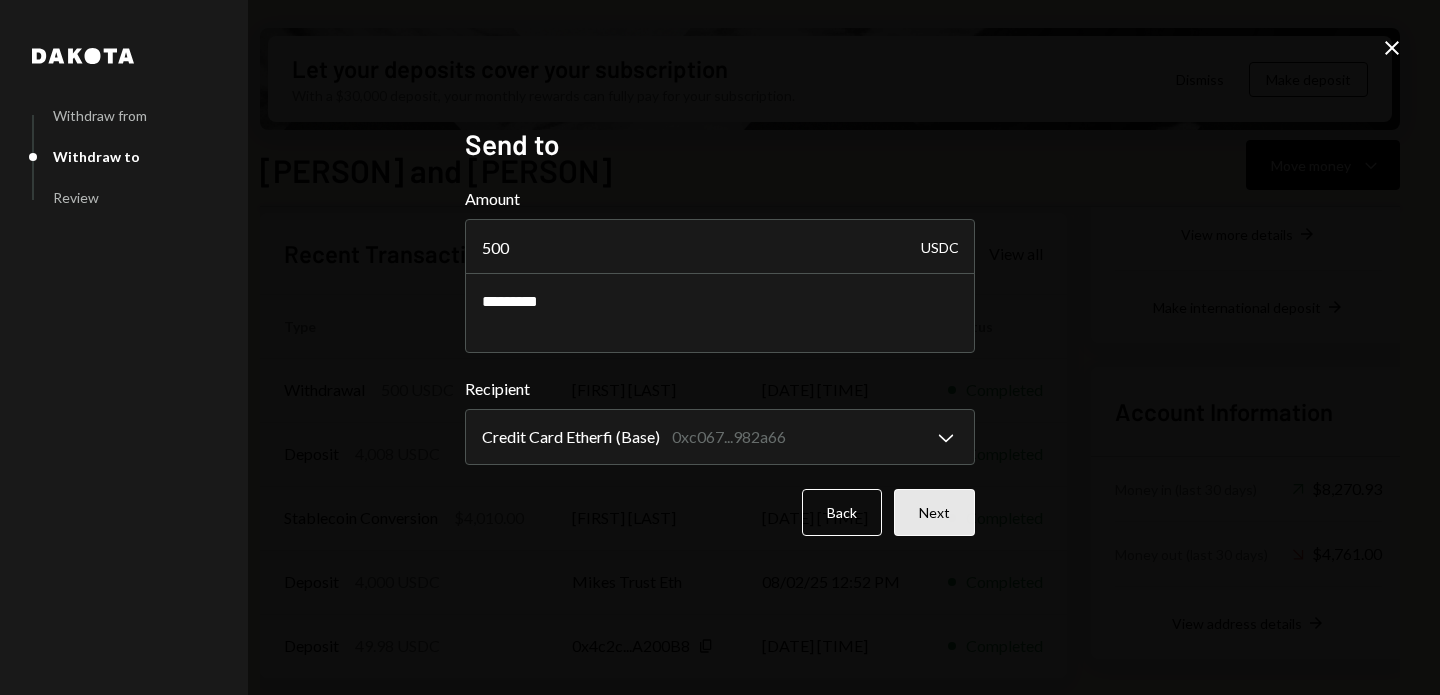 click on "Next" at bounding box center [934, 512] 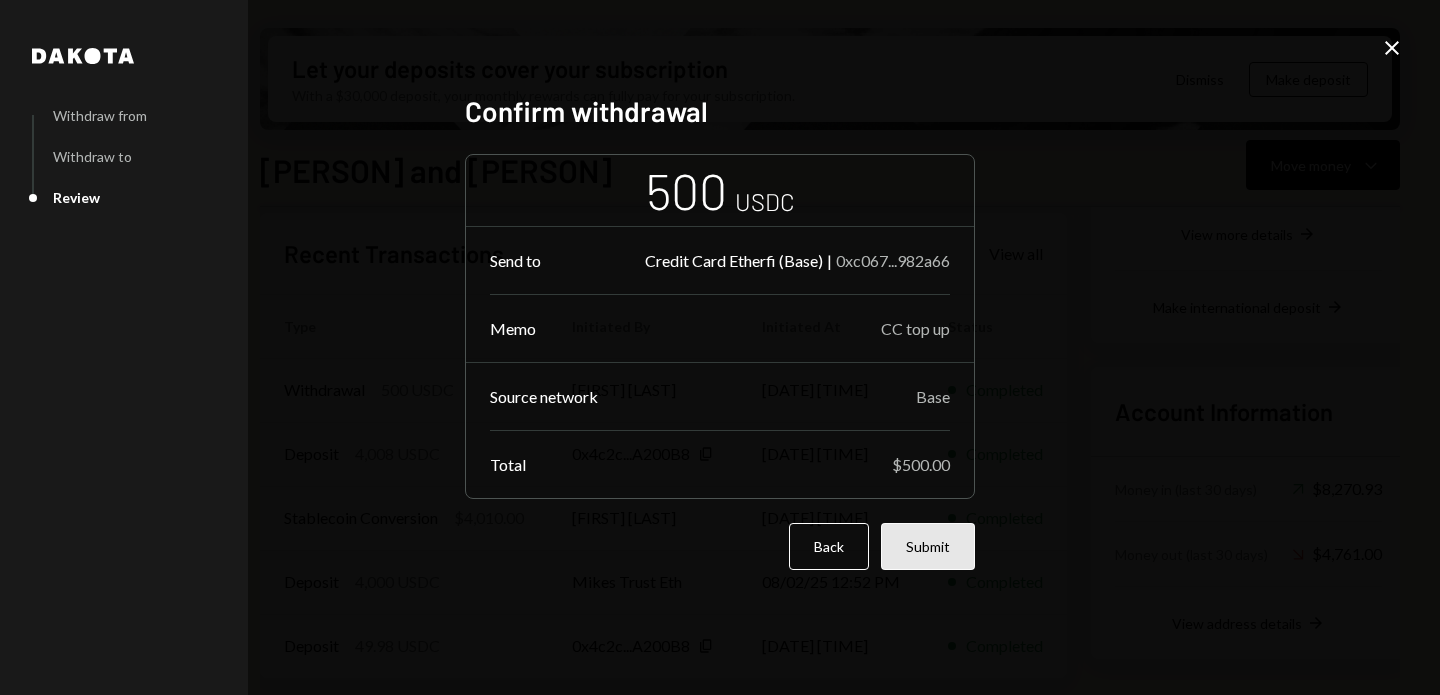 click on "Submit" at bounding box center (928, 546) 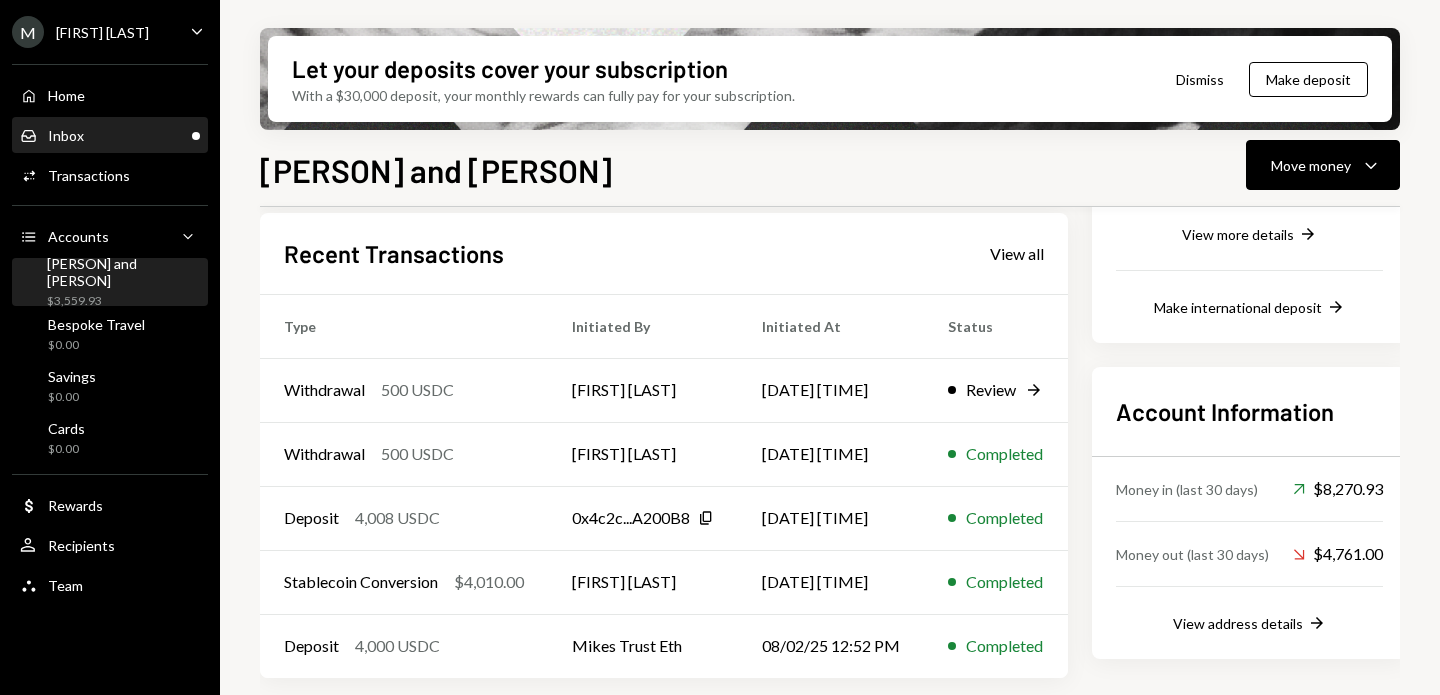 click on "Inbox Inbox" at bounding box center (110, 136) 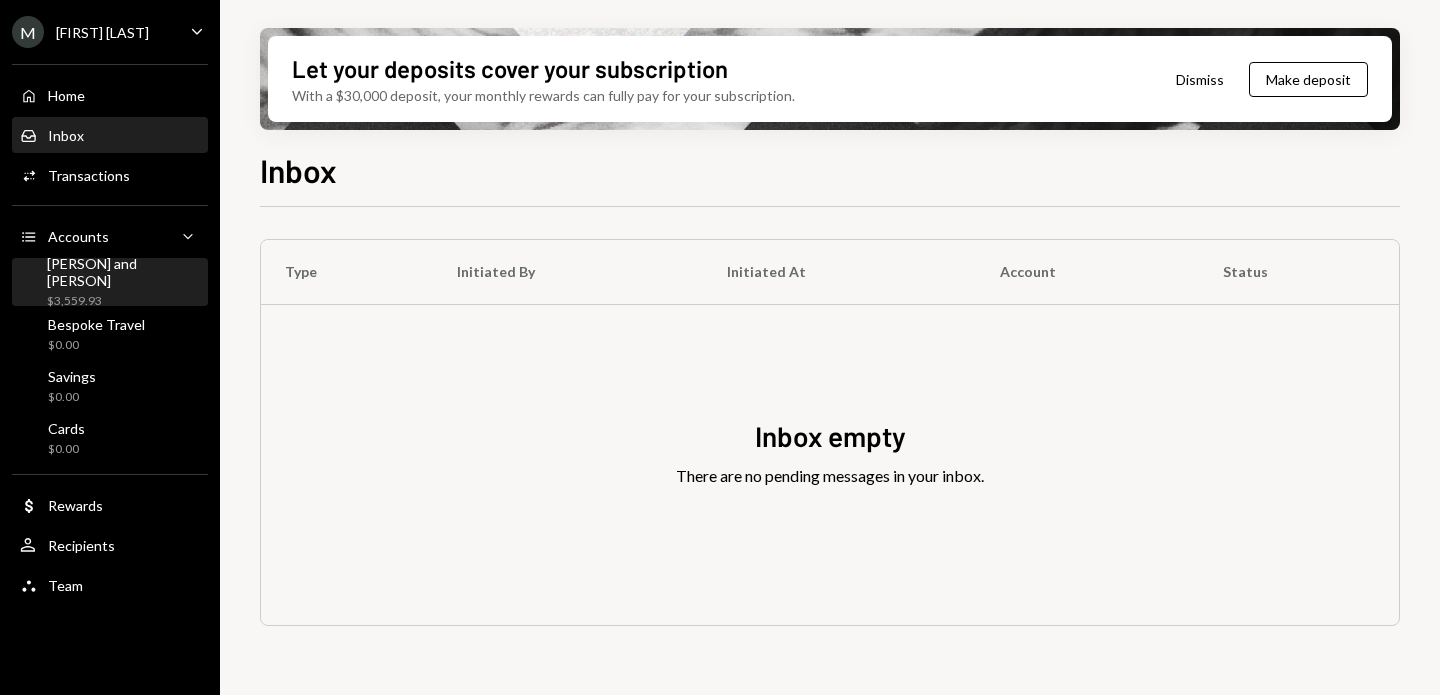 click on "[PERSON] and [PERSON]" at bounding box center [123, 272] 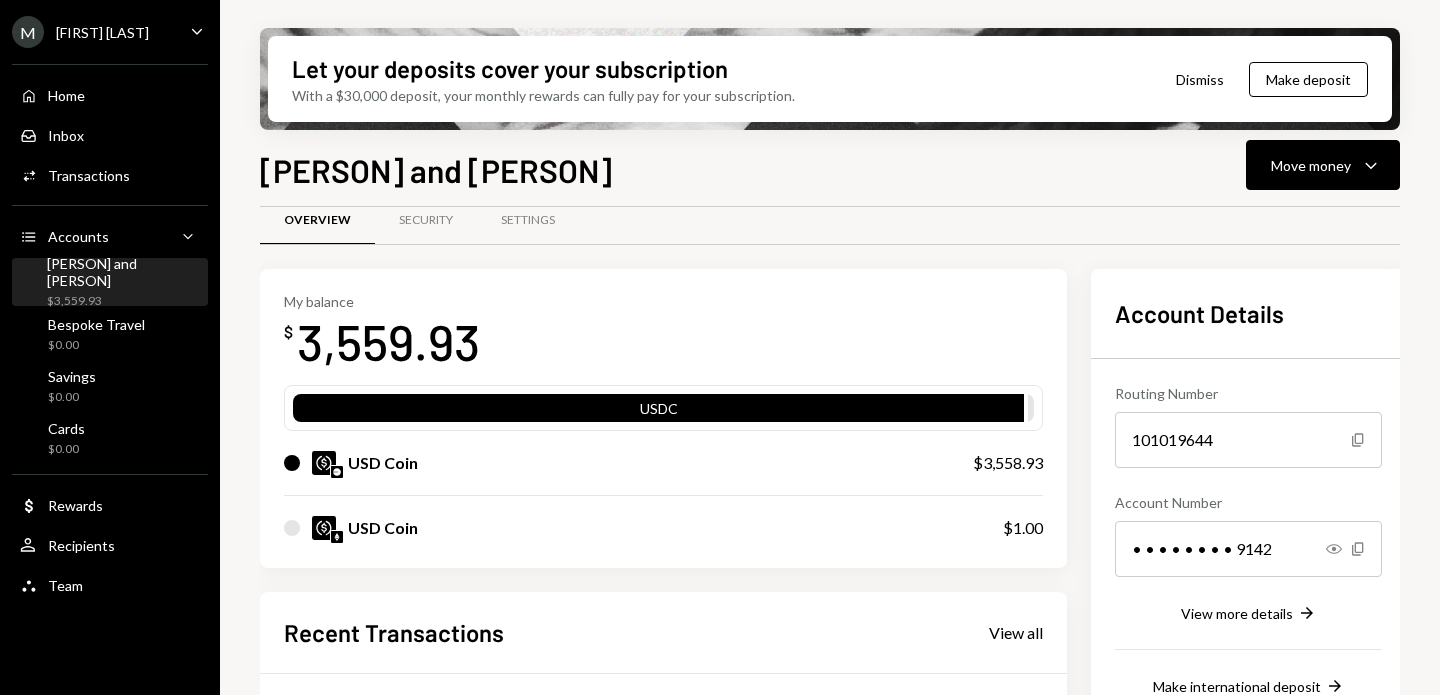 scroll, scrollTop: 0, scrollLeft: 0, axis: both 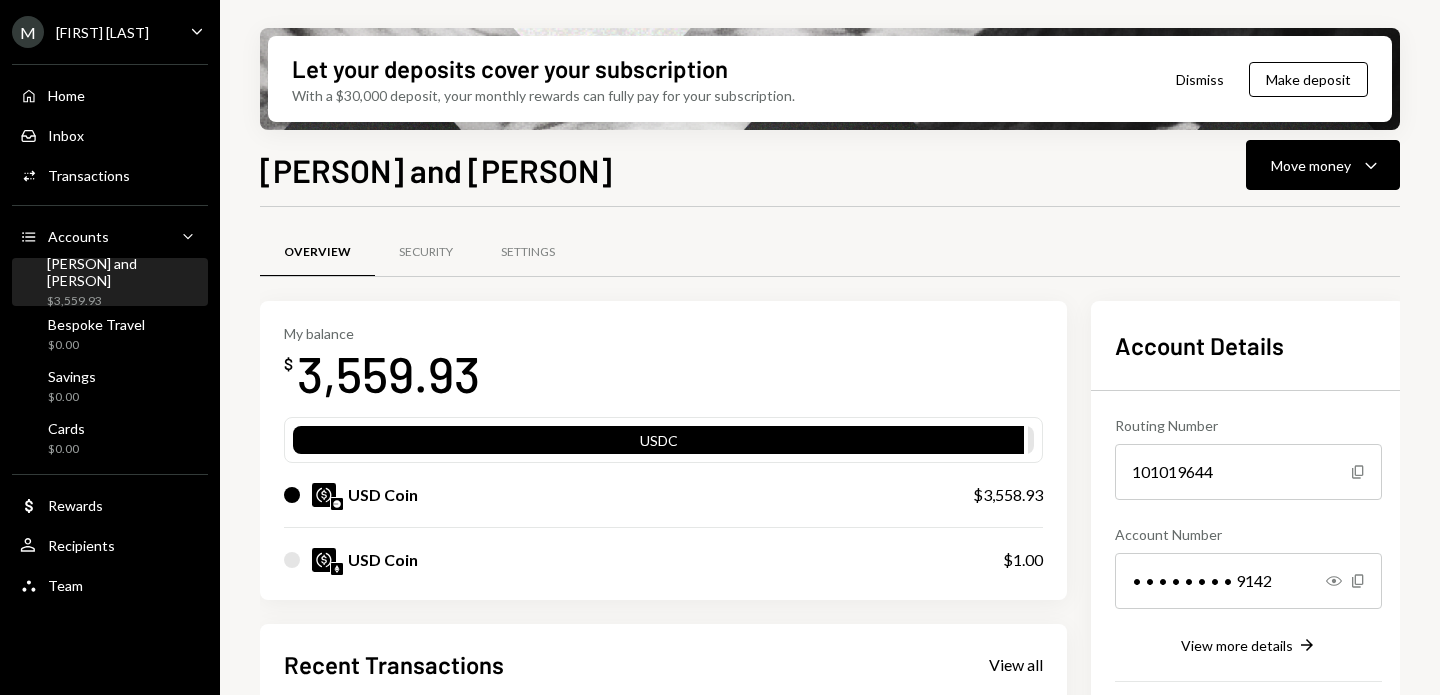 click on "Dismiss" at bounding box center (1200, 79) 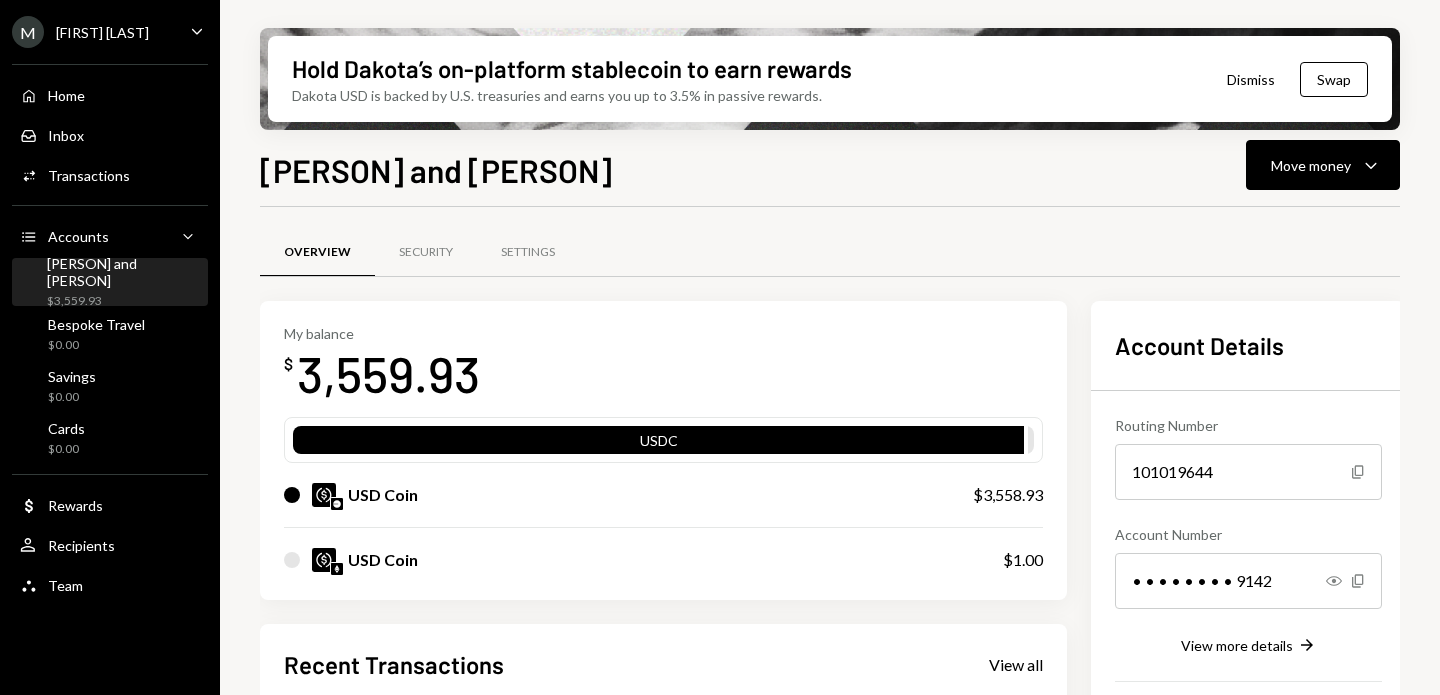 click on "Dismiss" at bounding box center [1251, 79] 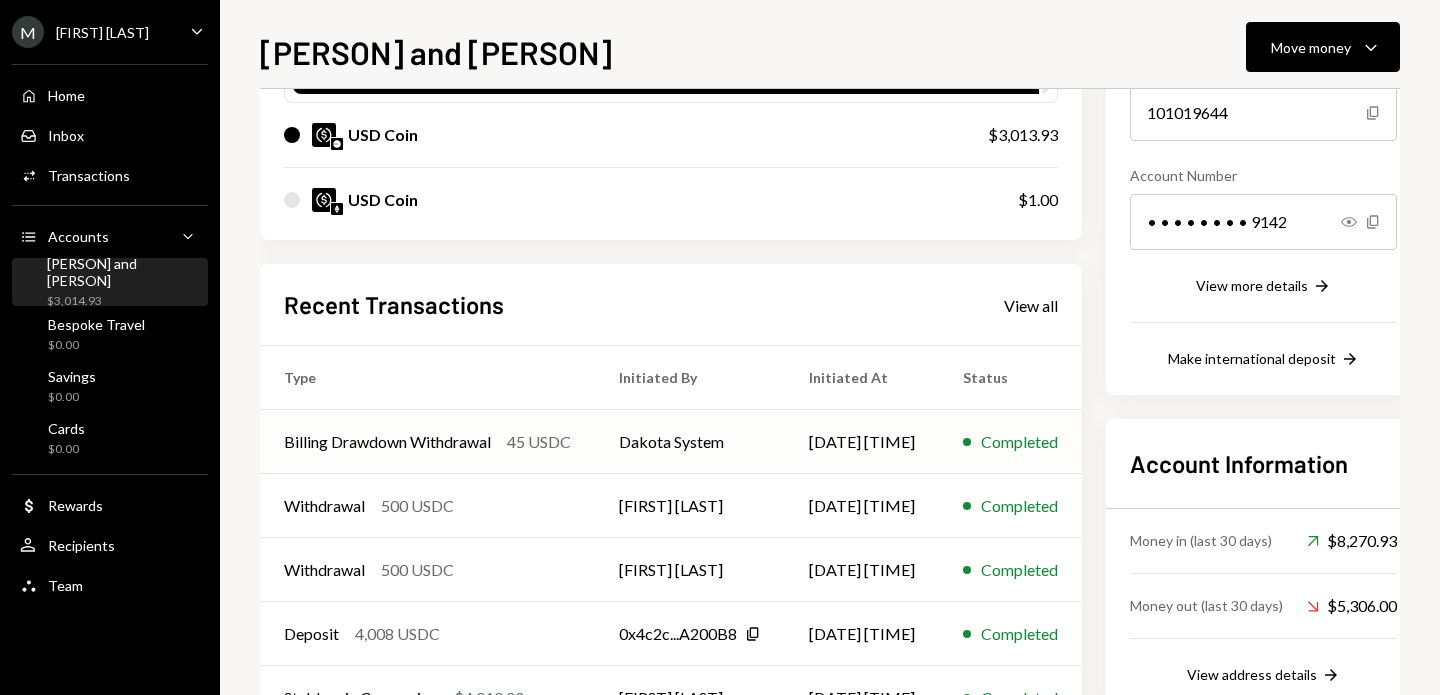 scroll, scrollTop: 0, scrollLeft: 0, axis: both 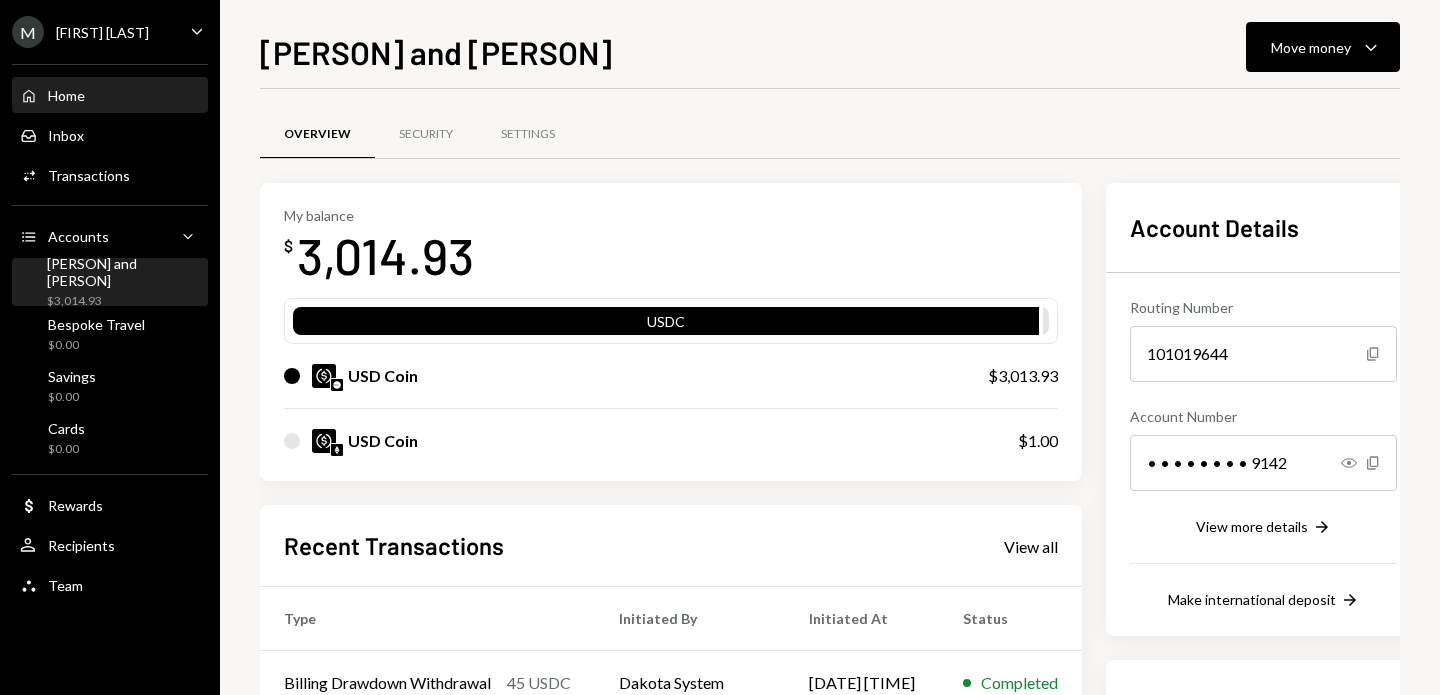 click on "Home Home" at bounding box center [110, 96] 